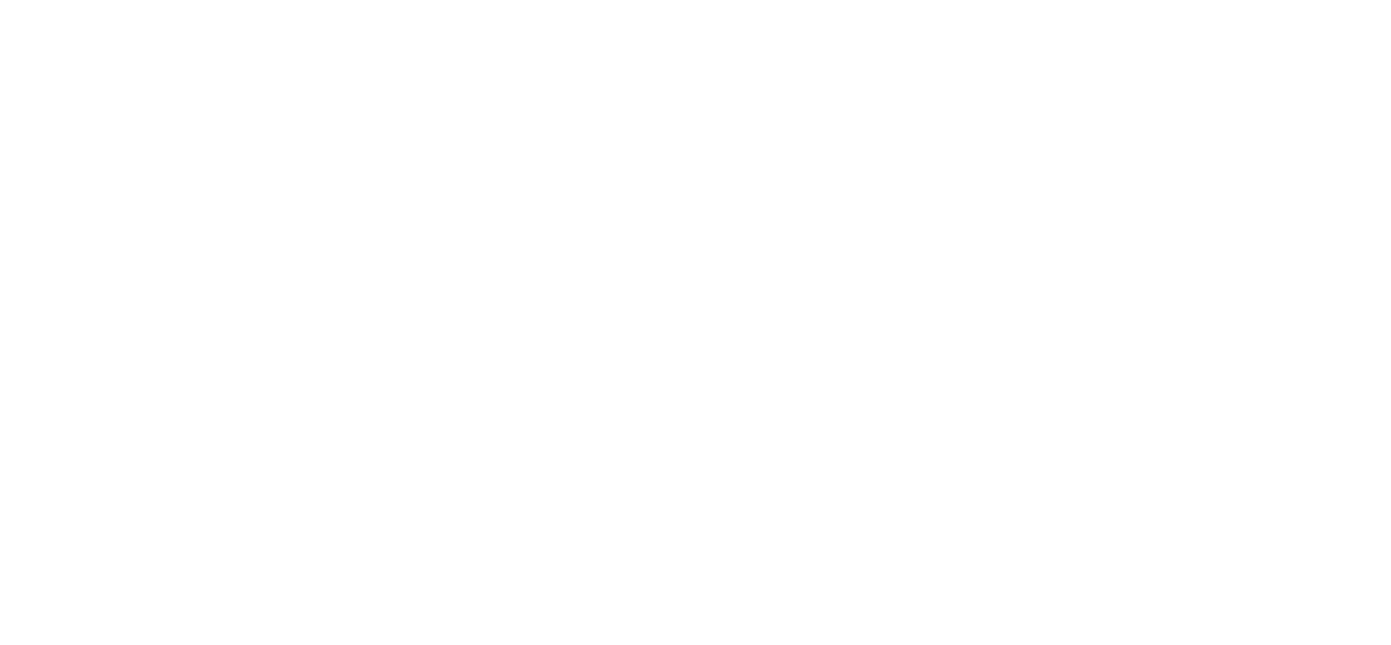 scroll, scrollTop: 0, scrollLeft: 0, axis: both 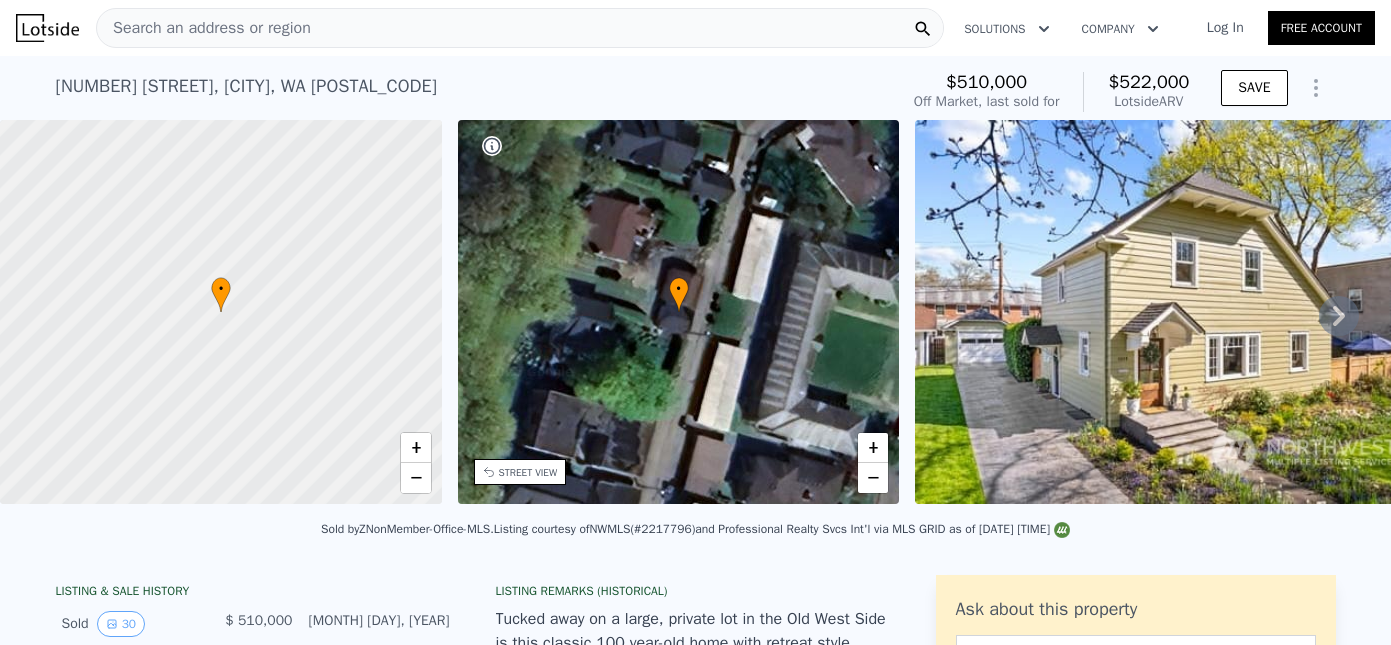 click 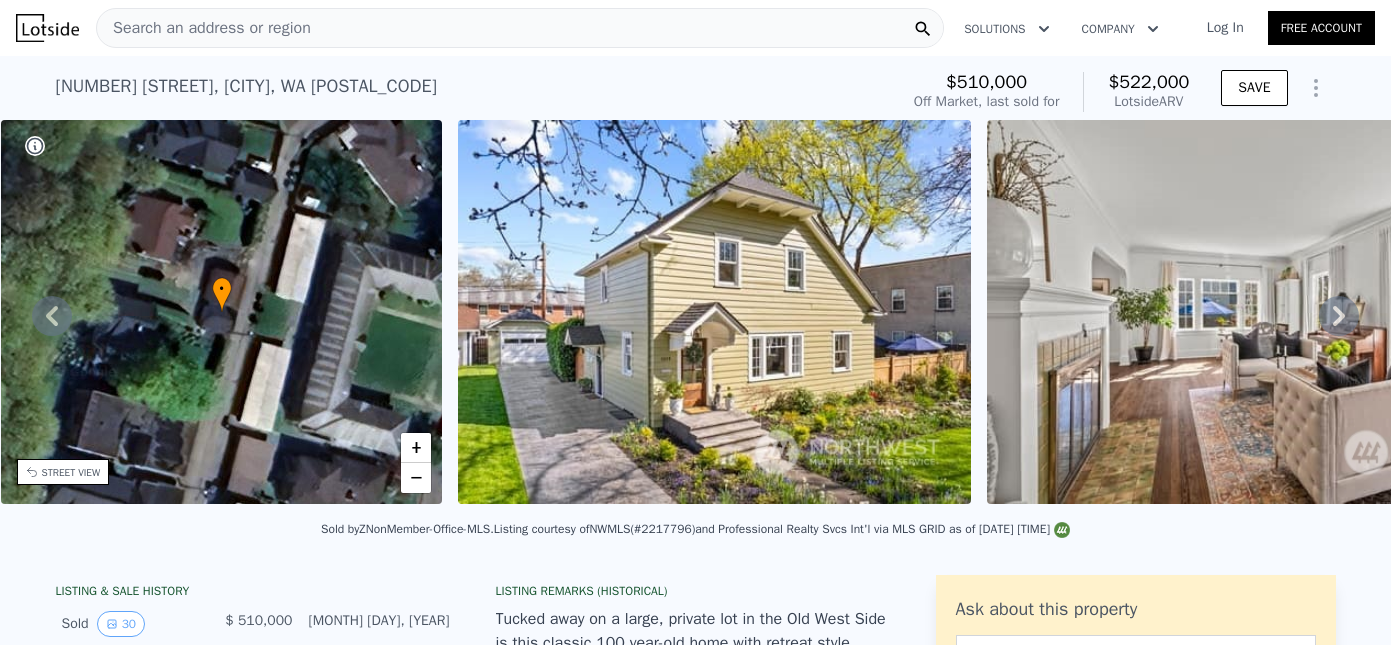 click 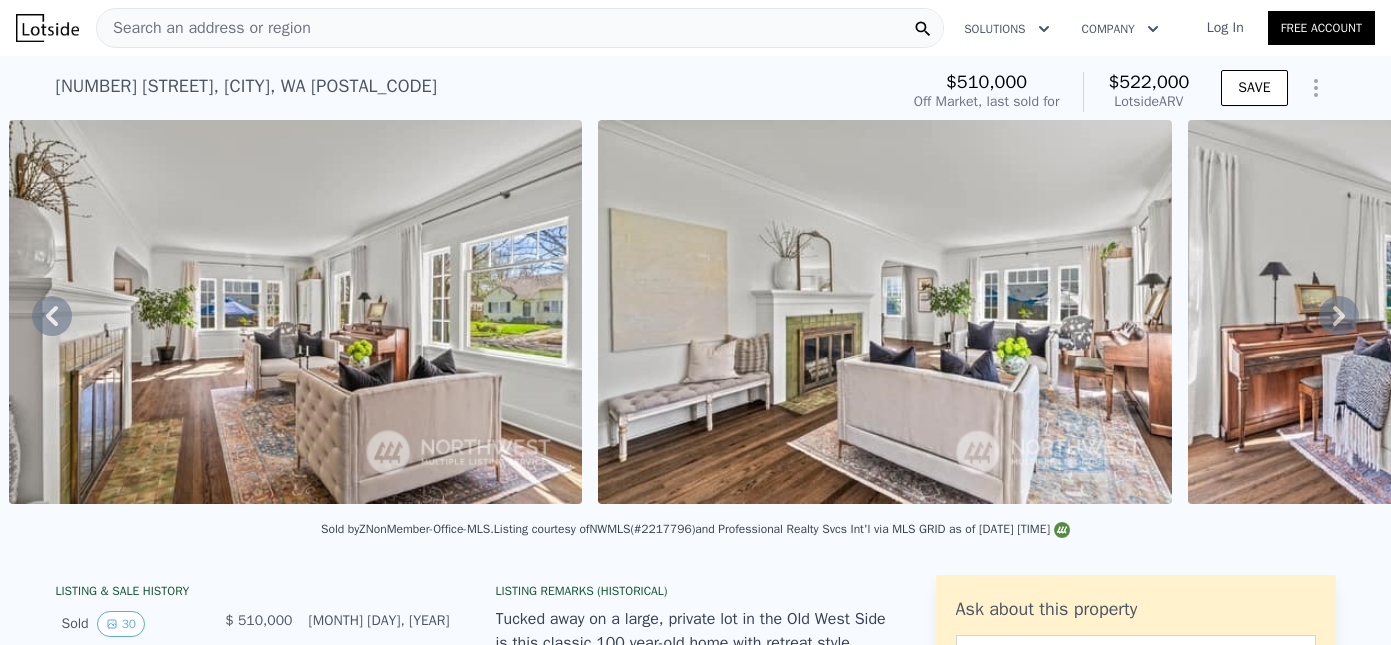 click 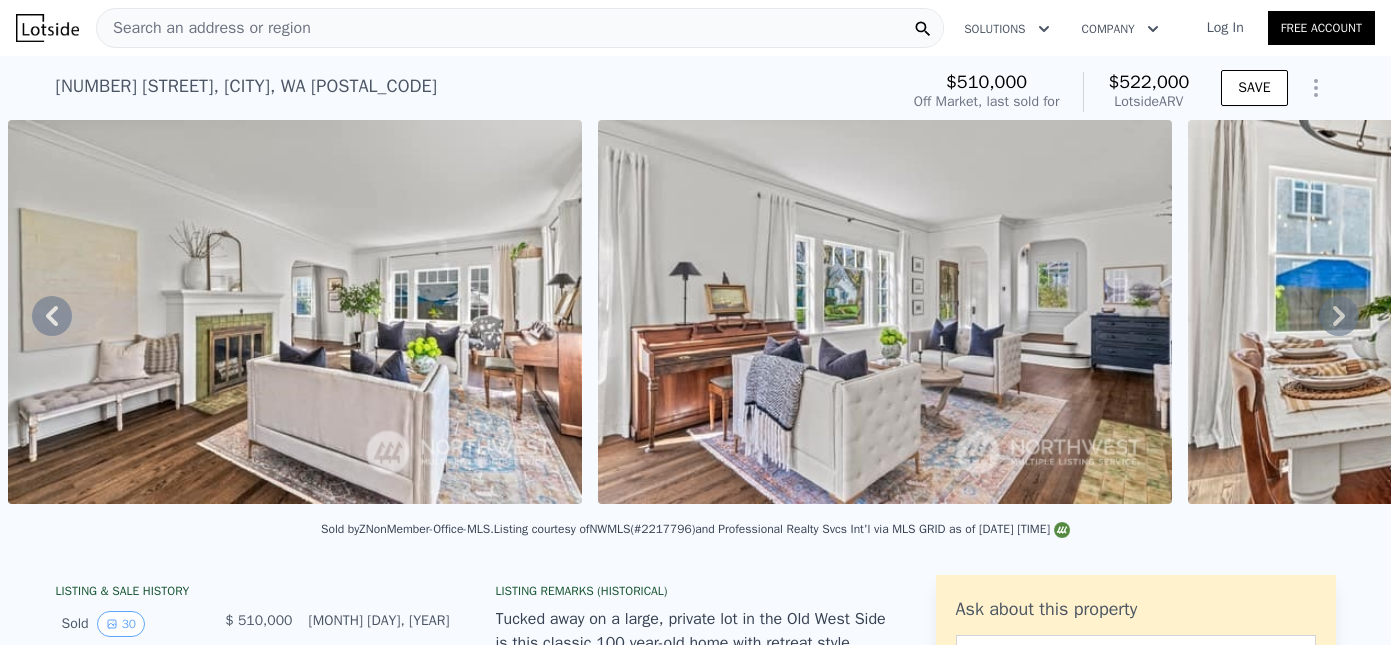 click 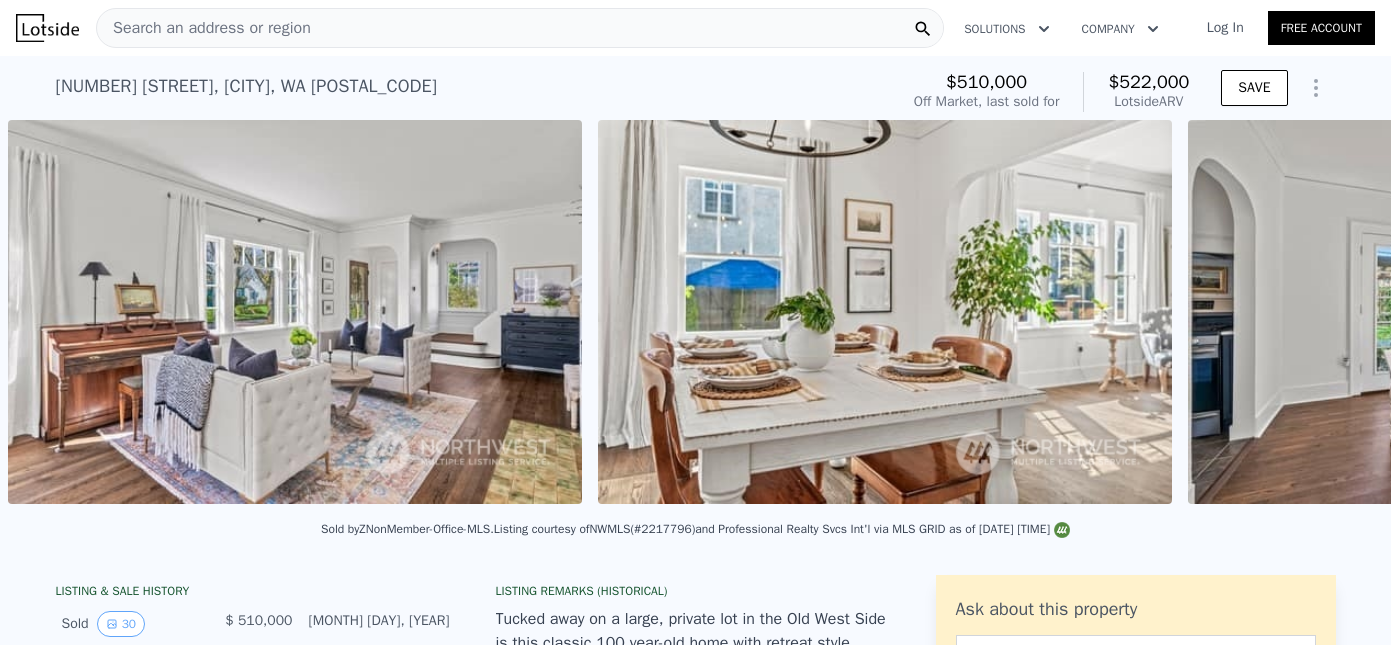 click on "•
+ −
•
+ − STREET VIEW Loading...   SATELLITE VIEW" at bounding box center (695, 315) 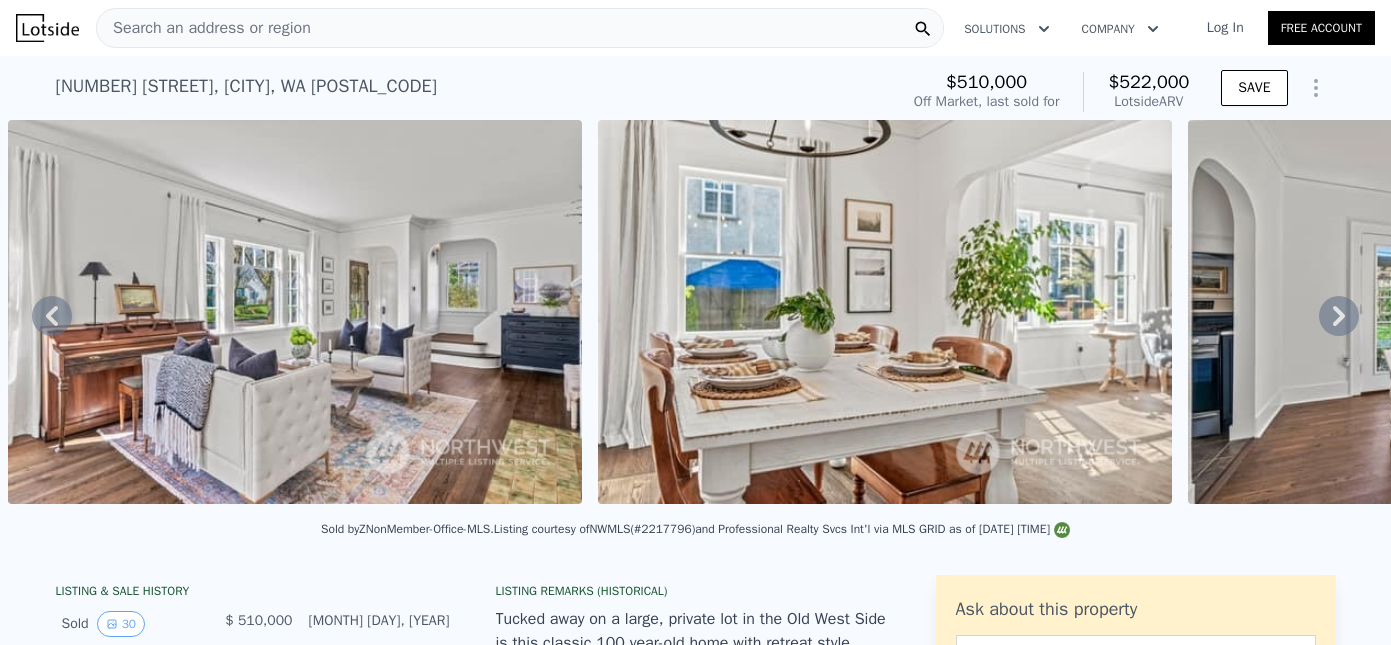 click 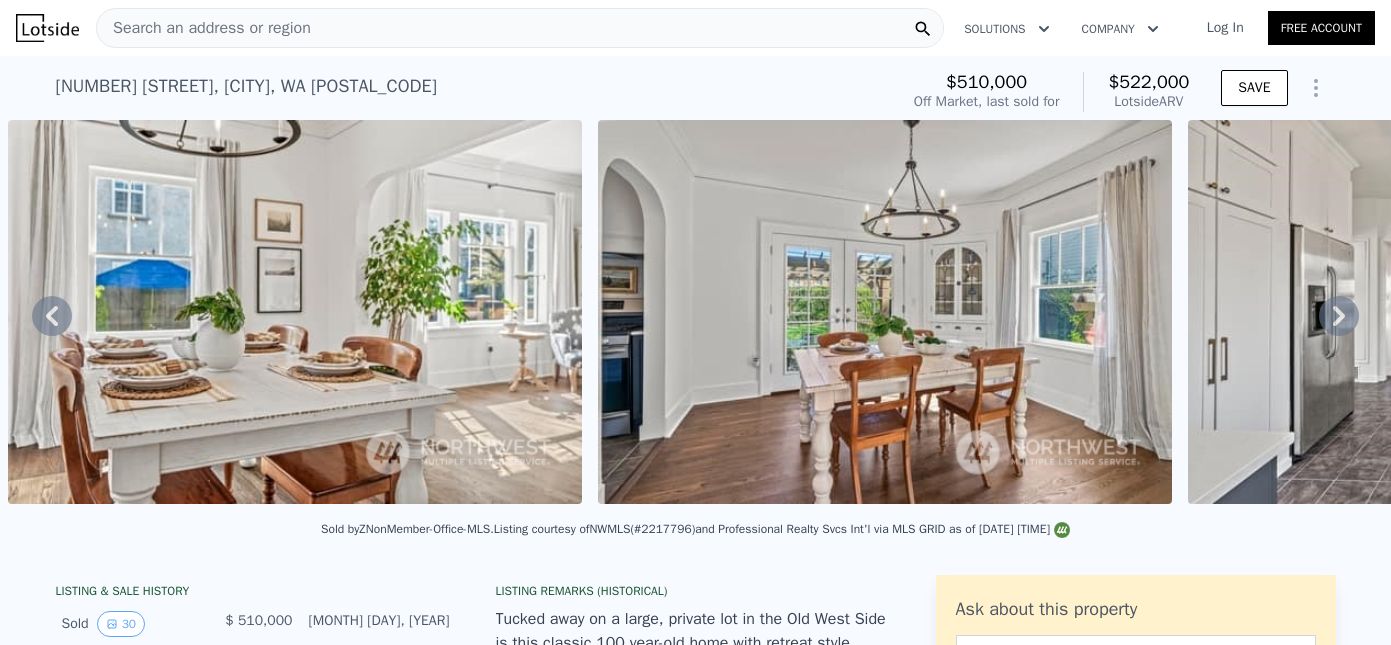 click 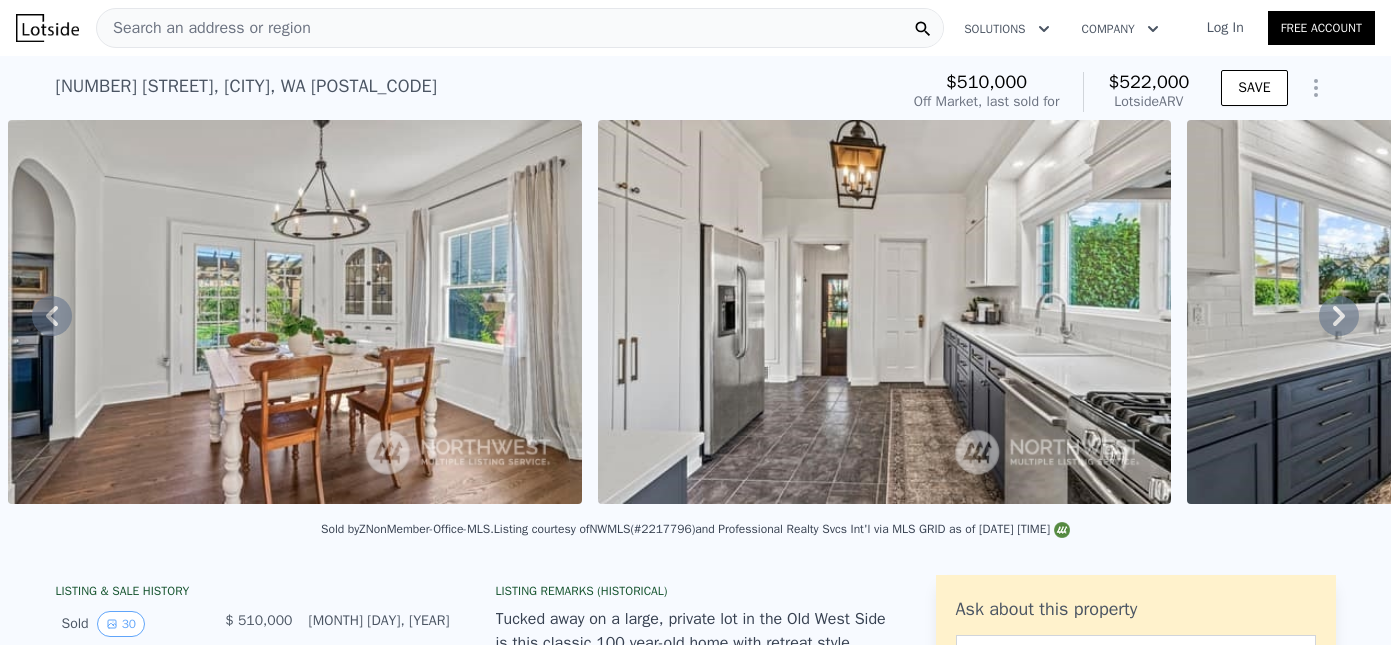 click 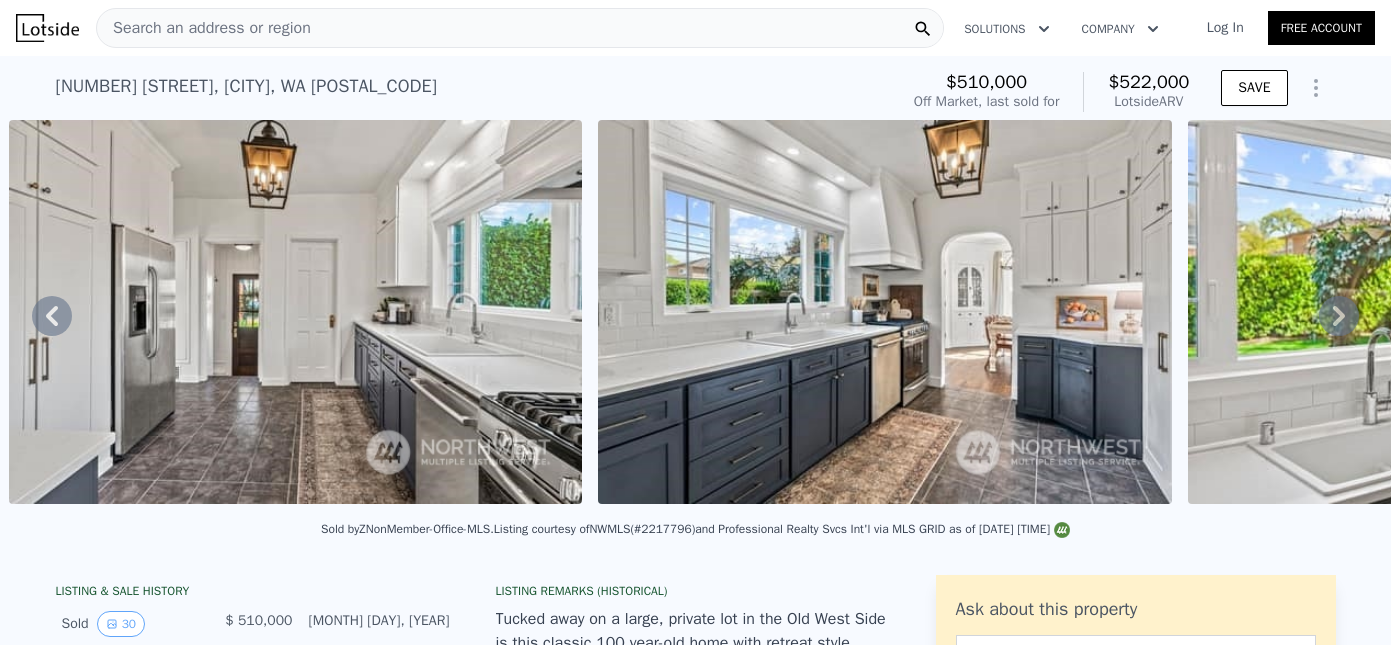 click 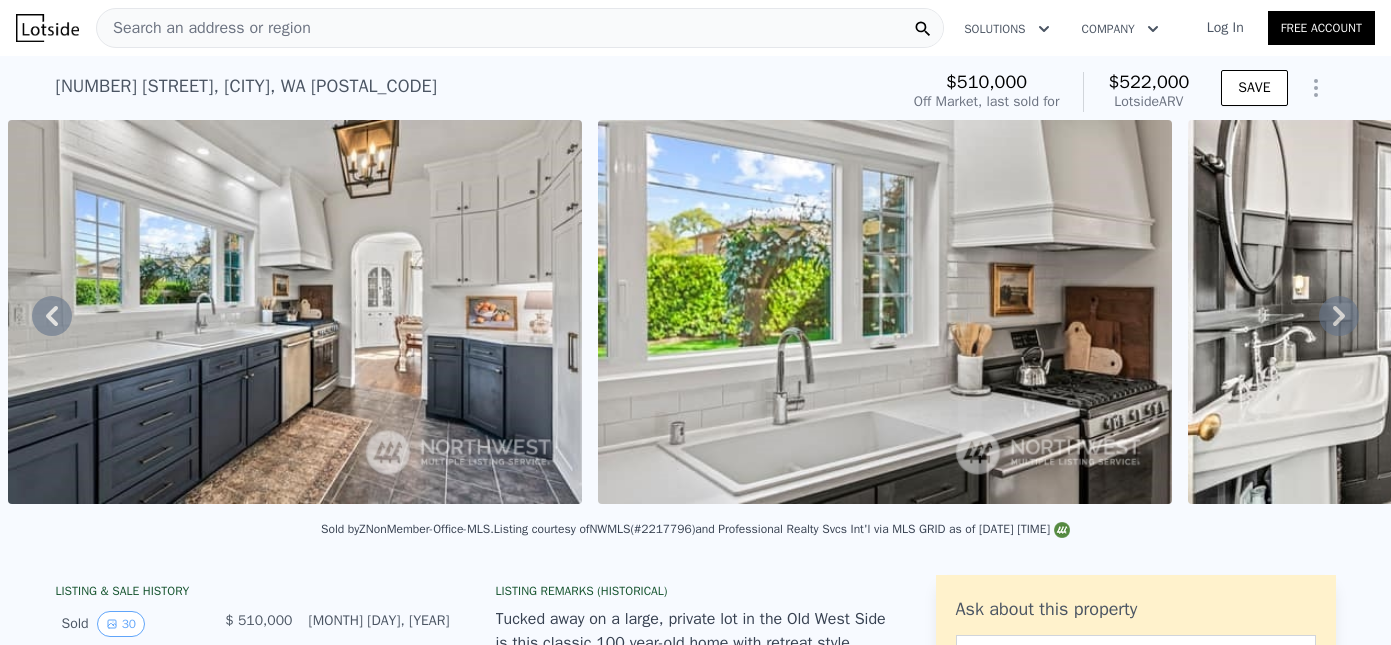 click 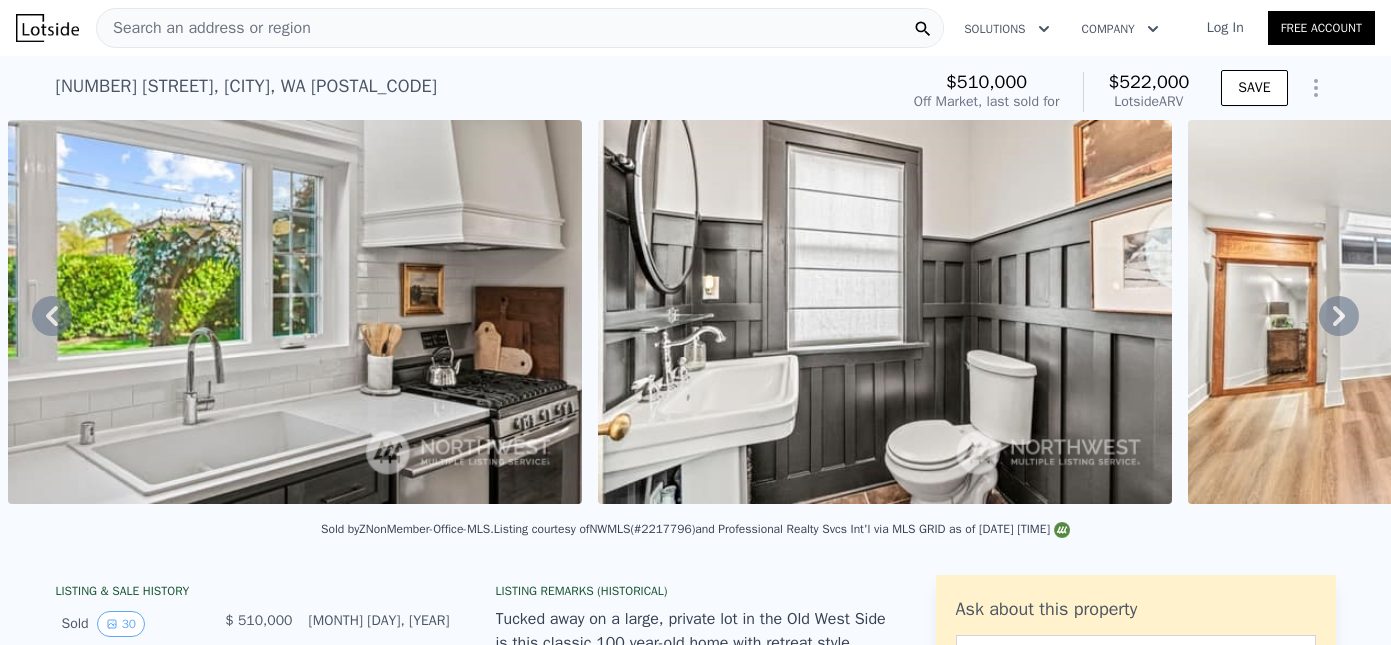 click 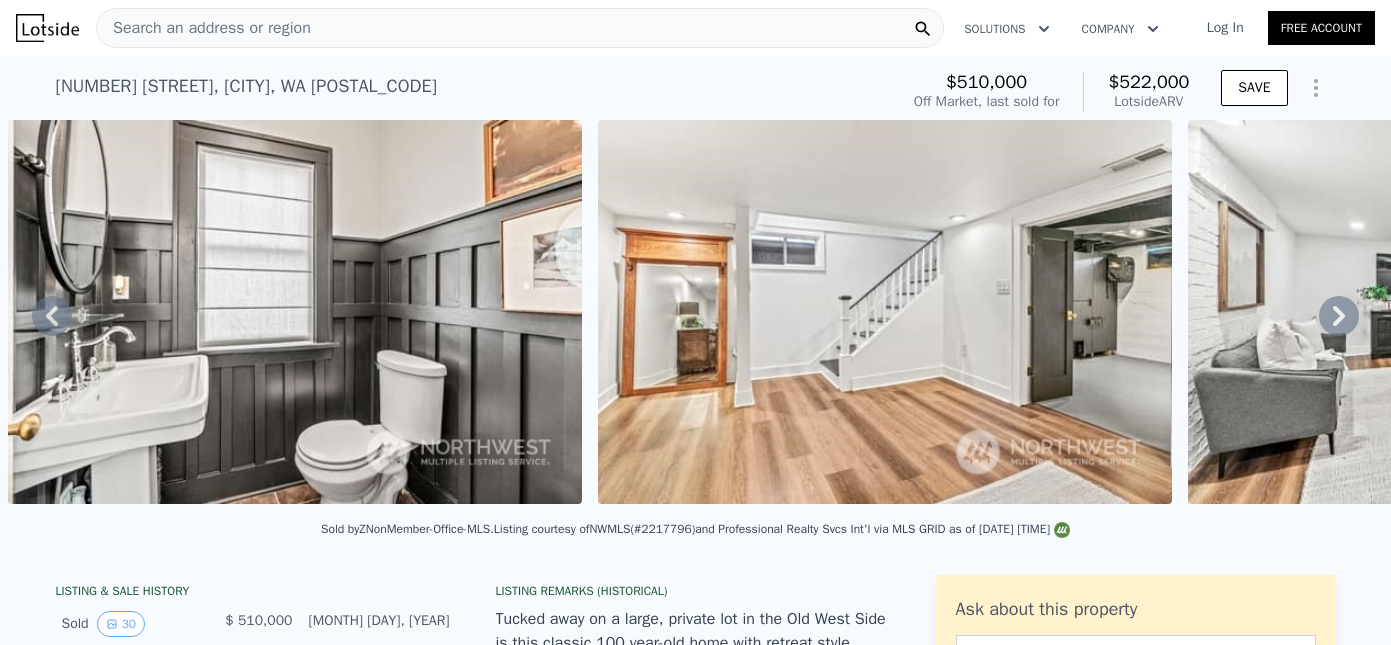 click 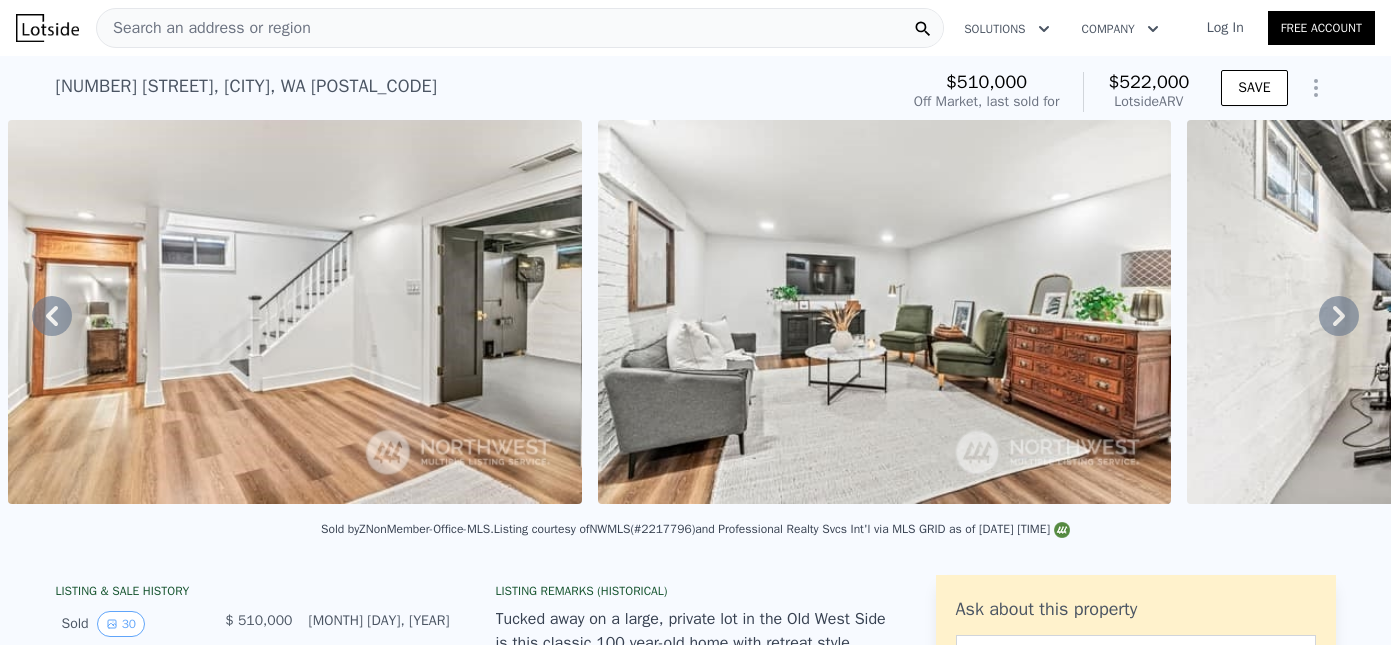 click 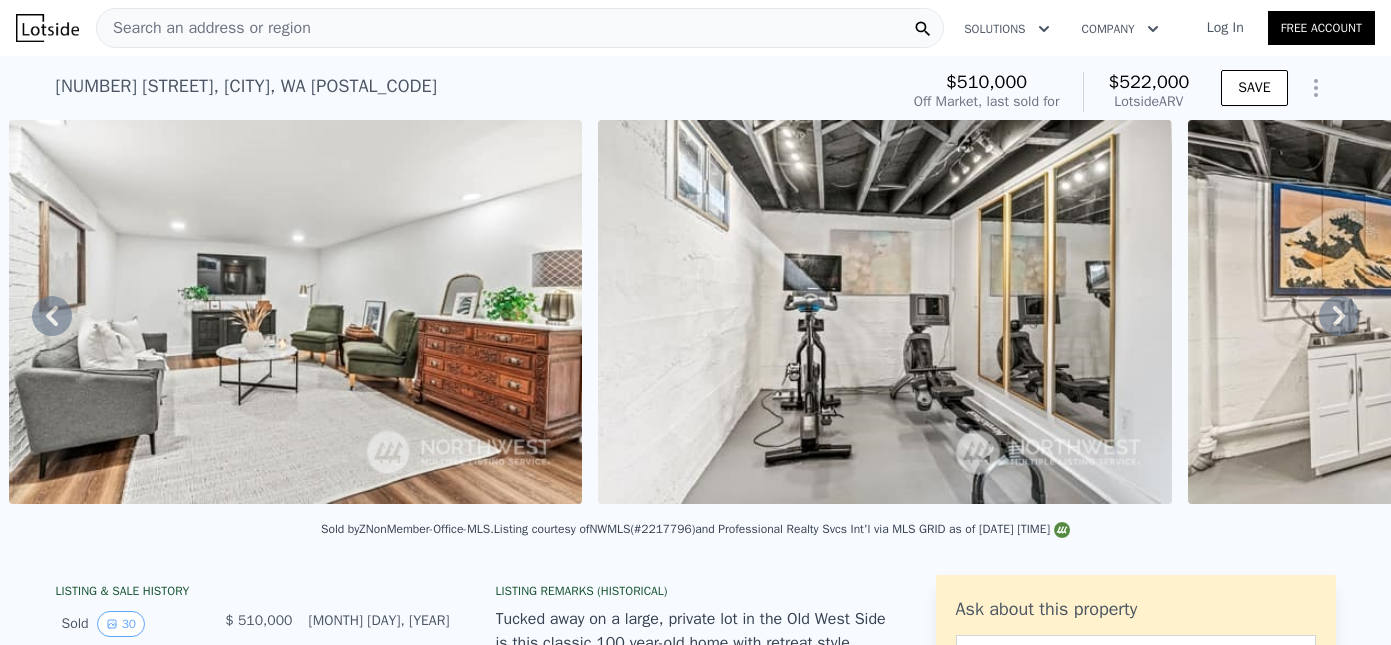 click 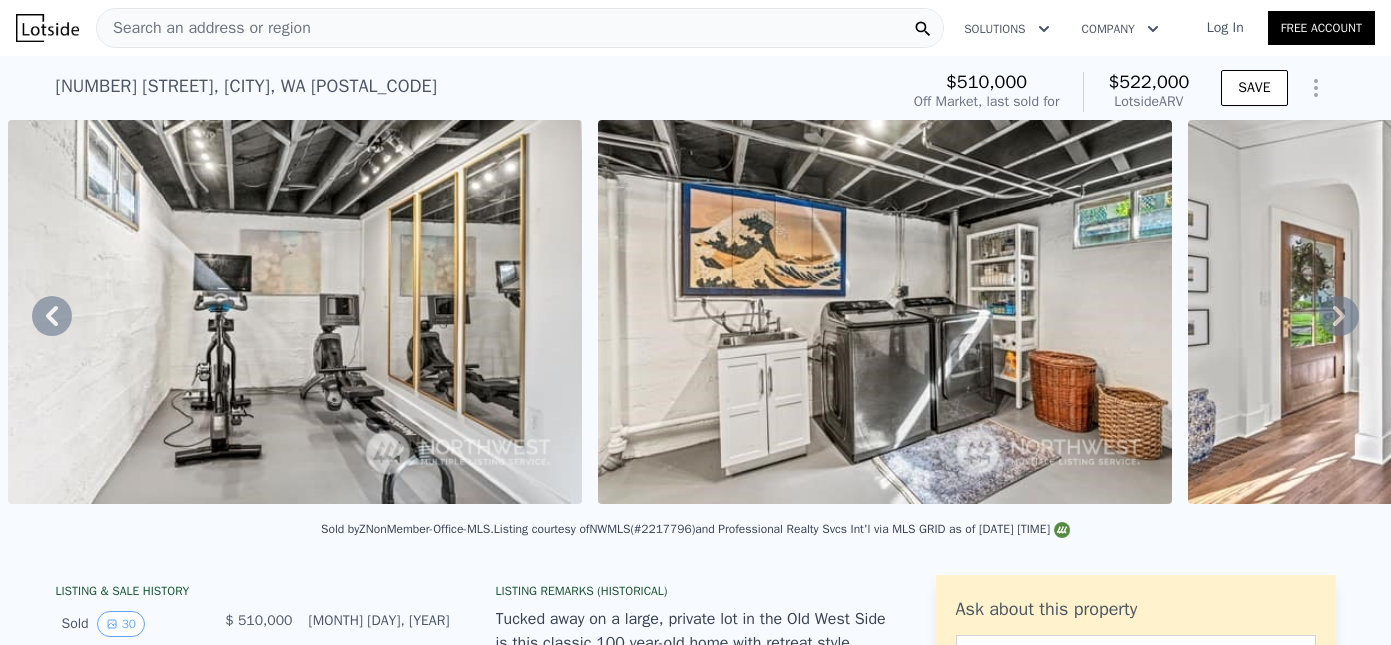 click 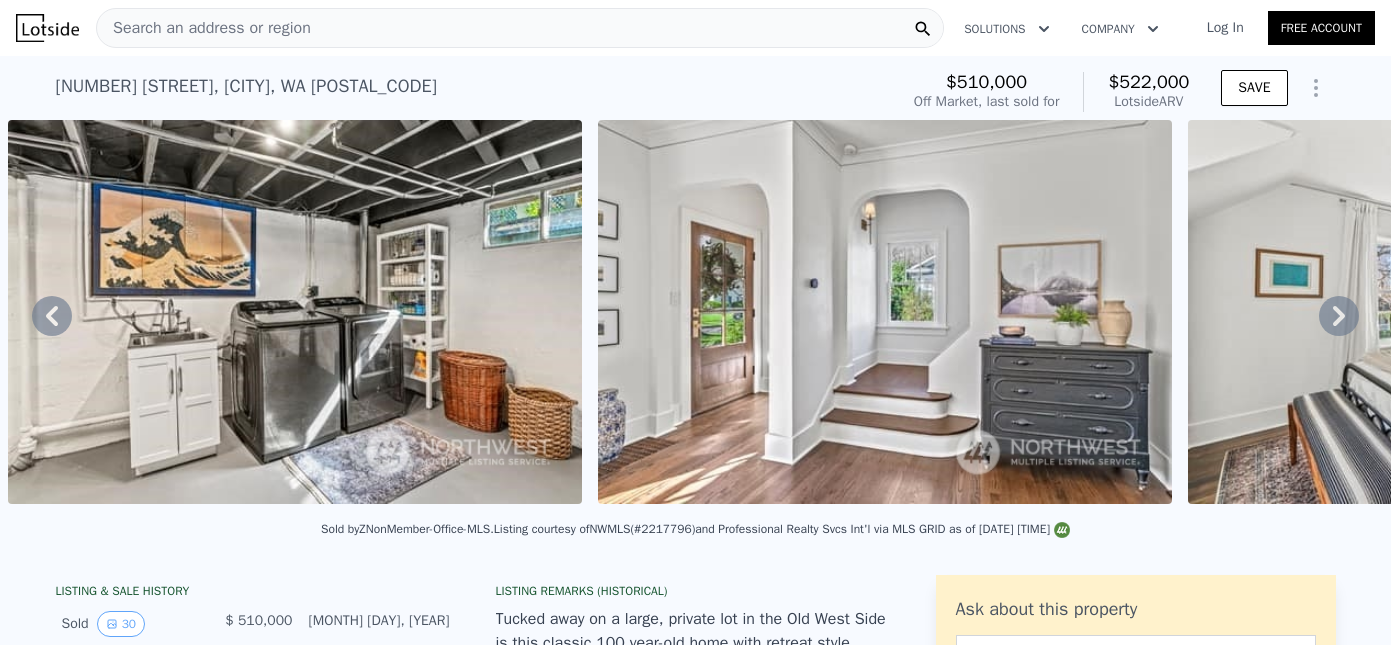 click 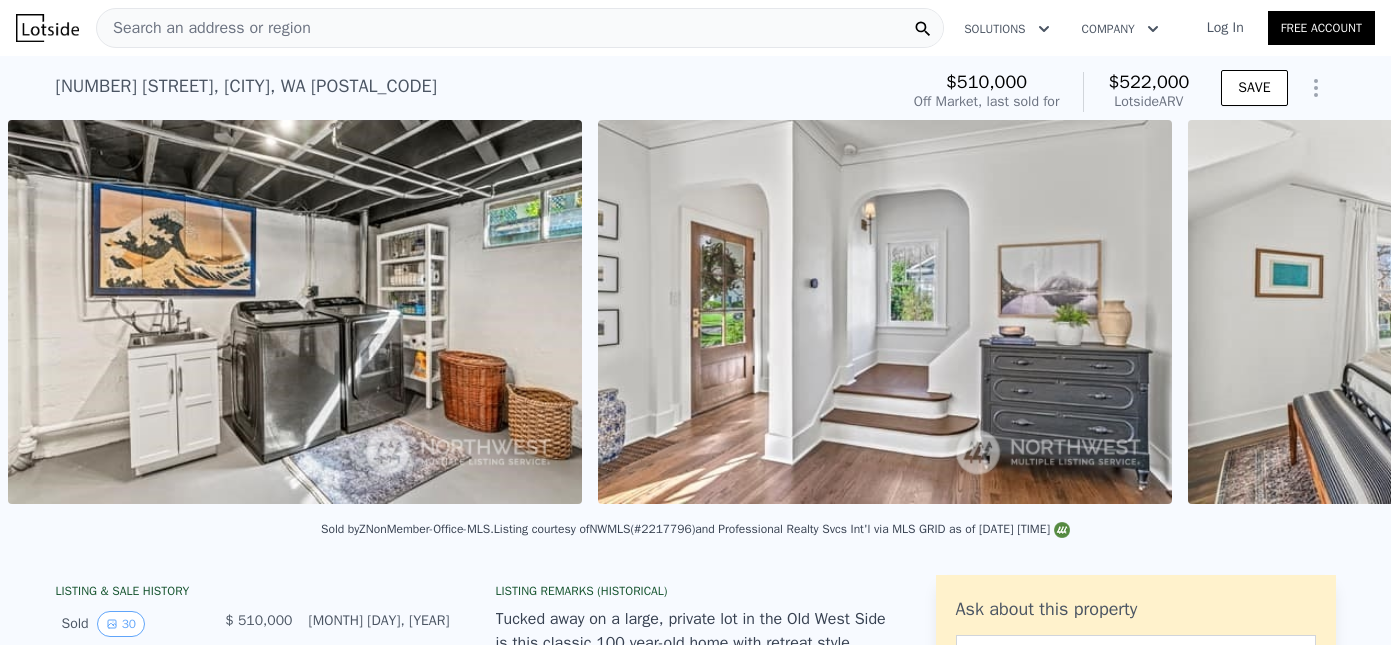 scroll, scrollTop: 0, scrollLeft: 9111, axis: horizontal 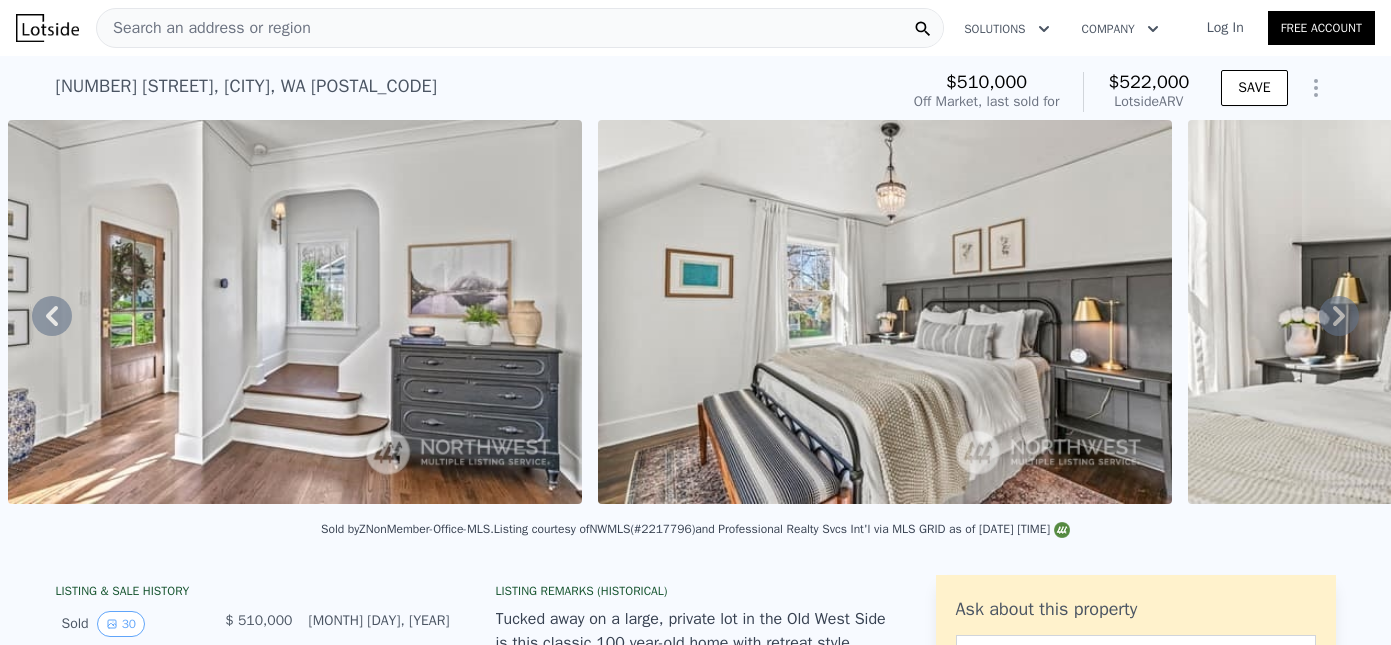 click 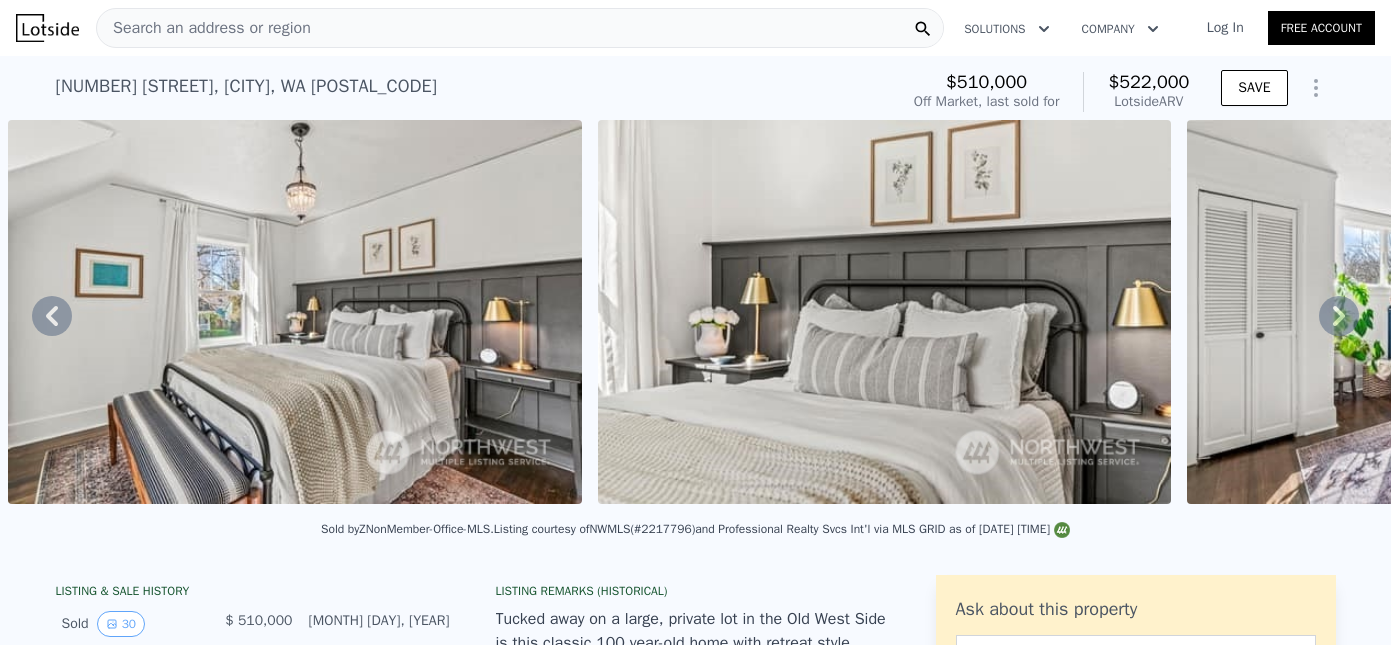 click 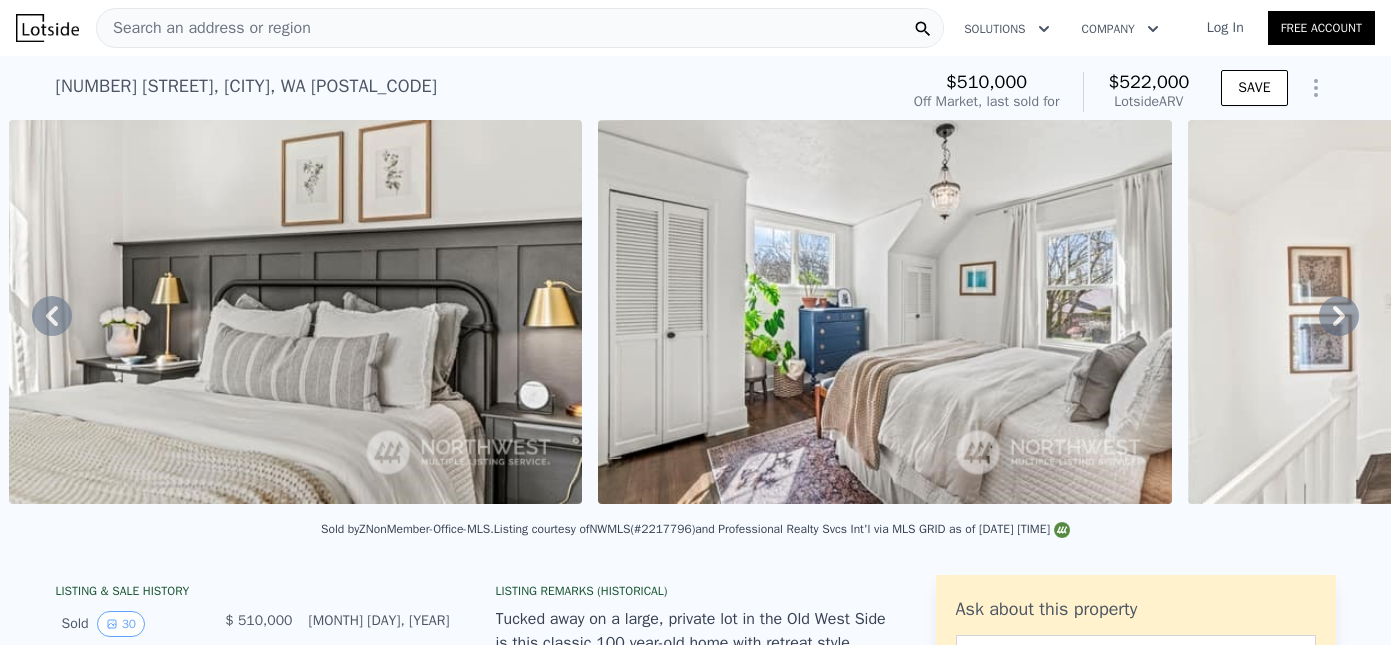 click 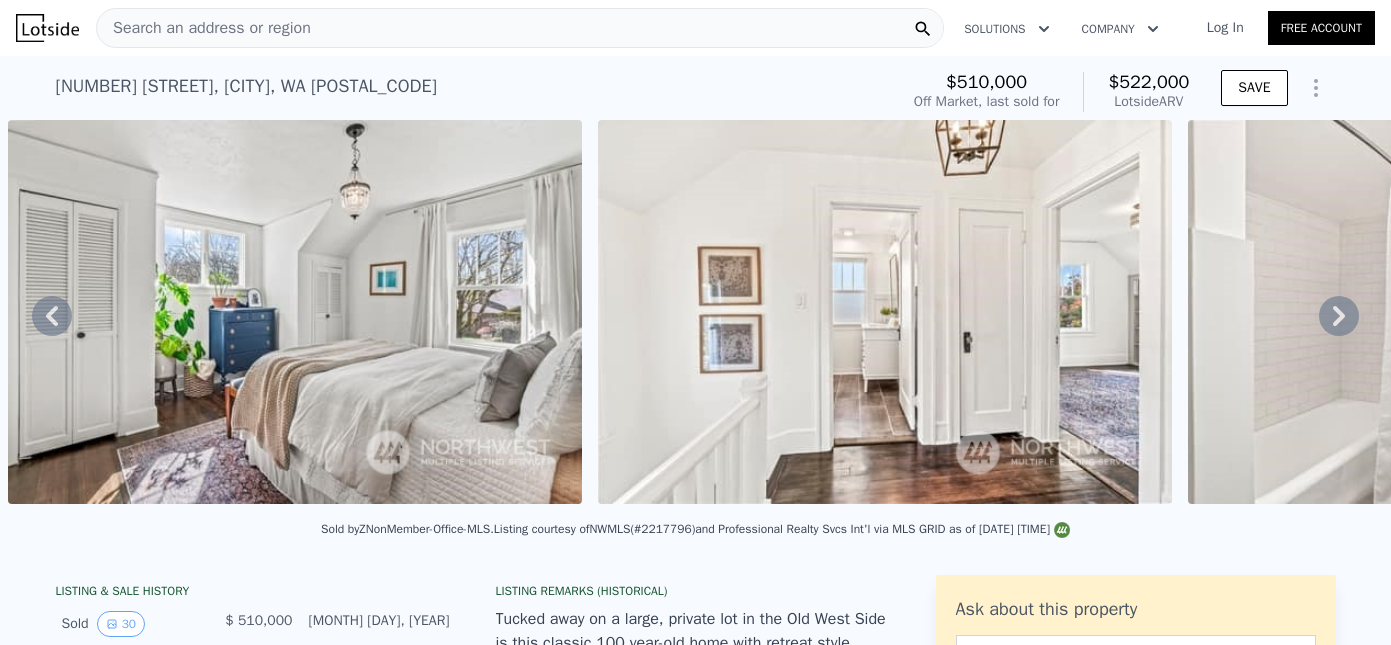 click 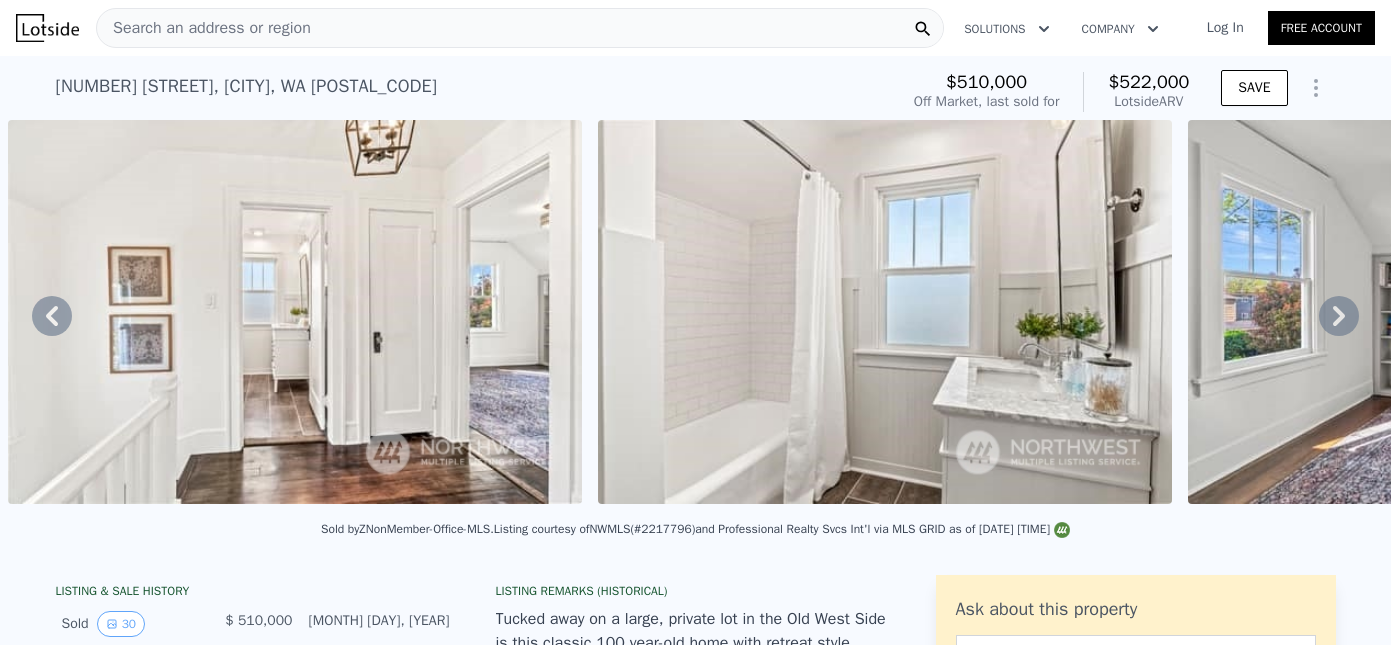 click 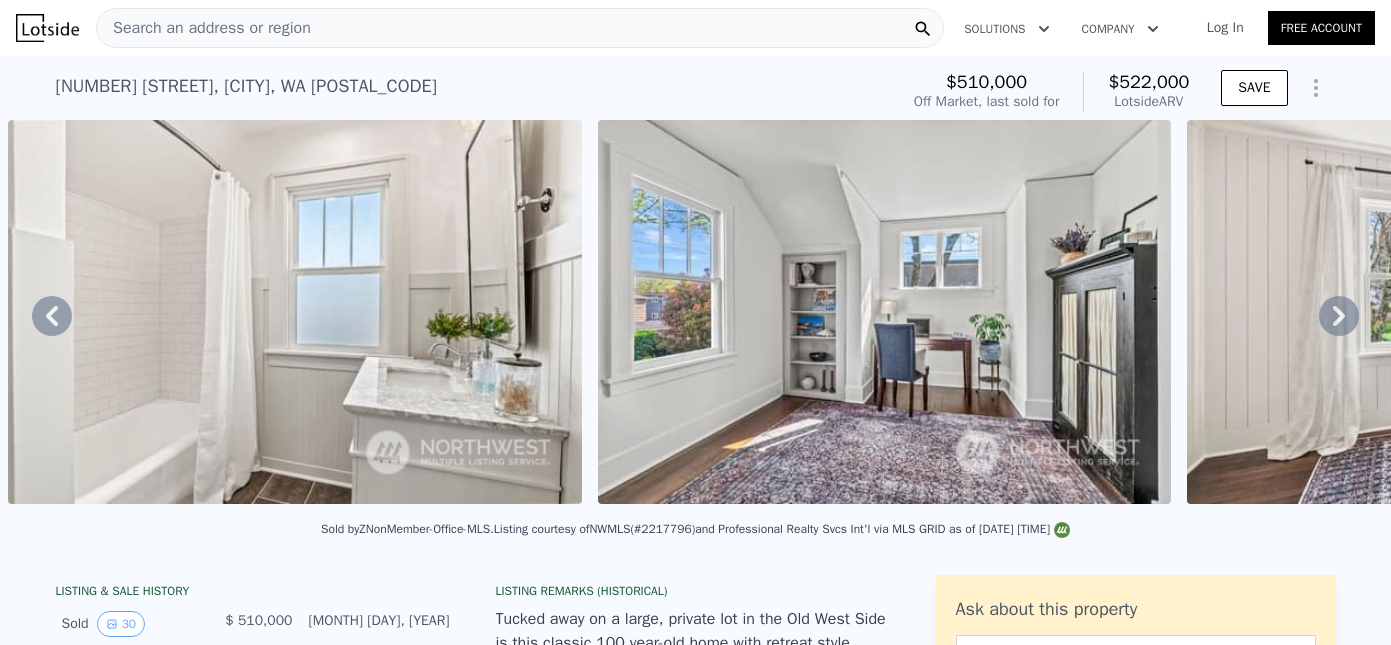 click 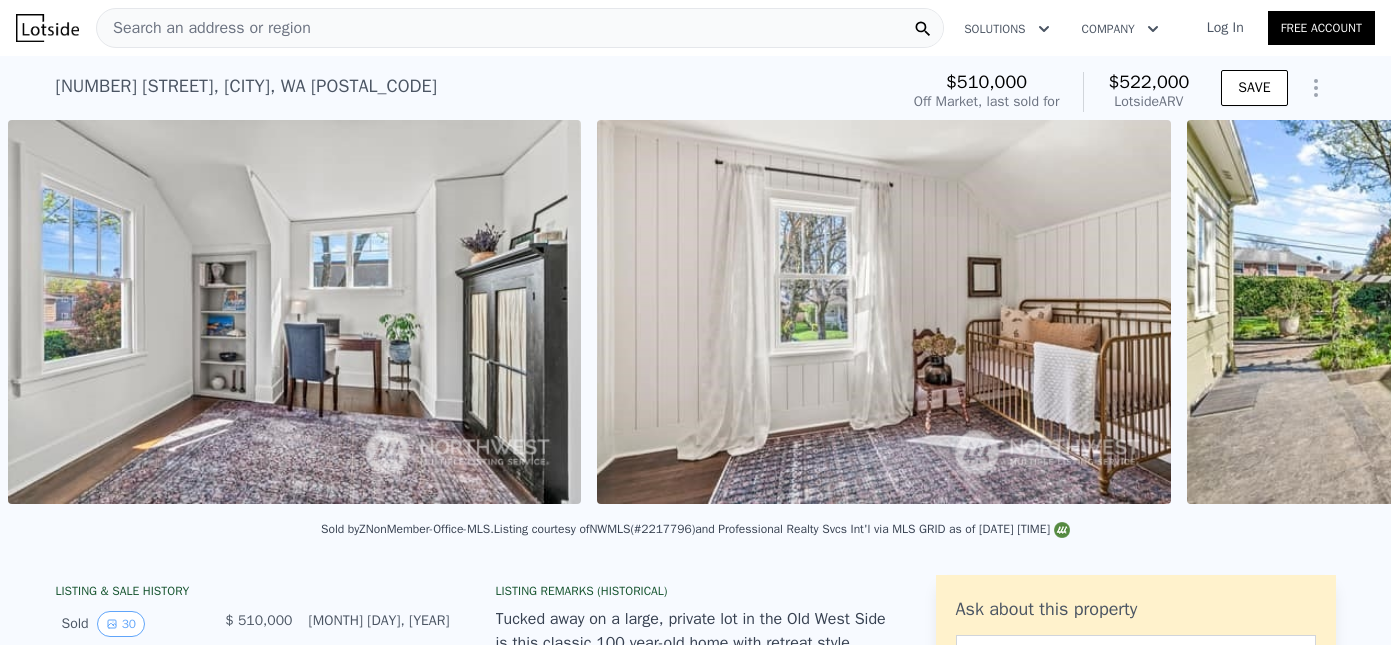 click on "•
+ −
•
+ − STREET VIEW Loading...   SATELLITE VIEW" at bounding box center [695, 315] 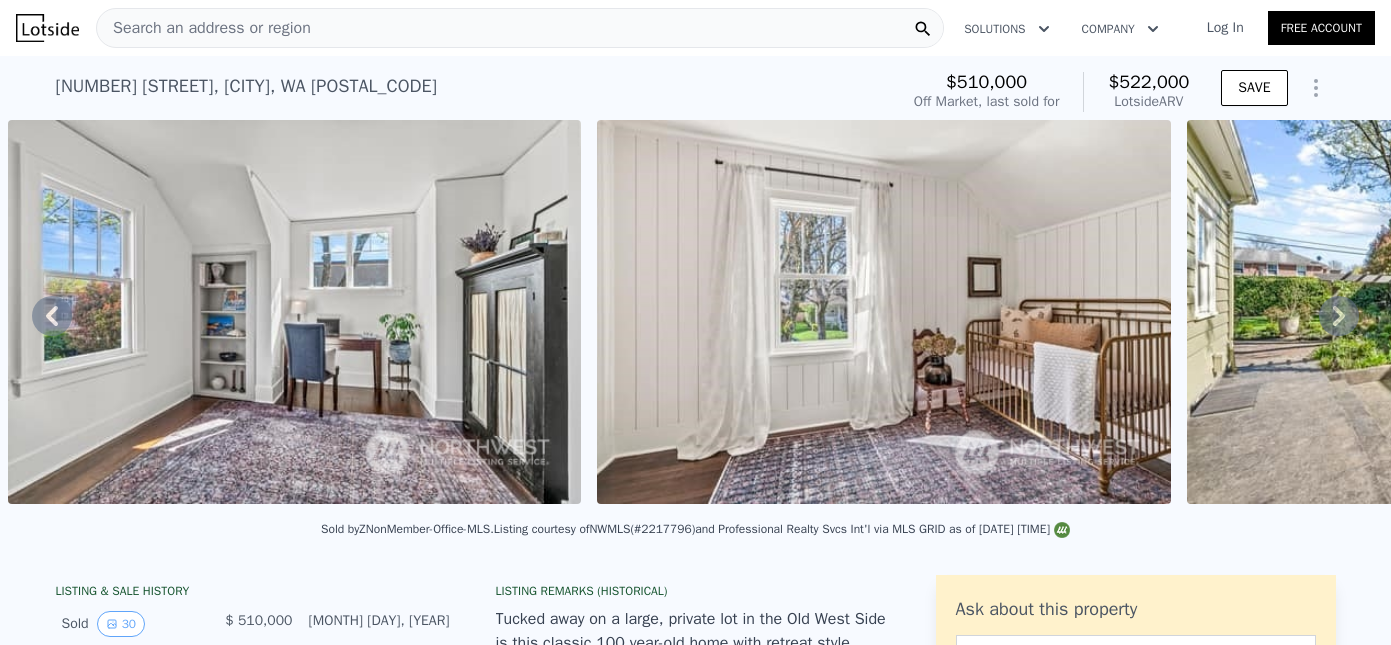 click 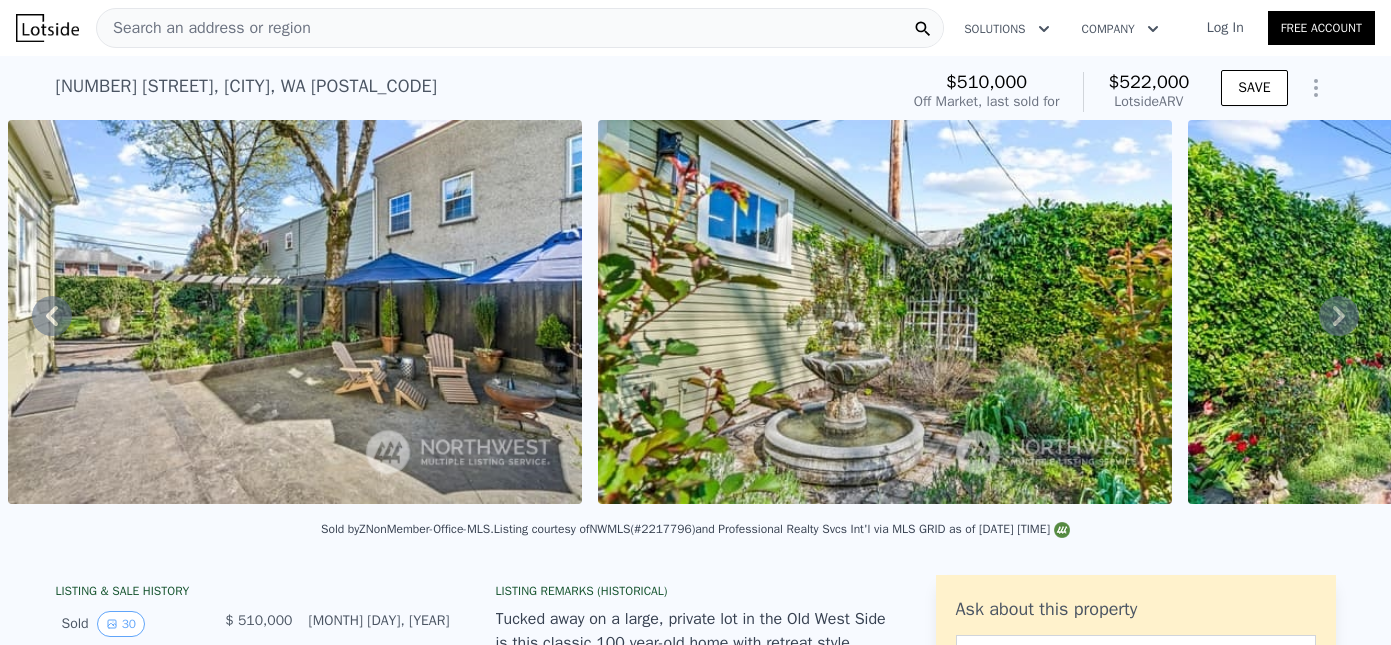 click 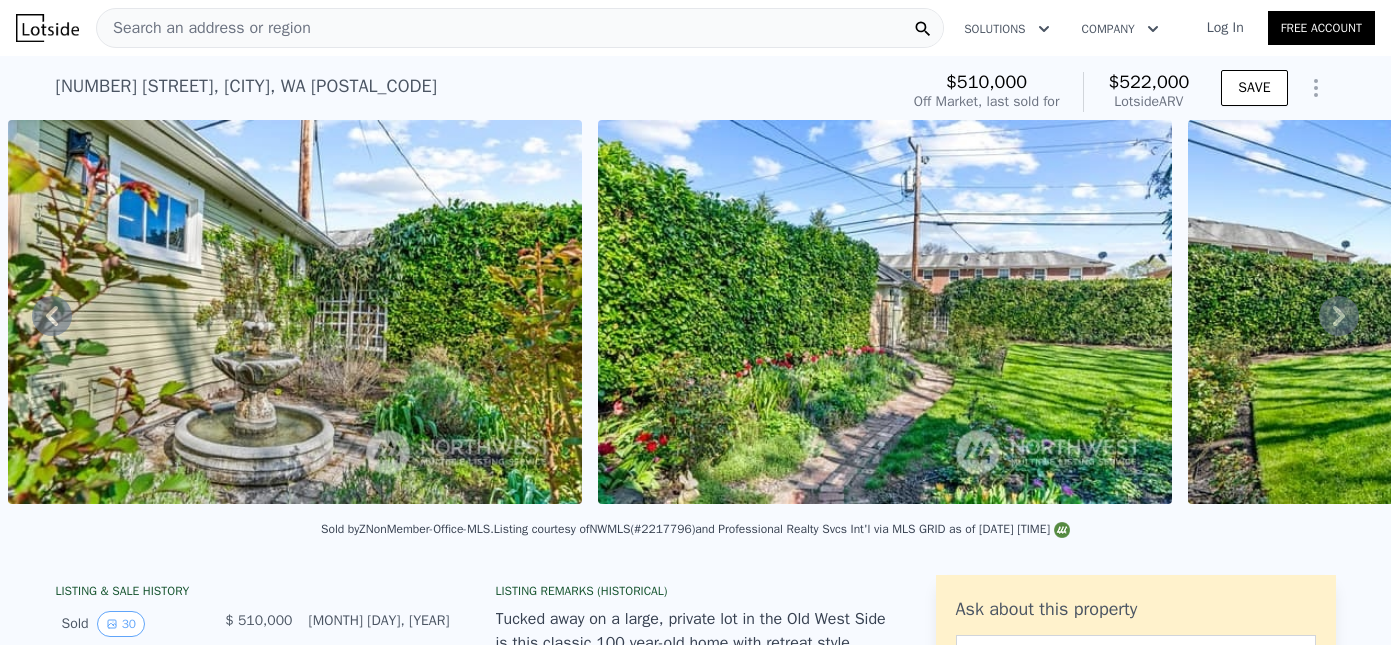 click 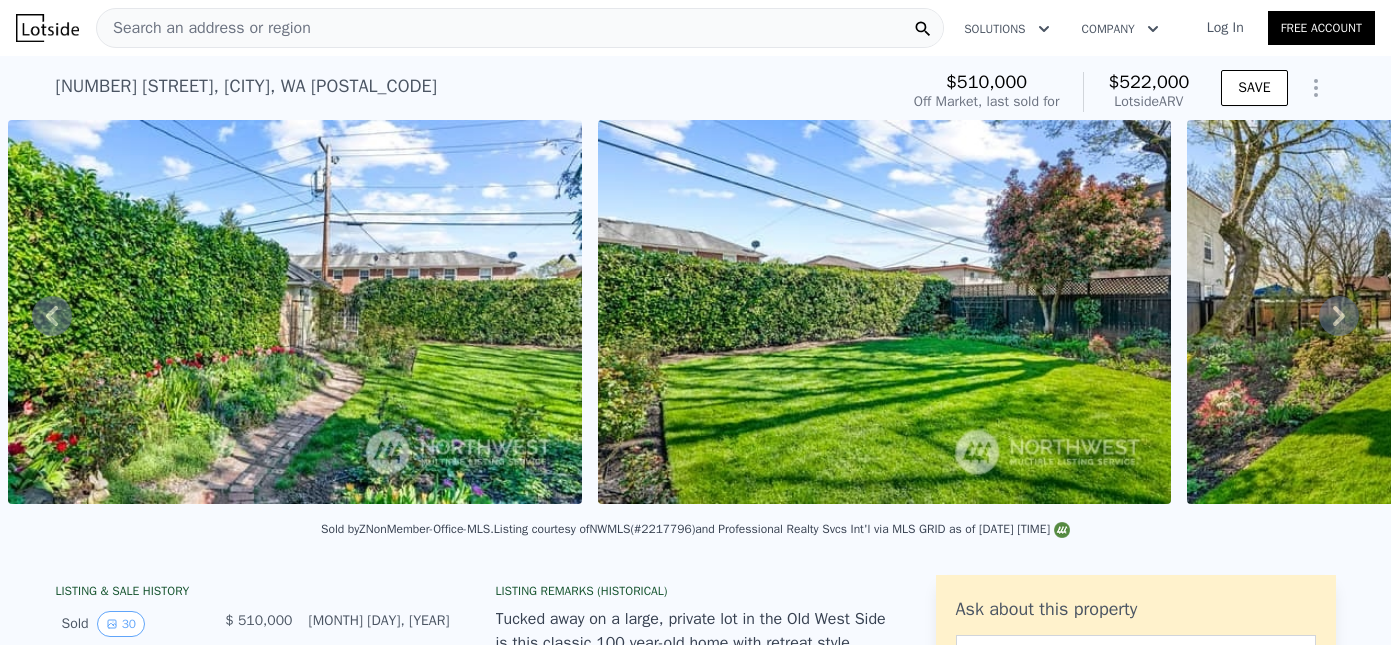 click 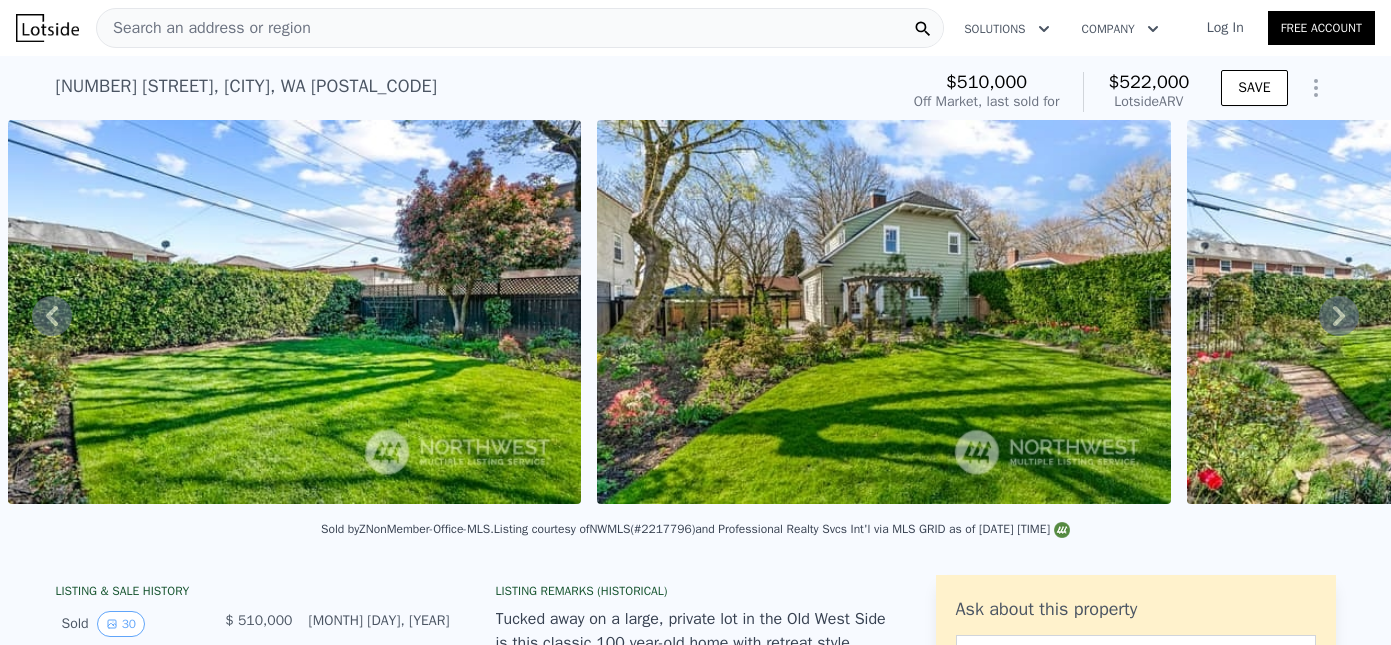click 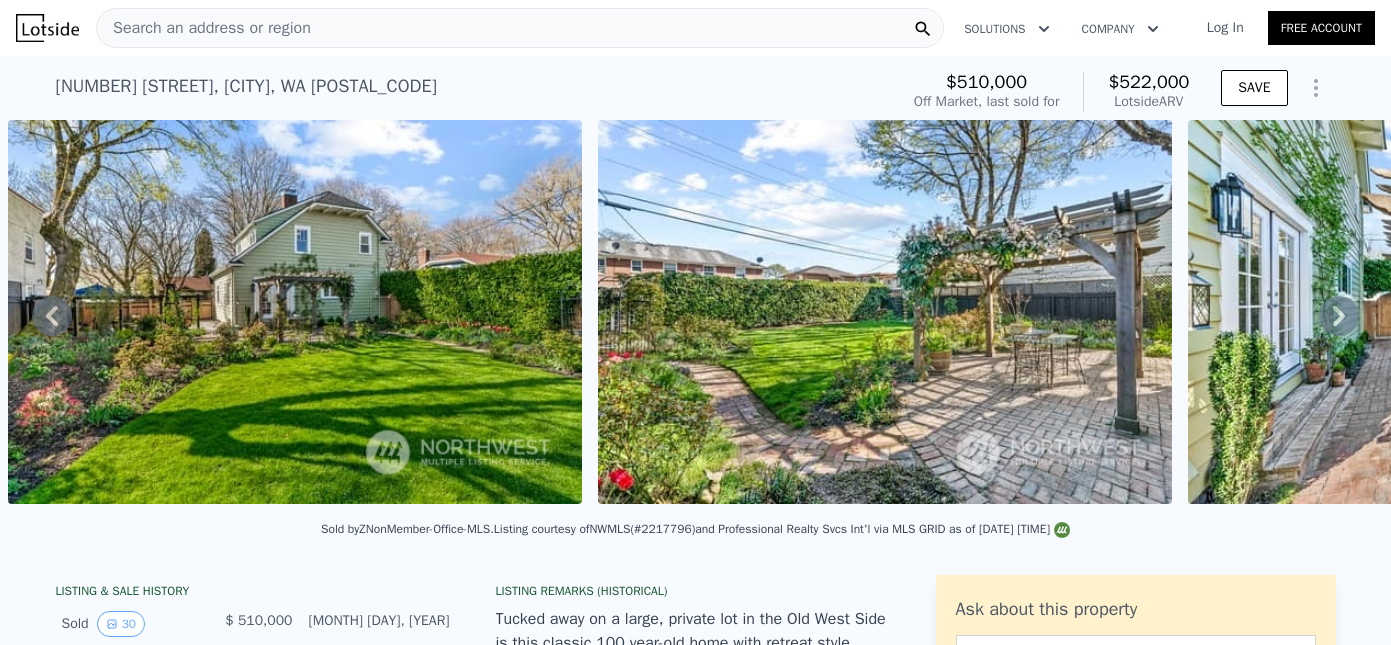 click 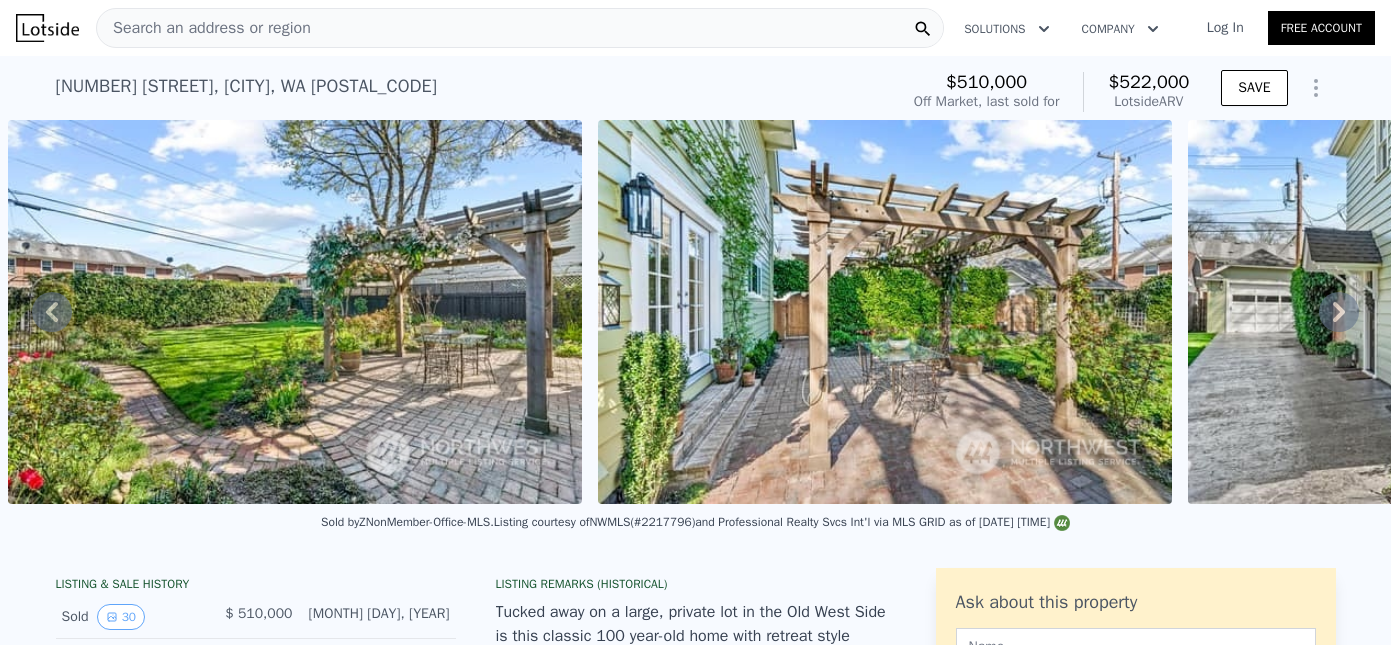 click 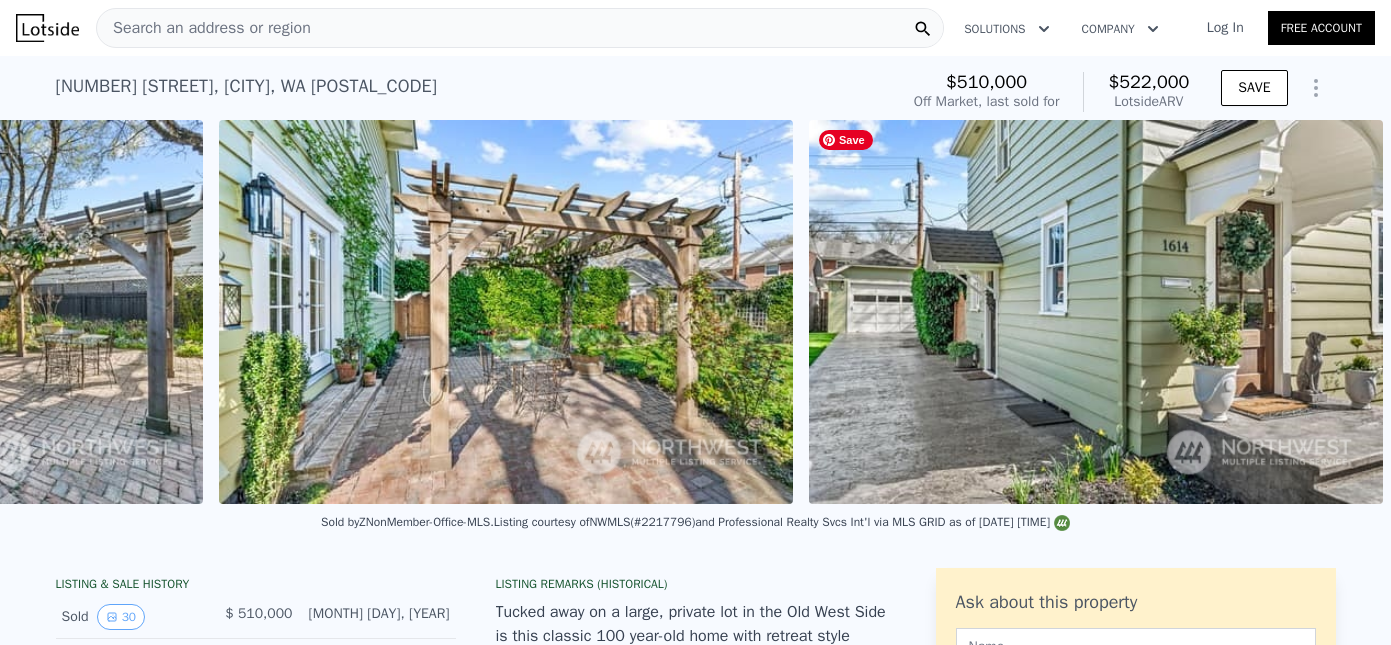click at bounding box center [1096, 312] 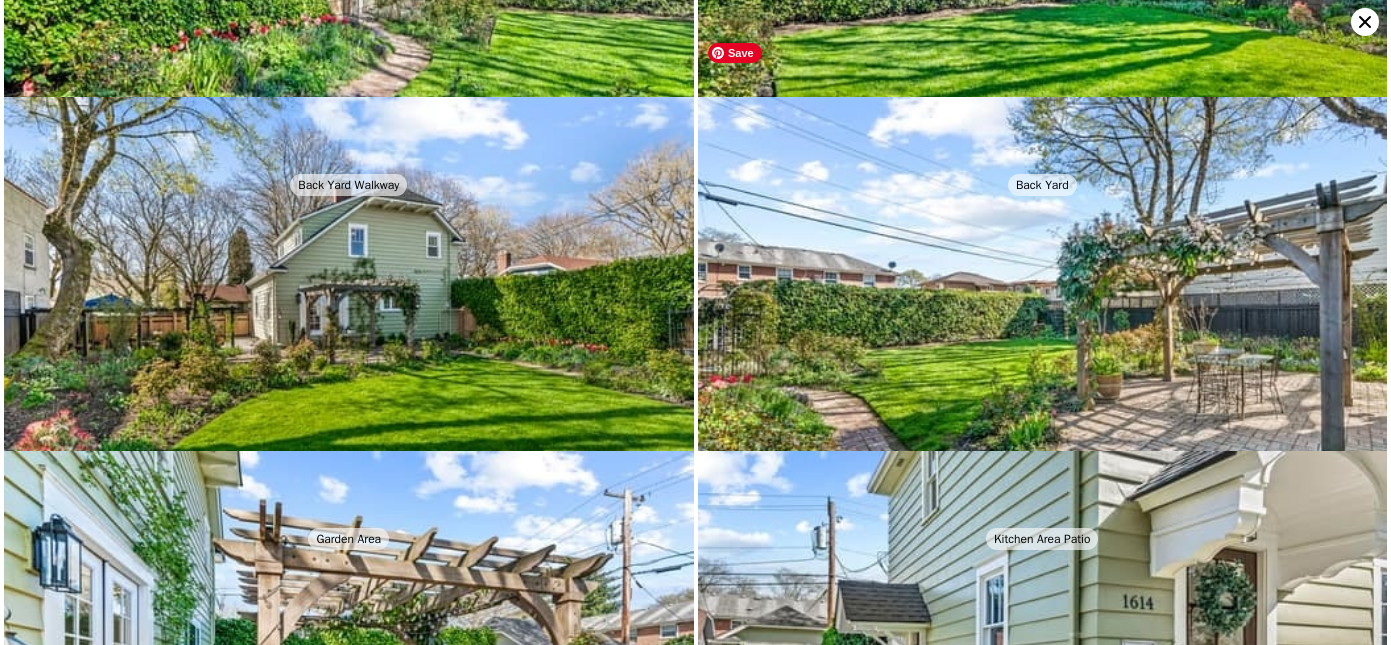 scroll, scrollTop: 4772, scrollLeft: 0, axis: vertical 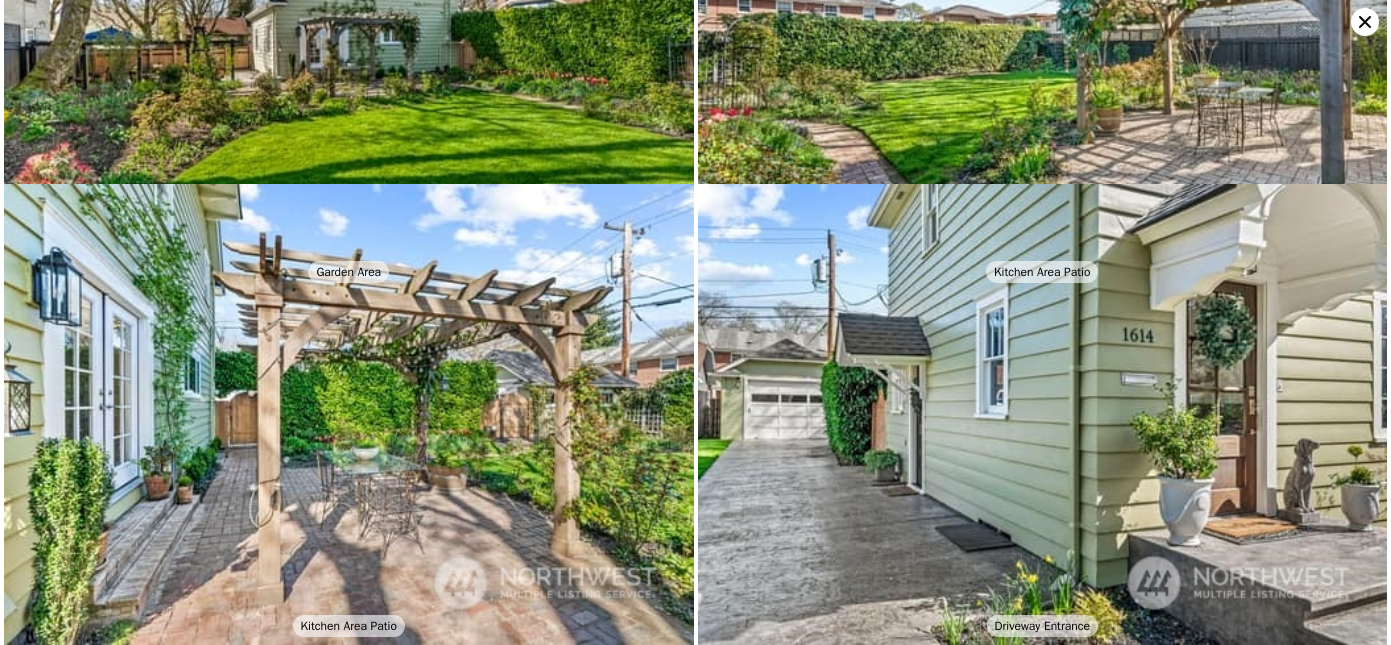 click 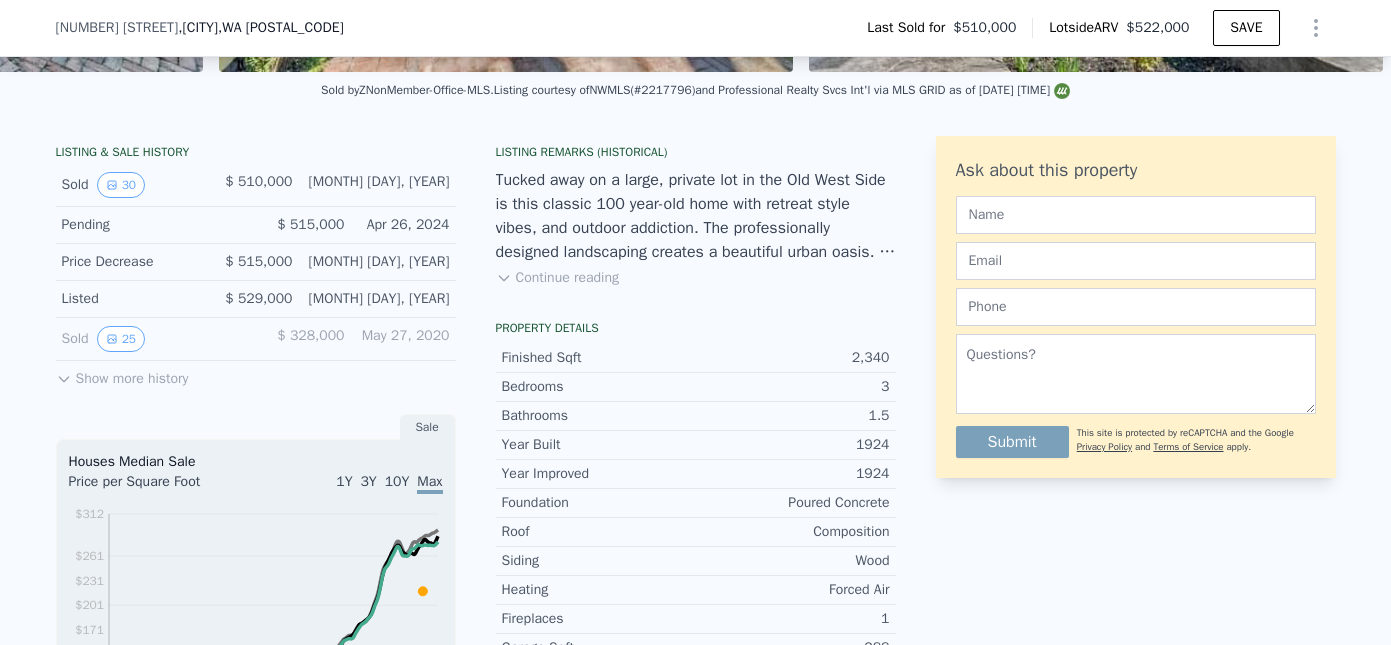 scroll, scrollTop: 426, scrollLeft: 0, axis: vertical 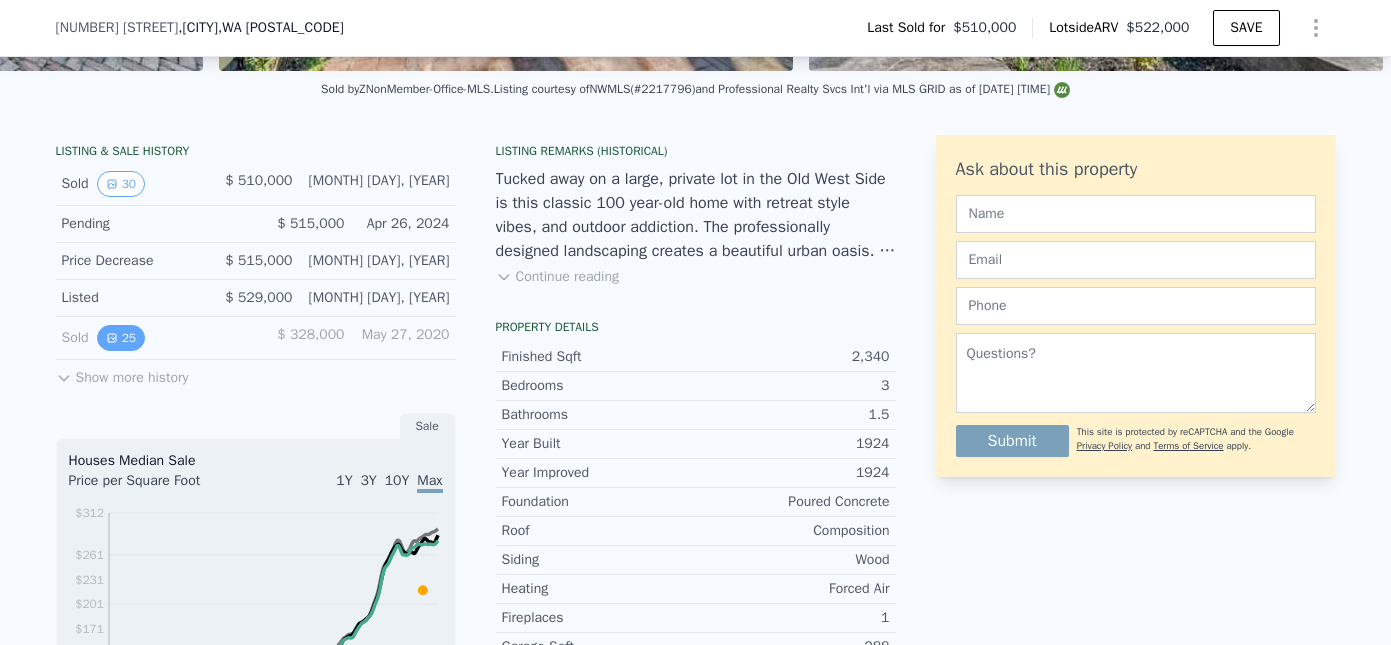 click on "25" at bounding box center [121, 338] 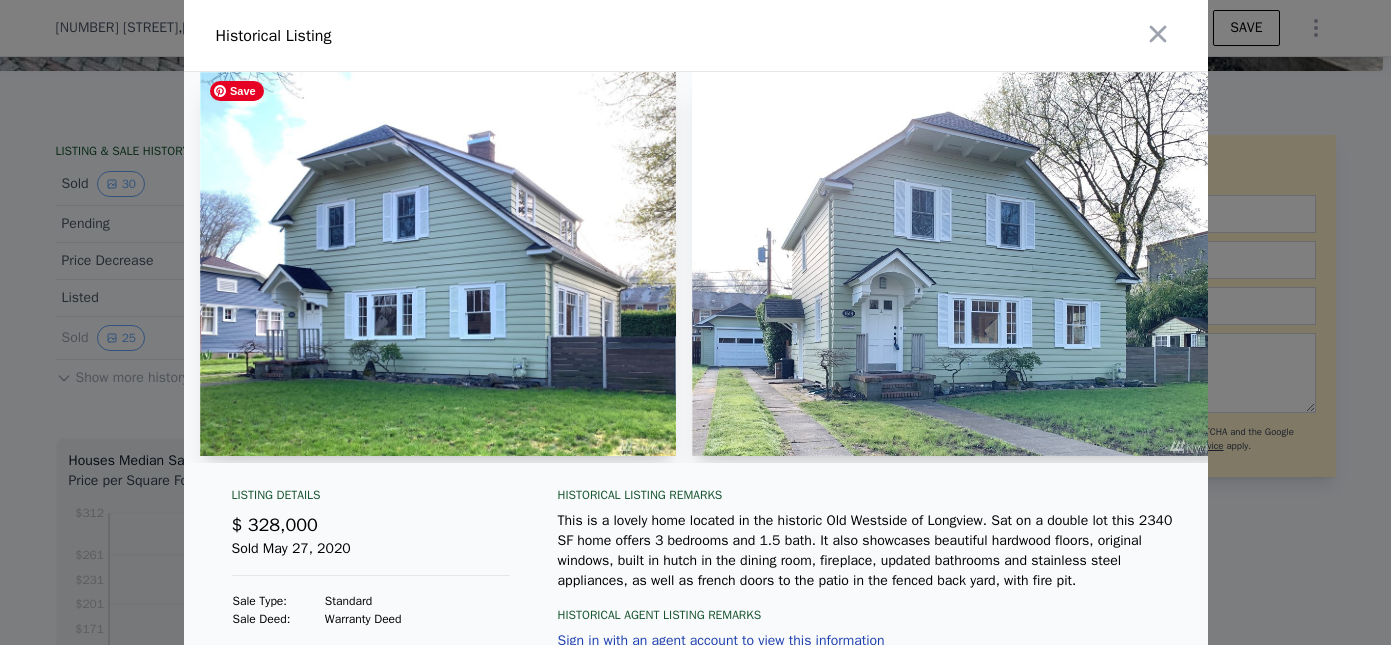 click at bounding box center [438, 264] 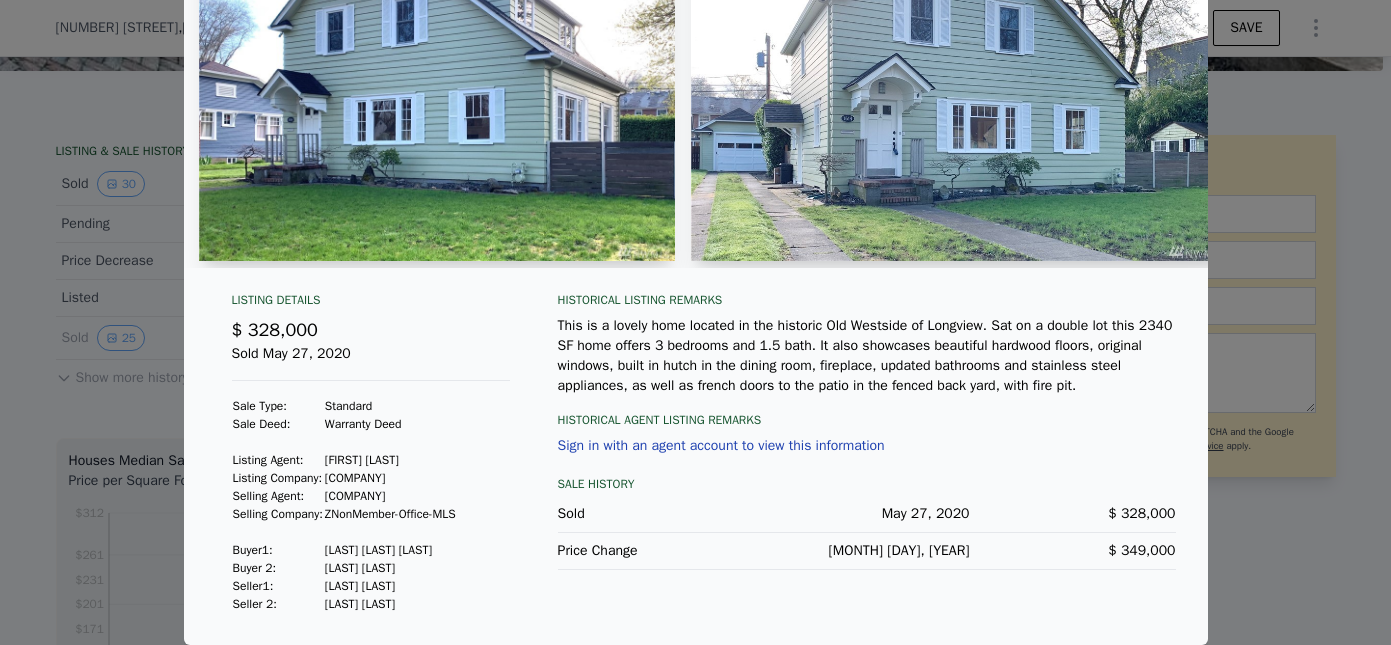 scroll, scrollTop: 0, scrollLeft: 0, axis: both 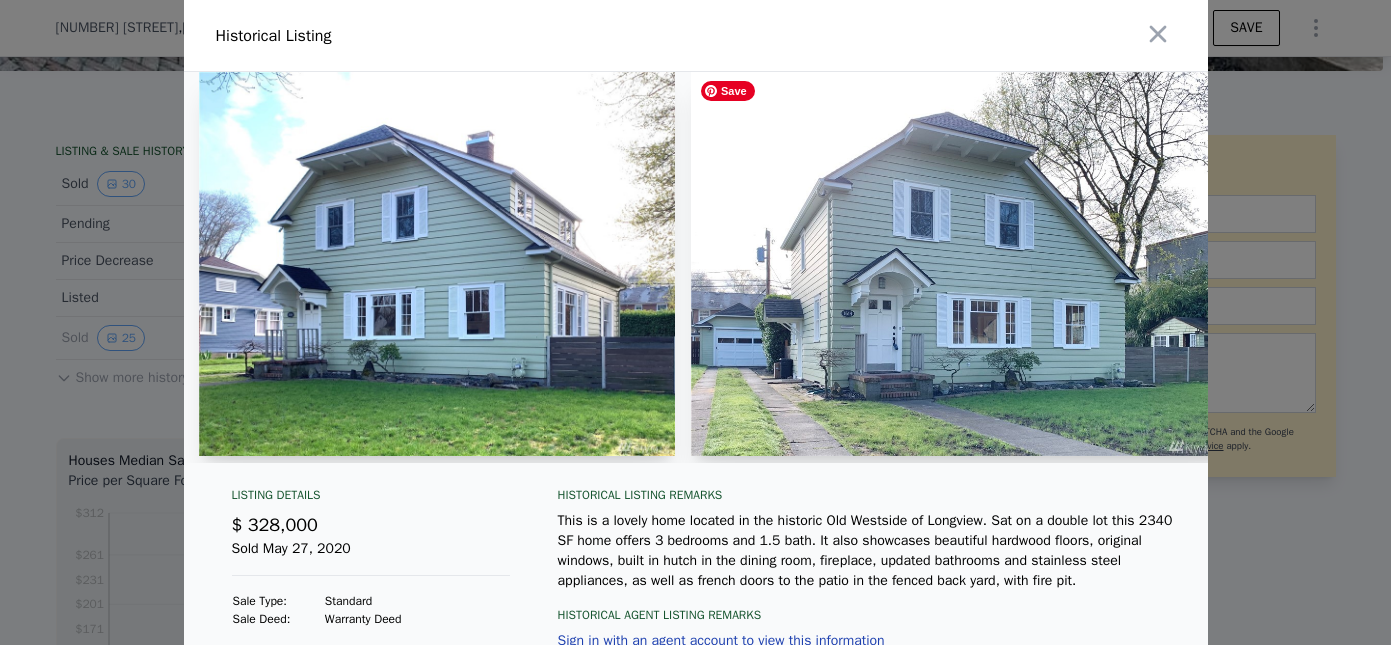 click at bounding box center (960, 264) 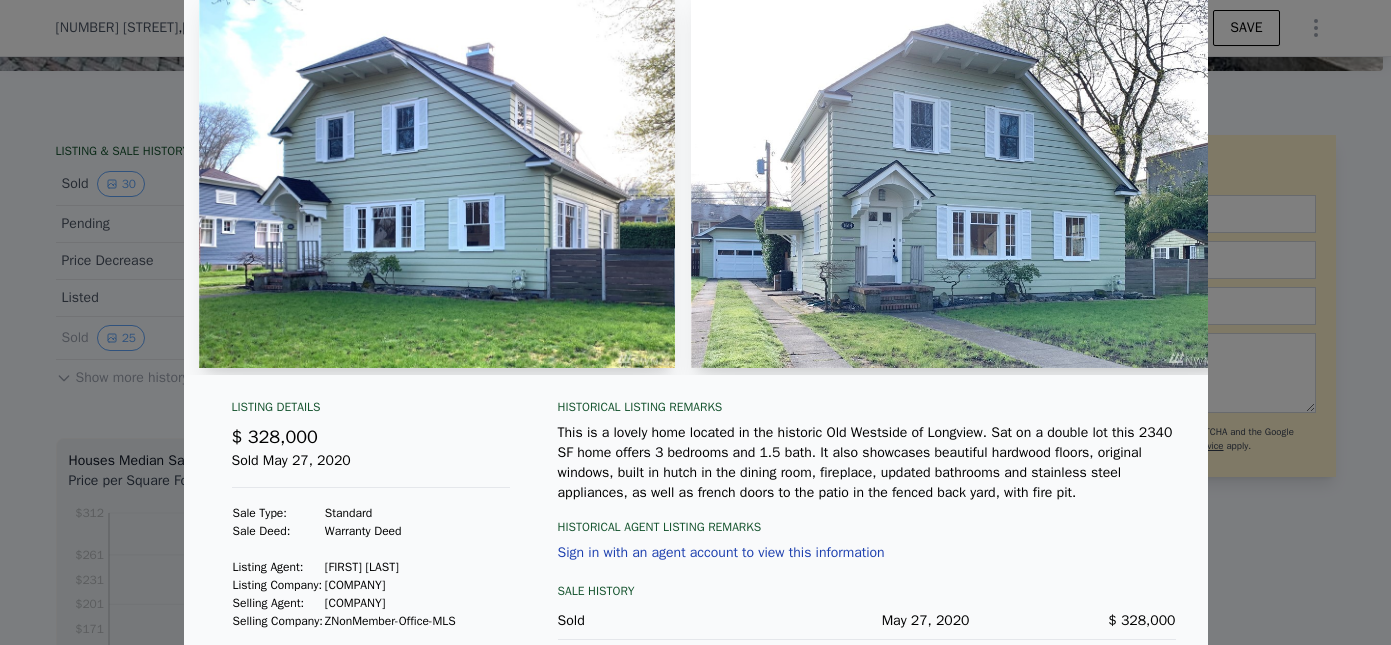 scroll, scrollTop: 0, scrollLeft: 0, axis: both 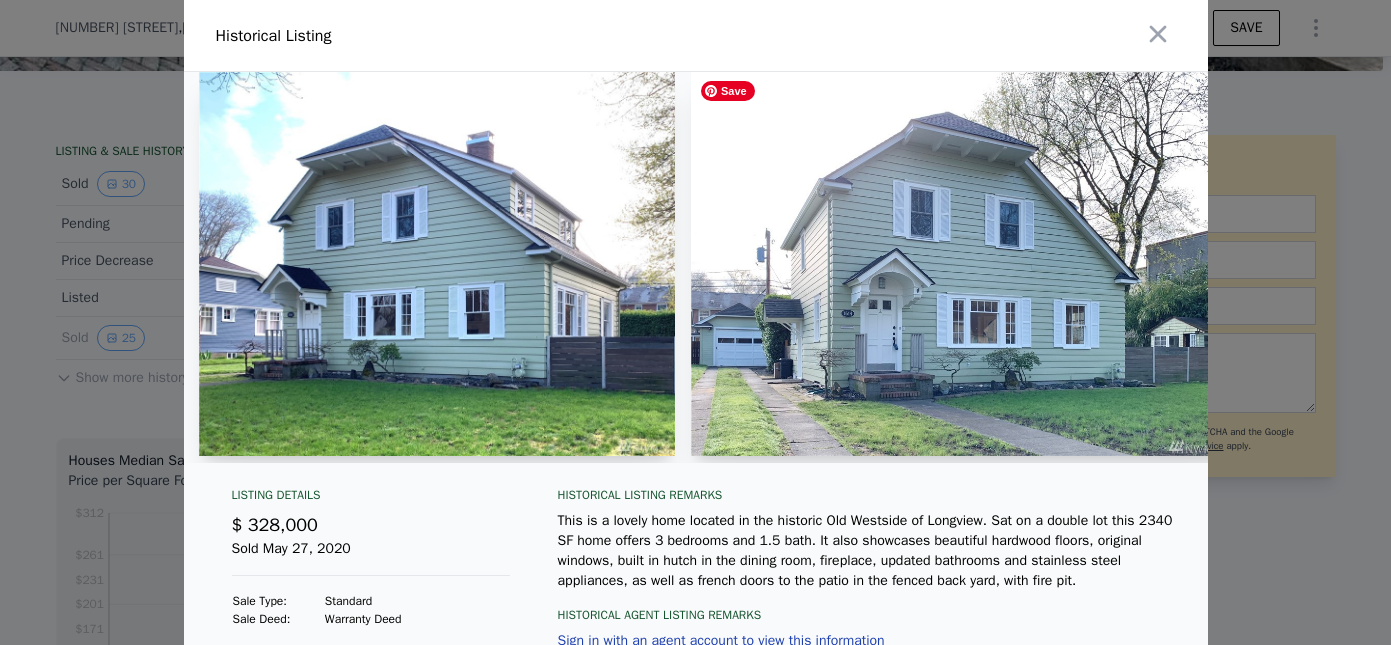click at bounding box center [960, 264] 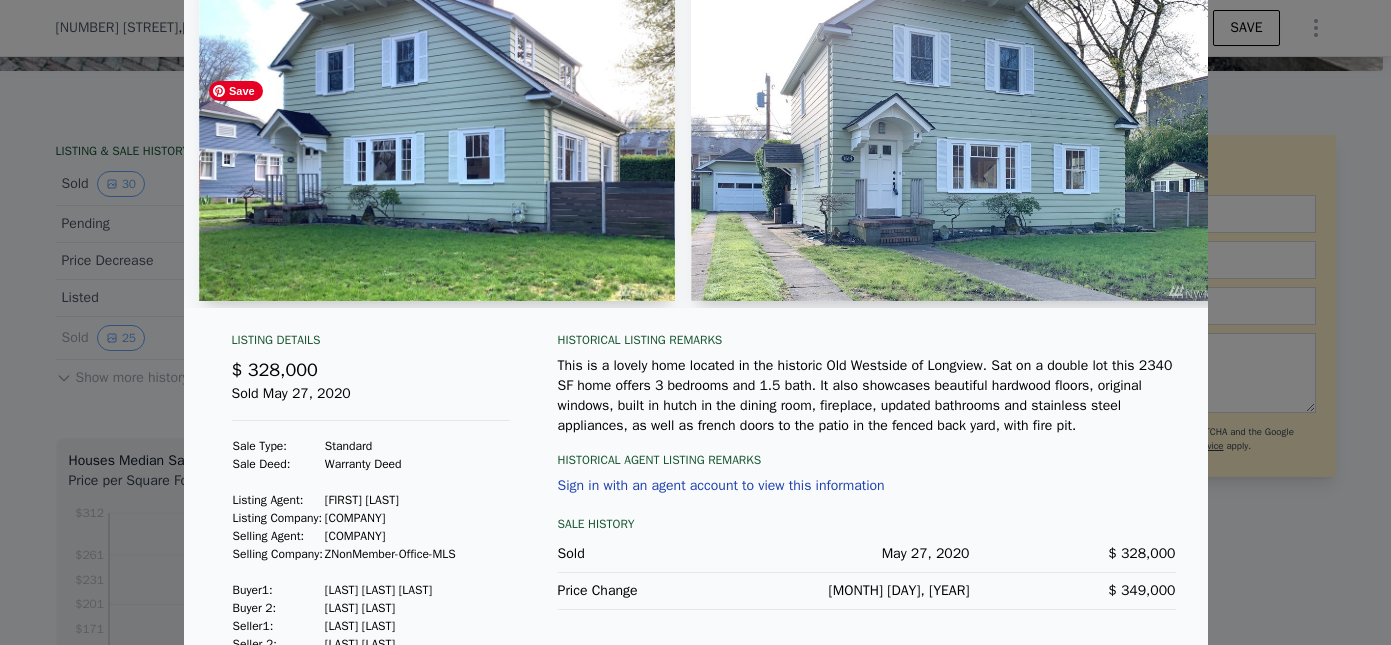 scroll, scrollTop: 225, scrollLeft: 0, axis: vertical 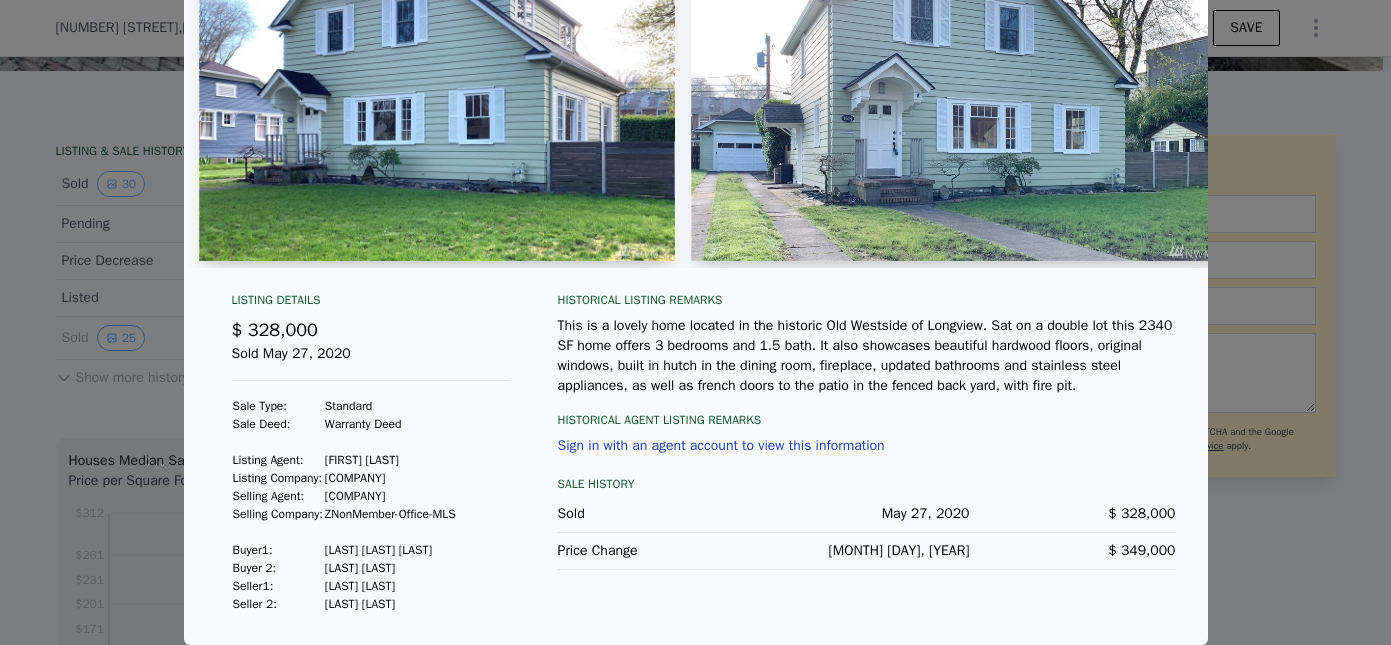 click at bounding box center (695, 322) 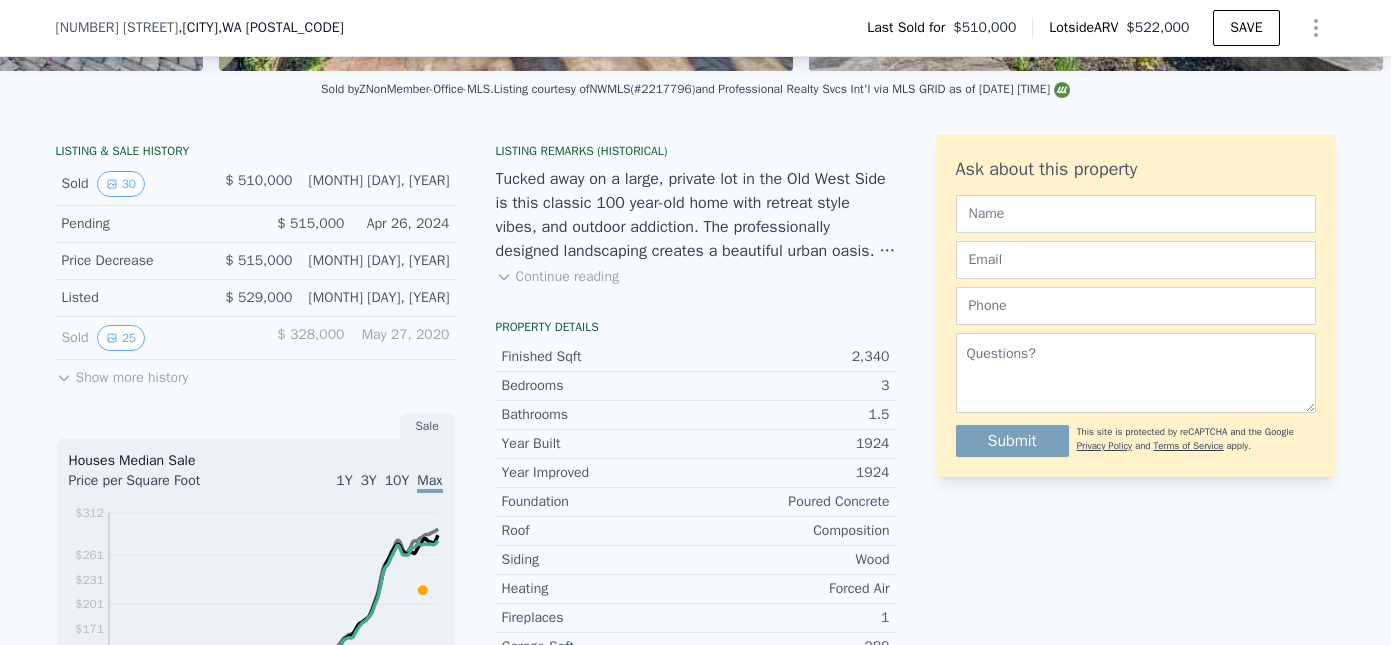 click on "LISTING & SALE HISTORY Sold 30 $ 510,000 May 27, 2024 Pending $ 515,000 Apr 26, 2024 Price Decrease $ 515,000 Apr 12, 2024 Listed $ 529,000 Apr 4, 2024 Sold 25 $ 328,000 May 27, 2020 Listed $ 349,000 Apr 2, 2020 Sold 25 $ 315,000 May 22, 2019 Listed $ 324,900 May 1, 2019 Sold 1 $ 315,000 May 22, 2019 Listed $ 324,900 May 1, 2019 Sold 1 $ 165,000 Mar 30, 2005 Price Decrease $ 169,500 Mar 30, 2005 Listed $ 172,000 Nov 14, 2004  Show more history Sale Houses Median Sale Price per Square Foot 1Y 3Y 10Y Max 2000 2003 2005 2008 2011 2014 2017 2020 2022 $51 $81 $111 $141 $171 $201 $231 $261 $312 Cowlitz Co. Longview Zip Sale Mar 15, 2000 Loan history from public records Conventional 6.88% $484,500 5/27/2024 Conventional 3.3% $308,750 5/27/2020 Estimated Equity 8% equity $521,787 Value $510,000 Last Sale $11,787 Appreciation $478,590 Principal $484,500 Initial Loan $5,910 Paid Down $43,197 Equity" at bounding box center (256, 656) 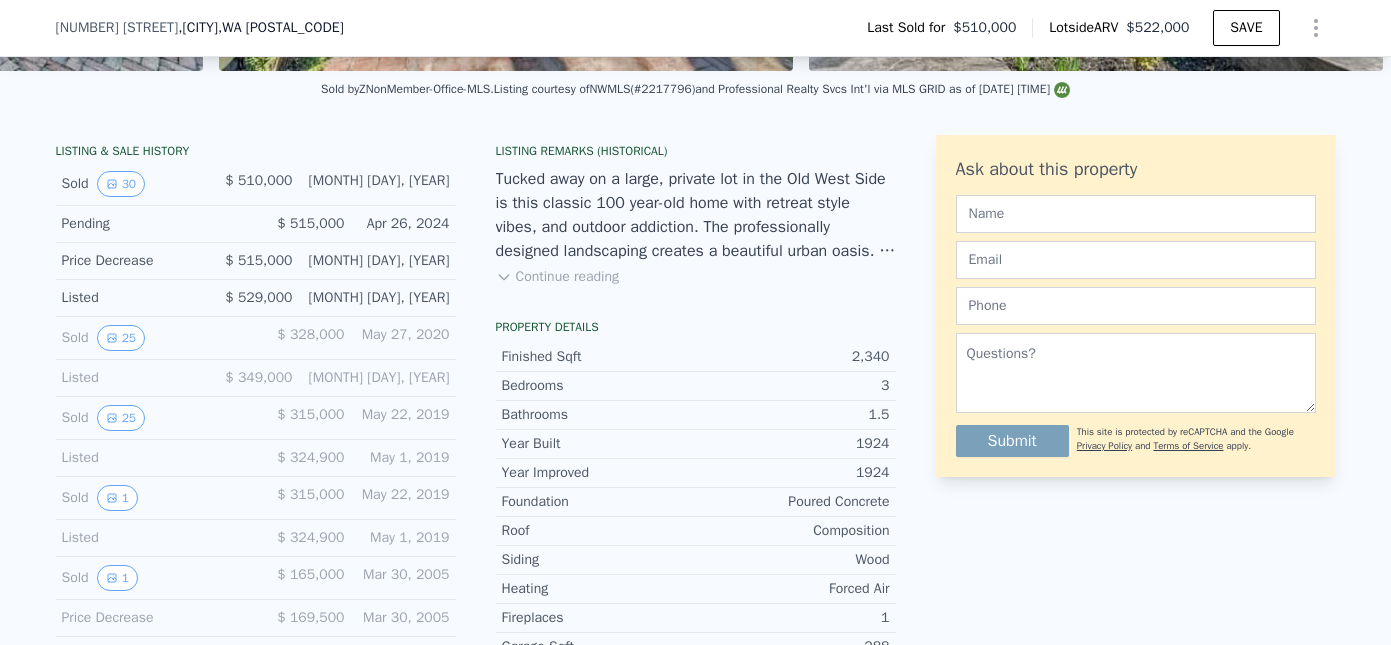 scroll, scrollTop: 442, scrollLeft: 0, axis: vertical 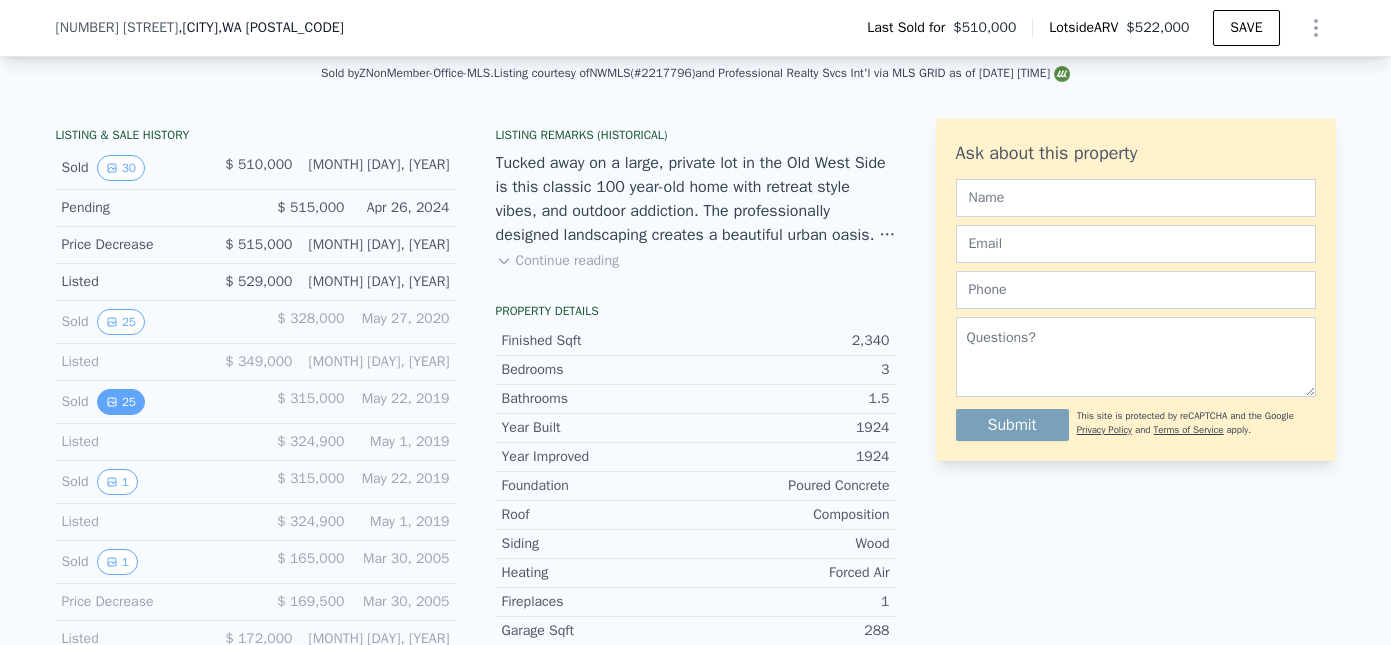 click on "25" at bounding box center (121, 402) 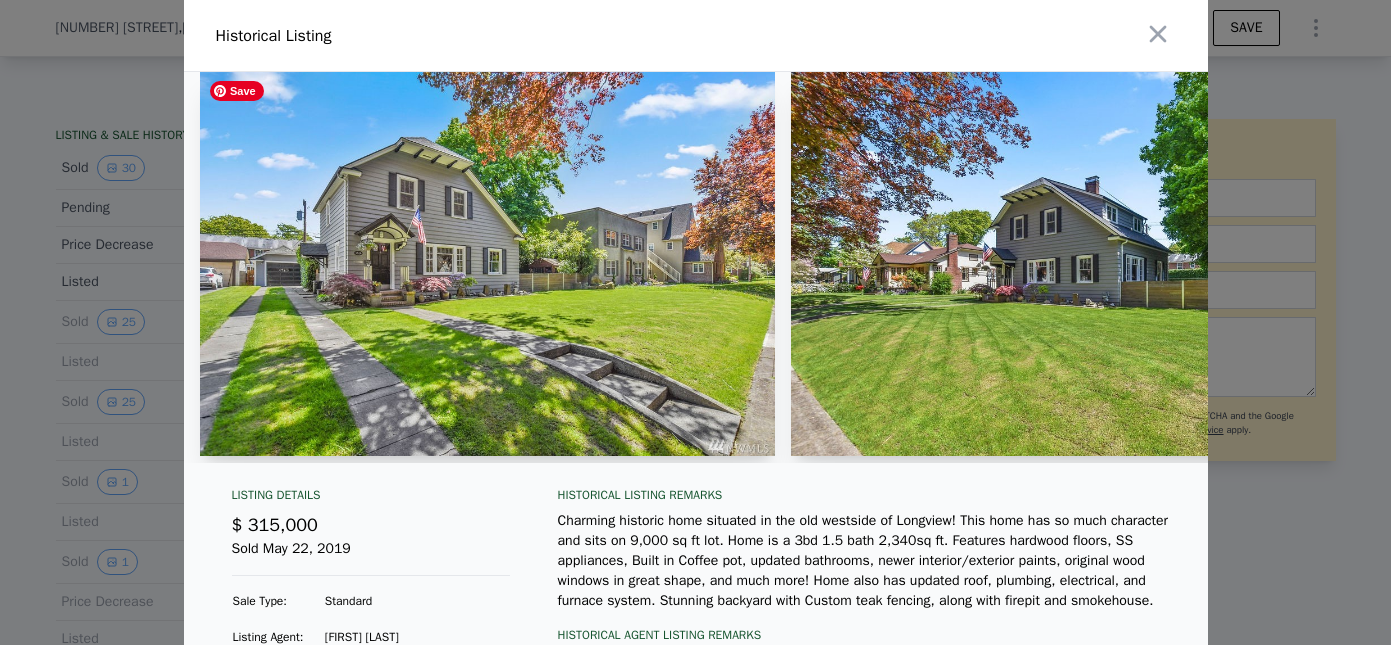click at bounding box center (488, 264) 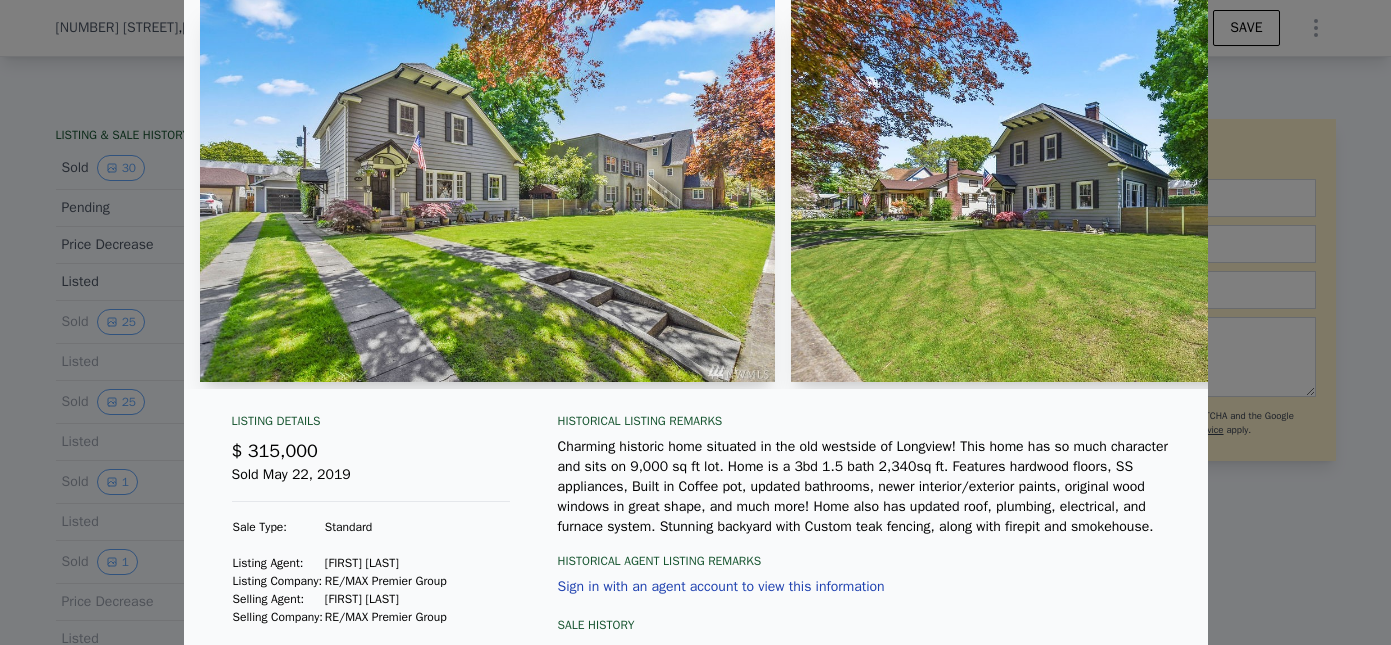 scroll, scrollTop: 68, scrollLeft: 0, axis: vertical 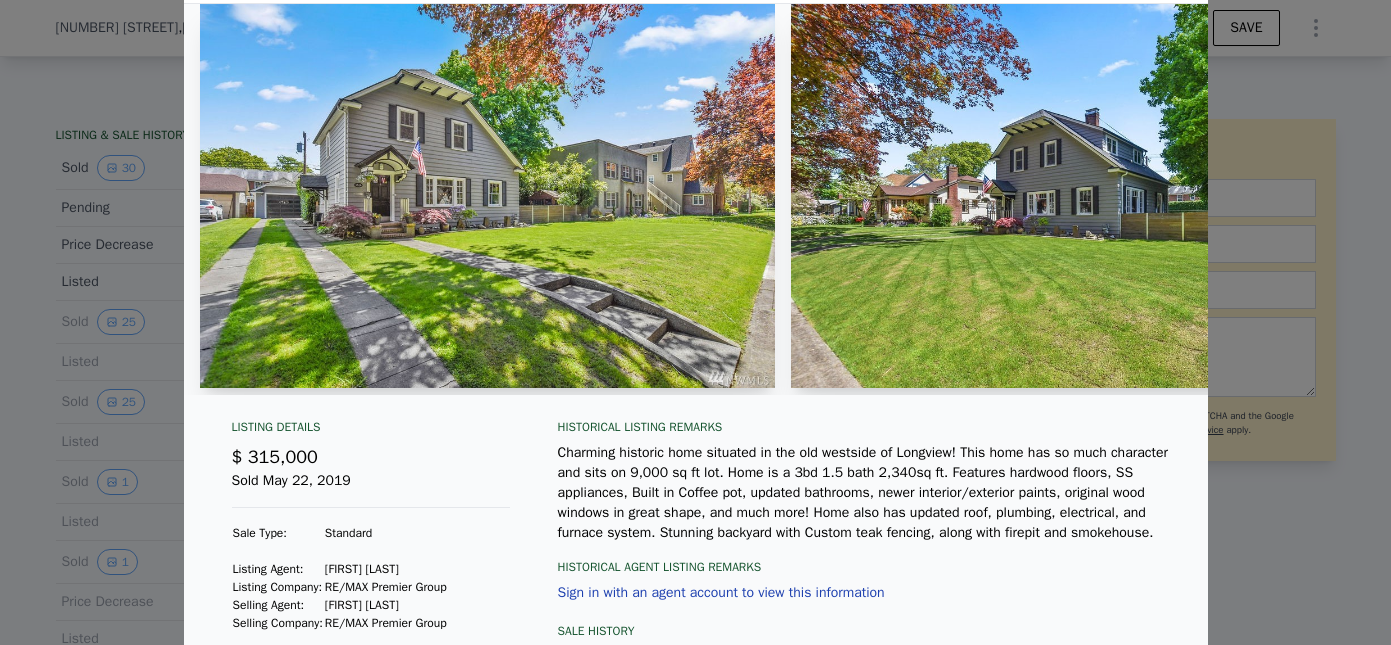 click at bounding box center [695, 322] 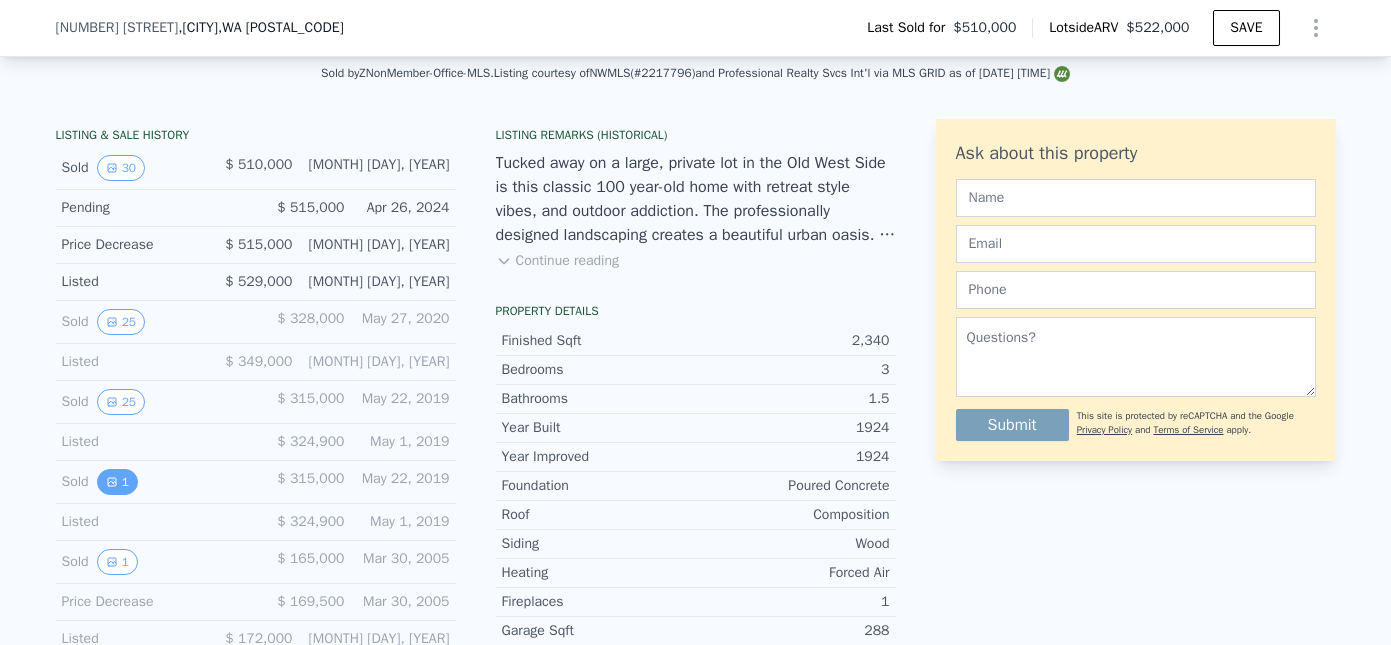 click on "1" at bounding box center (117, 482) 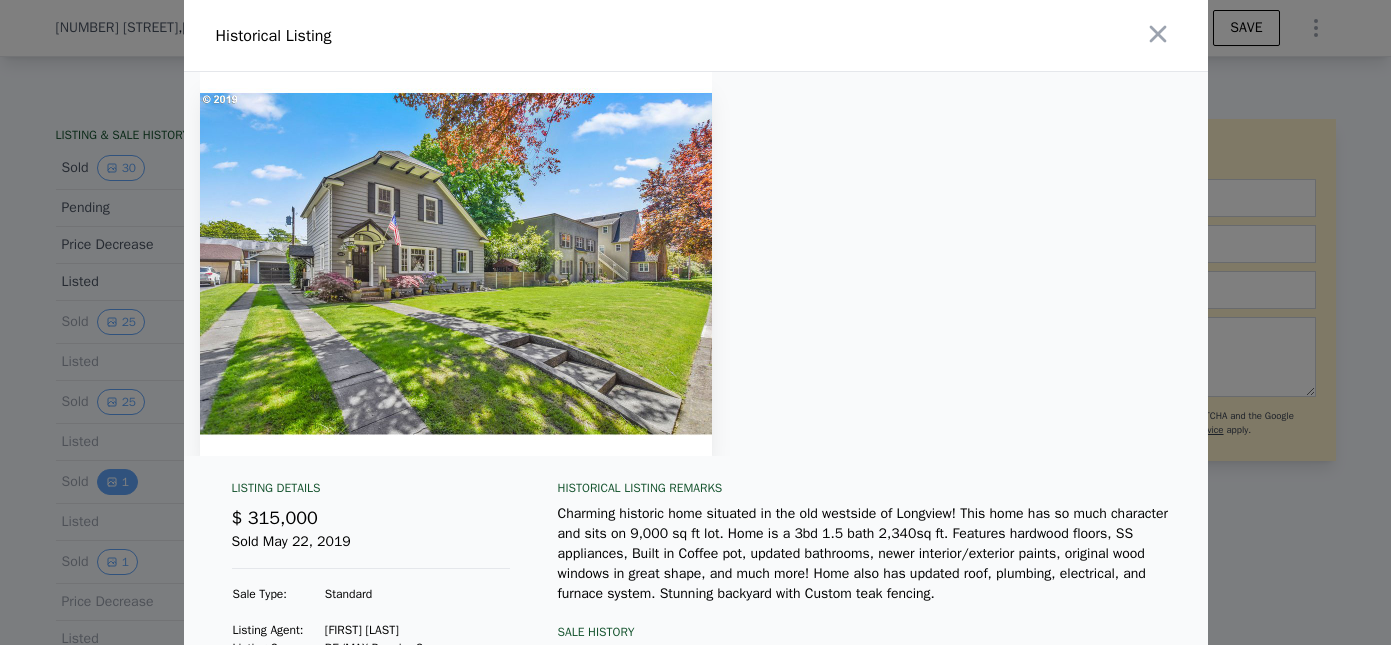 click on "Historical Listing Listing Details $ 315,000 Sold   May 22, 2019 Sale Type: Standard   Listing Agent:   Jesse Cope Listing Company:   RE/MAX Premier Group Selling Agent:   Eric Pucci Selling Company:   RE/MAX Premier Group   Historical Listing remarks Charming historic home situated in the old westside of Longview! This home has so much character and sits on 9,000 sq ft lot. Home is a 3bd 1.5 bath 2,340sq ft. Features hardwood floors, SS appliances, Built in Coffee pot, updated bathrooms, newer interior/exterior paints, original wood windows in great shape, and much more! Home also has updated roof, plumbing, electrical, and furnace system. Stunning backyard with Custom teak fencing. Sale History Sold May 22, 2019 $ 315,000 Price Change May 1, 2019 $ 324,900" at bounding box center (695, 375) 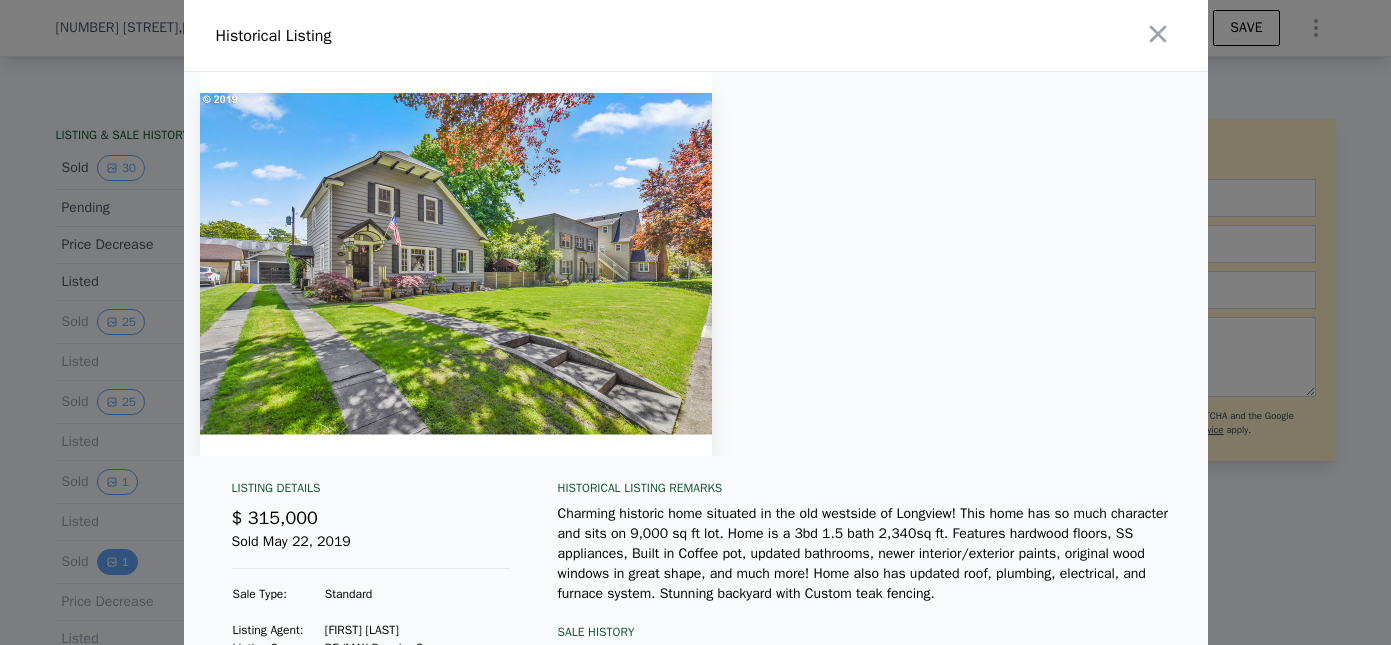 click at bounding box center (695, 322) 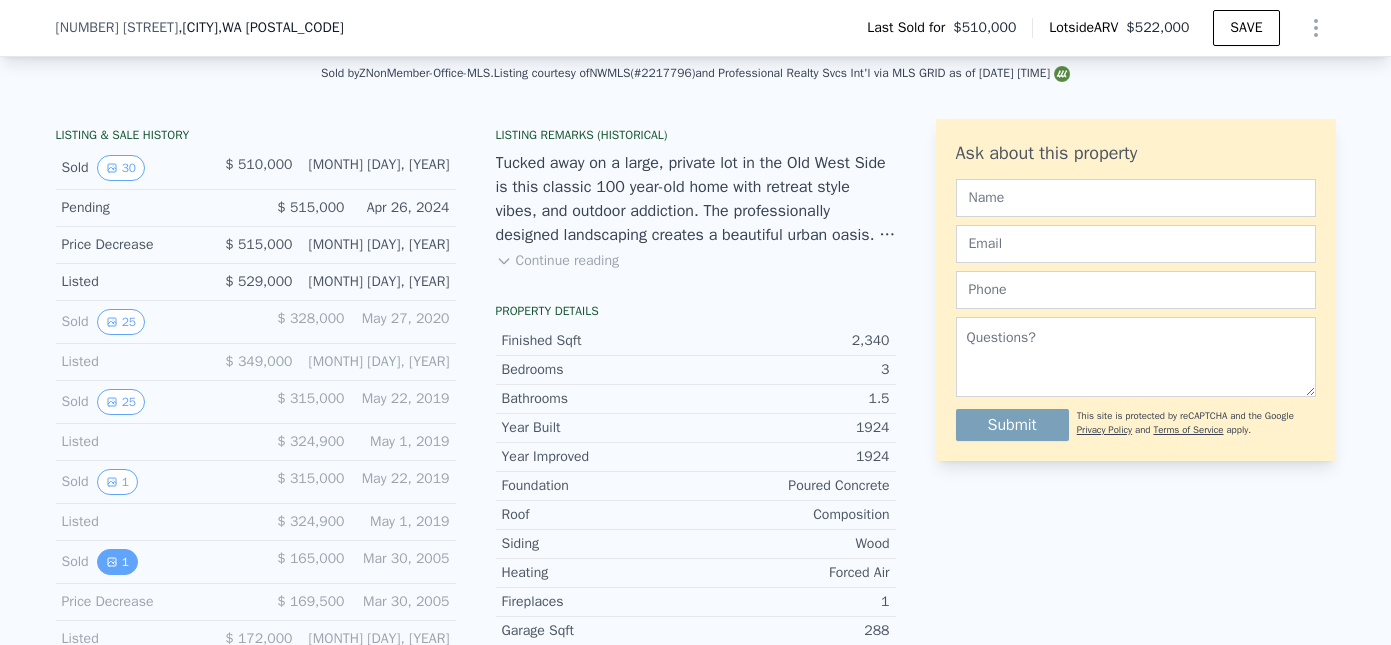 click on "1" at bounding box center [117, 562] 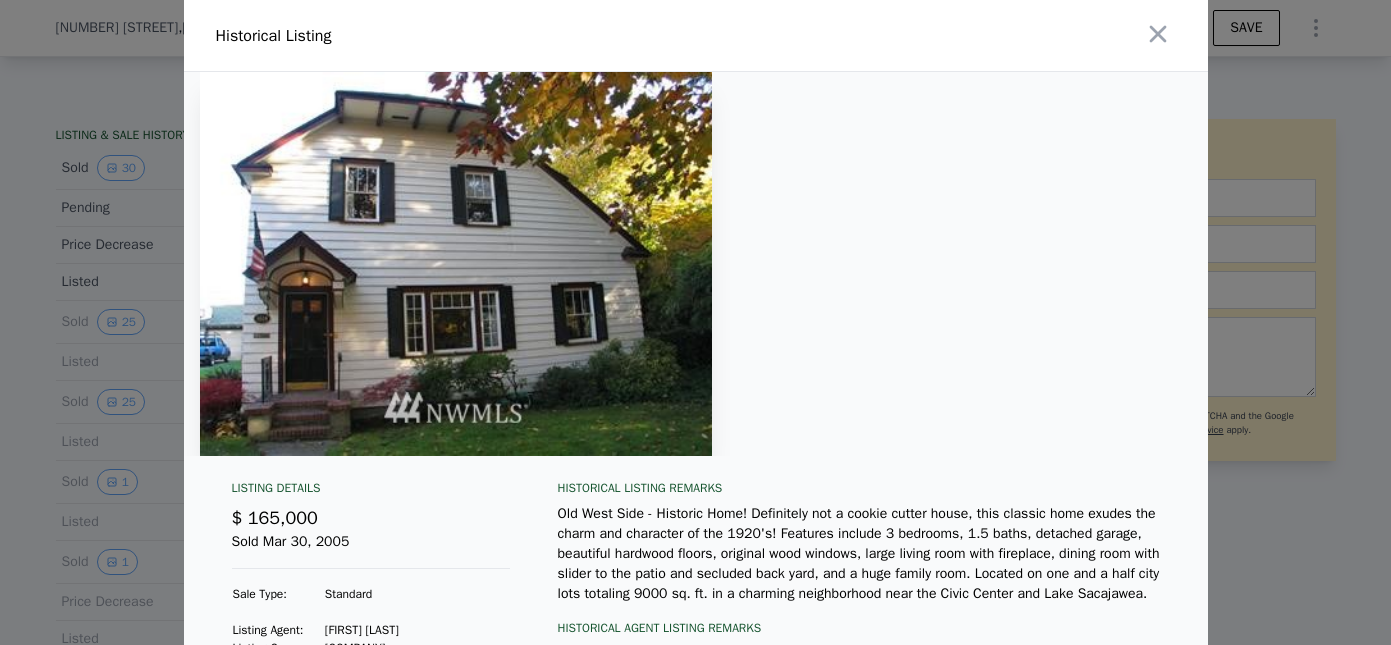 click at bounding box center (695, 322) 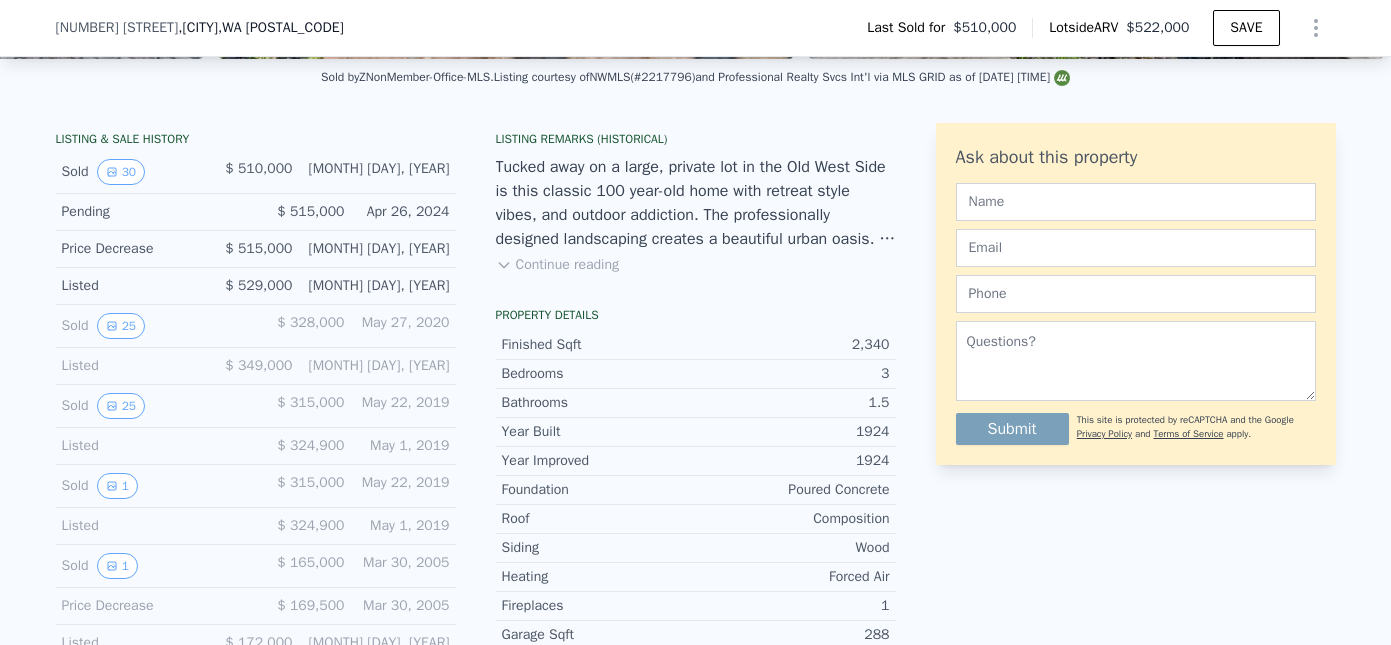 scroll, scrollTop: 455, scrollLeft: 0, axis: vertical 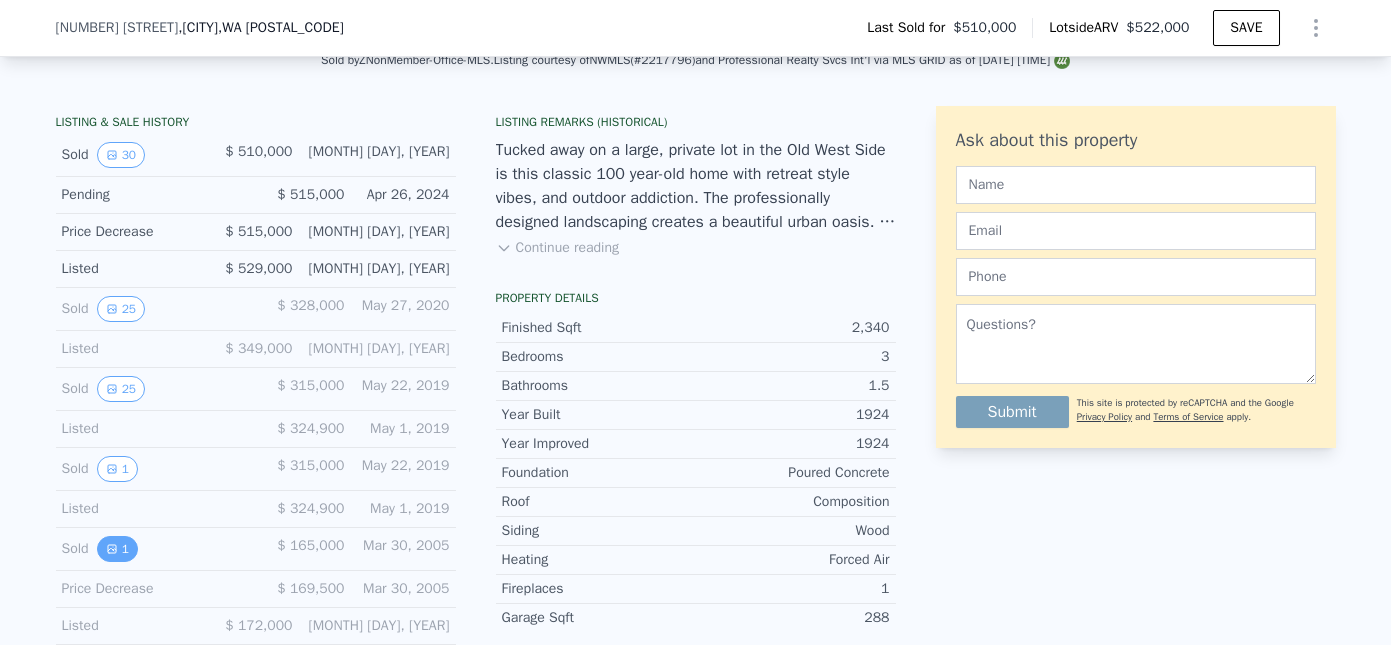 click on "1" at bounding box center (117, 549) 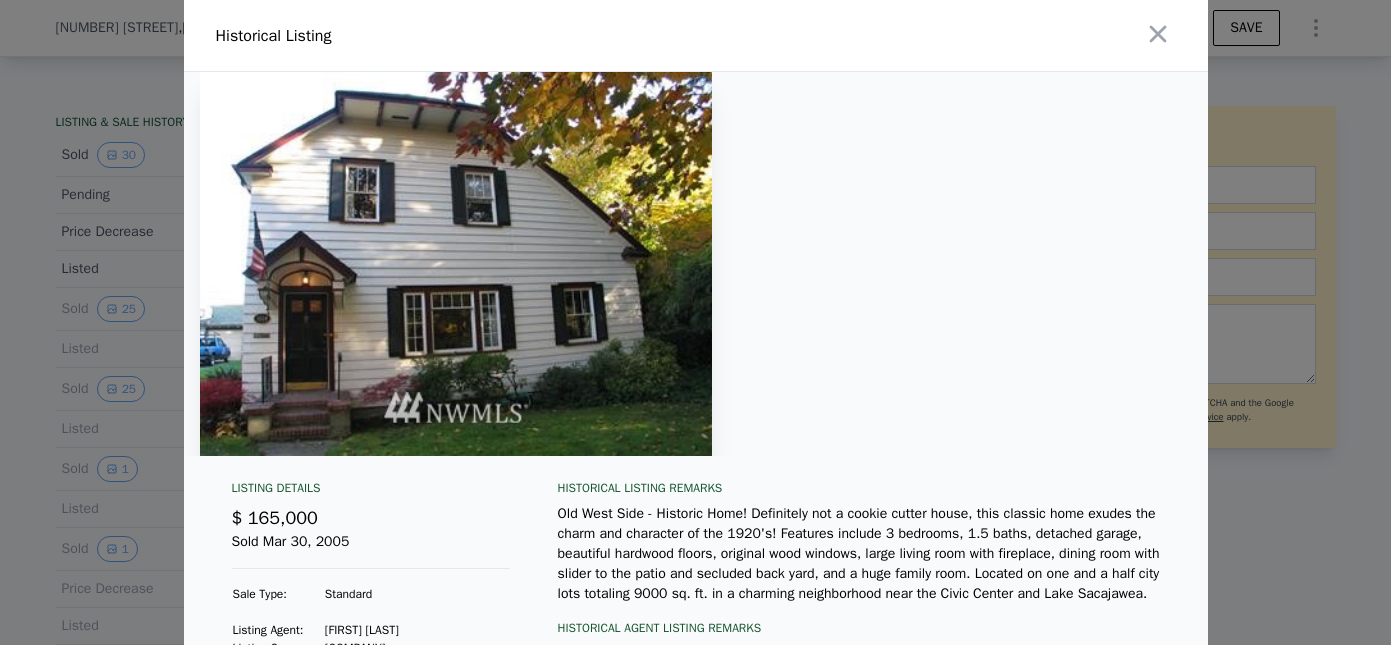 click at bounding box center [695, 322] 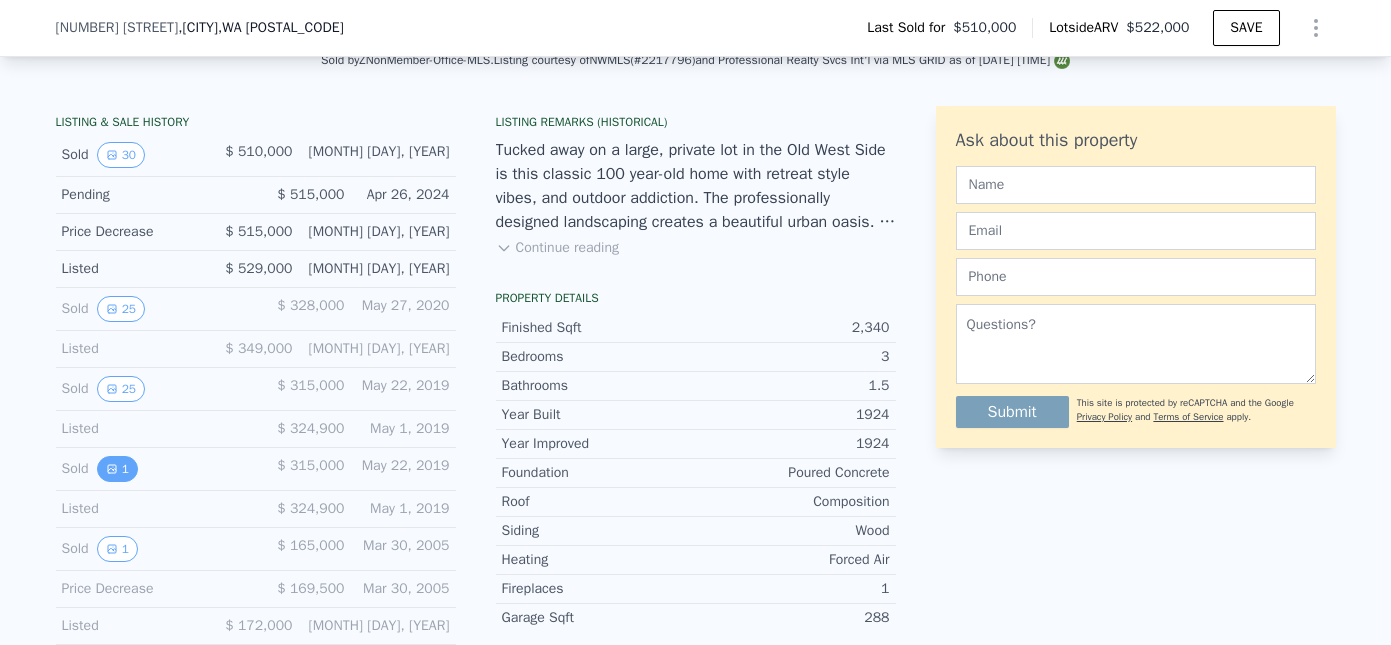 click on "1" at bounding box center [117, 469] 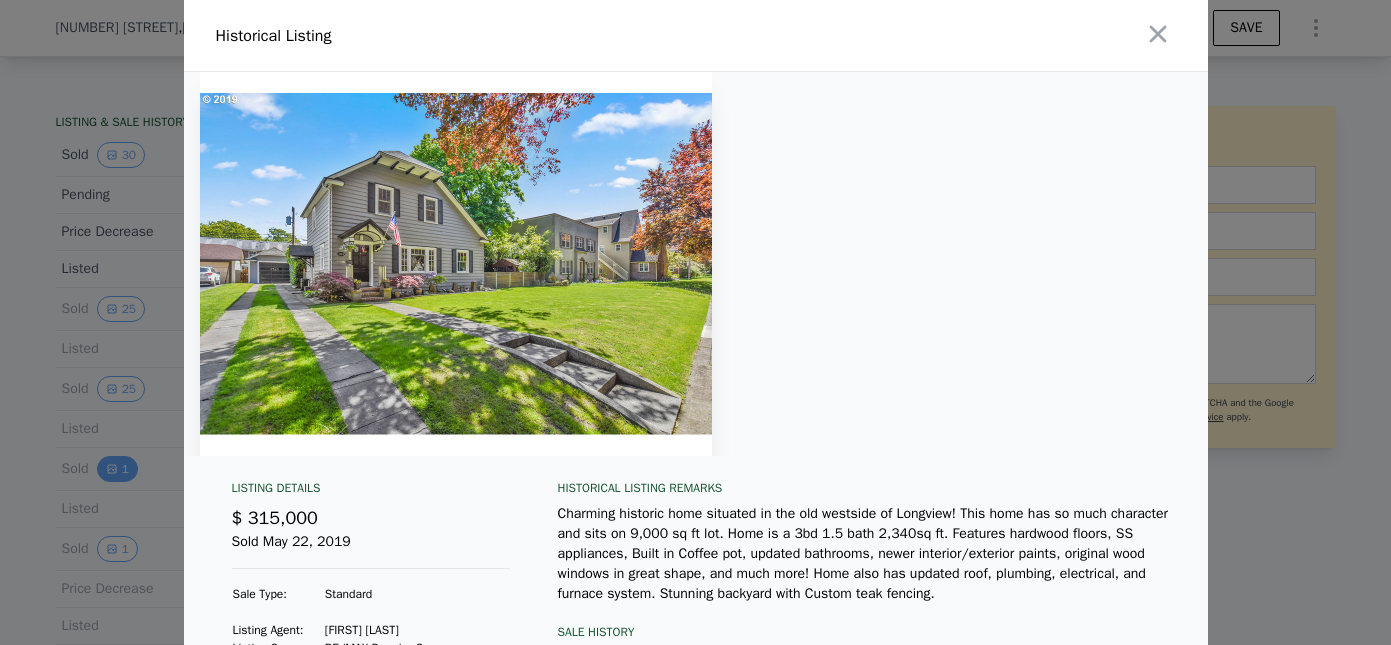 click on "Historical Listing Listing Details $ 315,000 Sold   May 22, 2019 Sale Type: Standard   Listing Agent:   Jesse Cope Listing Company:   RE/MAX Premier Group Selling Agent:   Eric Pucci Selling Company:   RE/MAX Premier Group   Historical Listing remarks Charming historic home situated in the old westside of Longview! This home has so much character and sits on 9,000 sq ft lot. Home is a 3bd 1.5 bath 2,340sq ft. Features hardwood floors, SS appliances, Built in Coffee pot, updated bathrooms, newer interior/exterior paints, original wood windows in great shape, and much more! Home also has updated roof, plumbing, electrical, and furnace system. Stunning backyard with Custom teak fencing. Sale History Sold May 22, 2019 $ 315,000 Price Change May 1, 2019 $ 324,900" at bounding box center [695, 375] 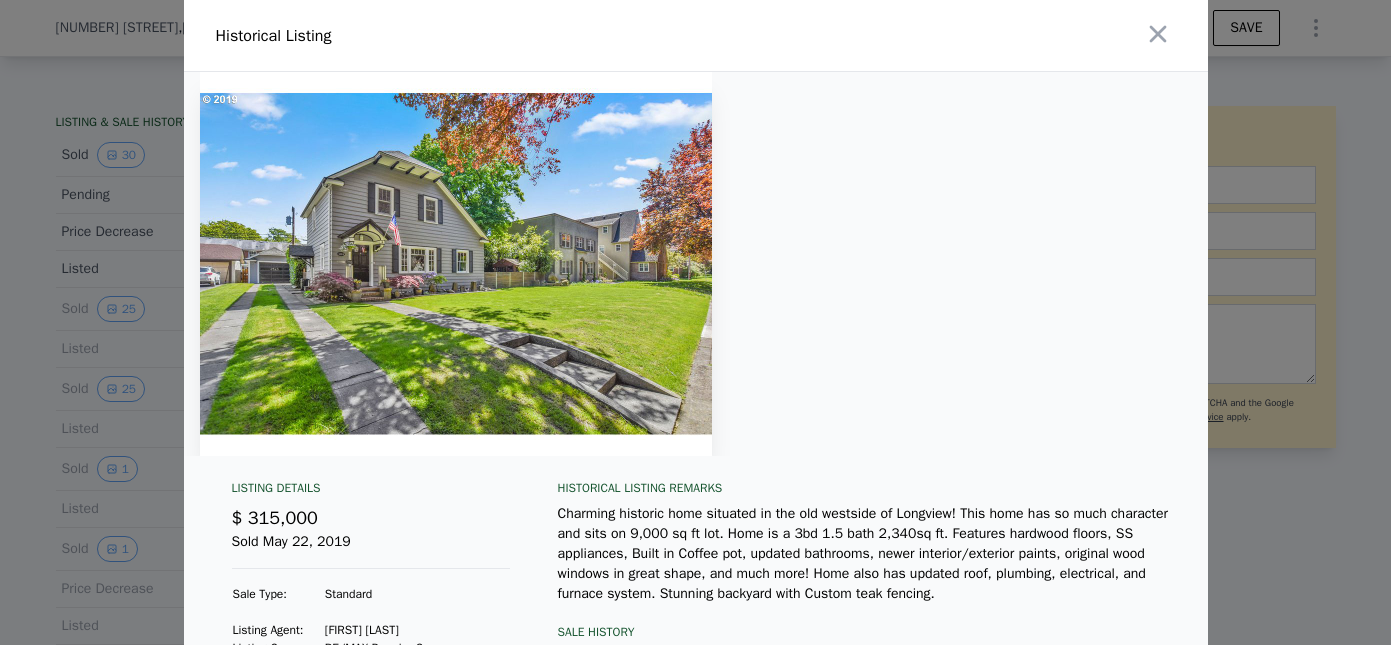 click at bounding box center (695, 322) 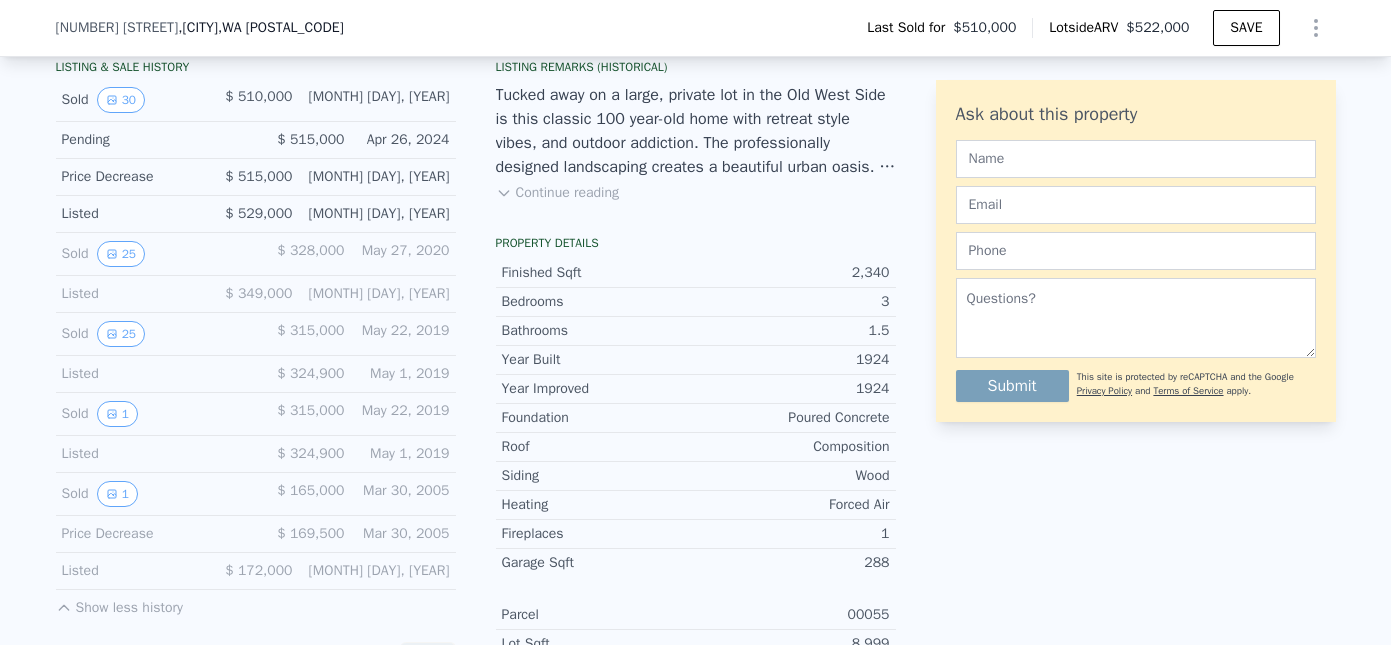 scroll, scrollTop: 531, scrollLeft: 0, axis: vertical 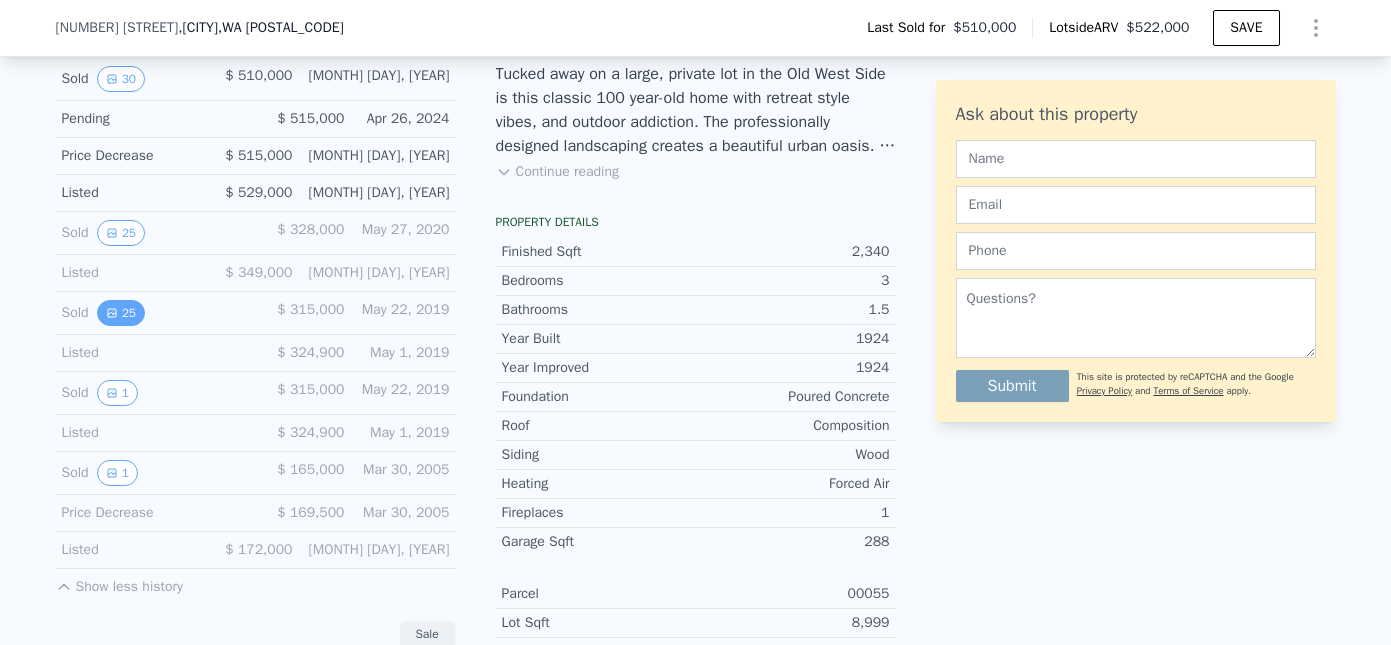 click on "25" at bounding box center (121, 313) 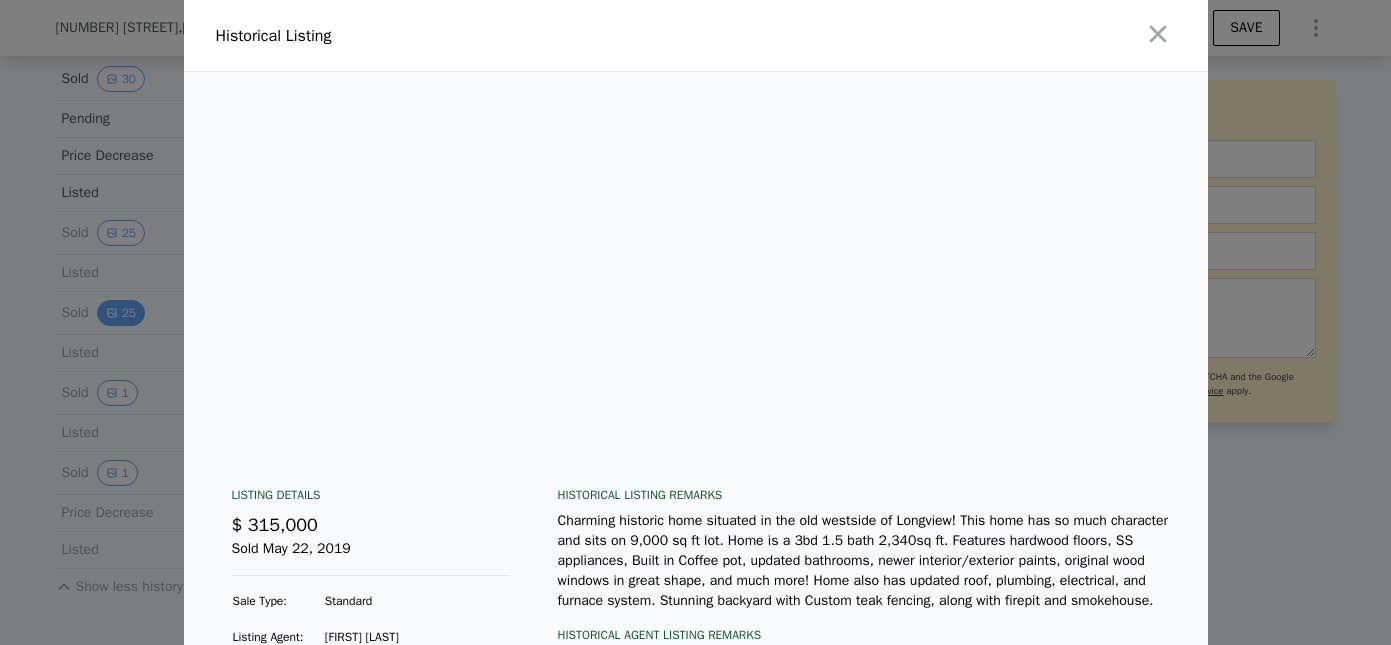scroll, scrollTop: 532, scrollLeft: 0, axis: vertical 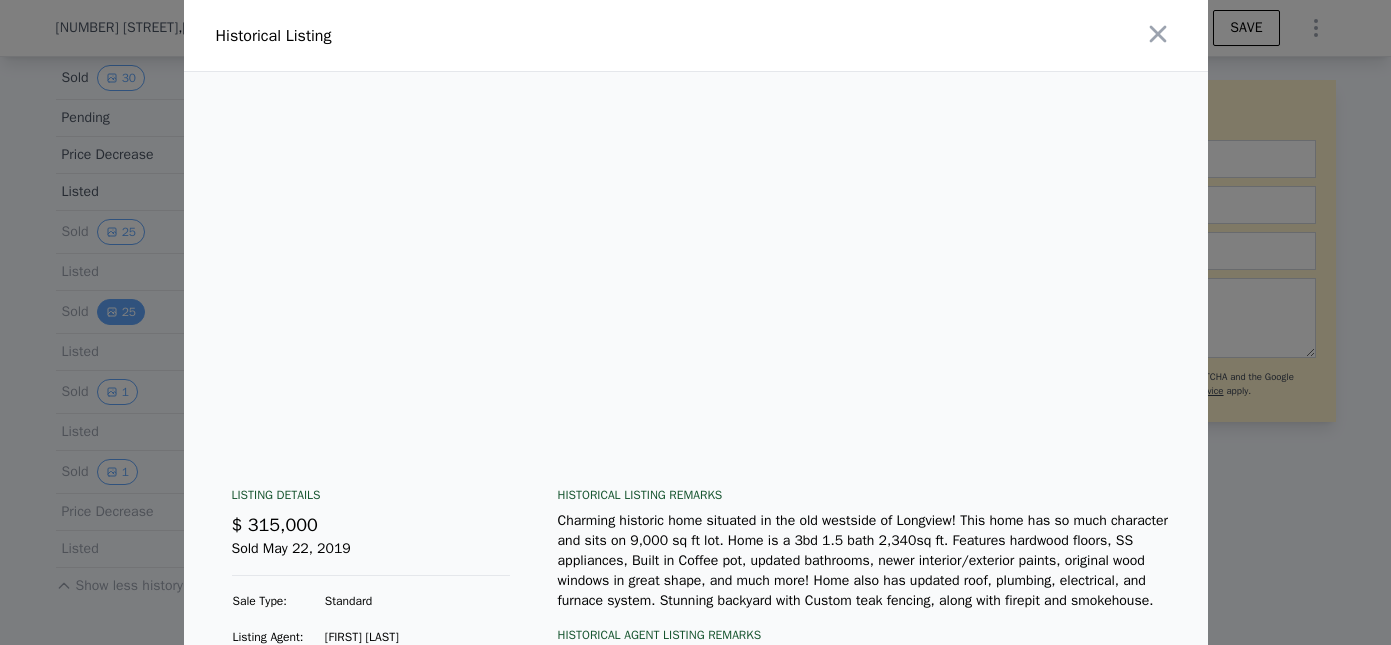 click on "Historical Listing Listing Details $ 315,000 Sold   May 22, 2019 Sale Type: Standard   Listing Agent:   Jesse Cope Listing Company:   RE/MAX Premier Group Selling Agent:   Eric Pucci Selling Company:   RE/MAX Premier Group   Historical Listing remarks Charming historic home situated in the old westside of Longview! This home has so much character and sits on 9,000 sq ft lot. Home is a 3bd 1.5 bath 2,340sq ft. Features hardwood floors, SS appliances, Built in Coffee pot, updated bathrooms, newer interior/exterior paints, original wood windows in great shape, and much more! Home also has updated roof, plumbing, electrical, and furnace system. Stunning backyard with Custom teak fencing, along with firepit and smokehouse. Historical Agent Listing Remarks Sign in with an agent account to view this information Sale History Sold May 22, 2019 $ 315,000 Price Change May 1, 2019 $ 324,900" at bounding box center (695, 408) 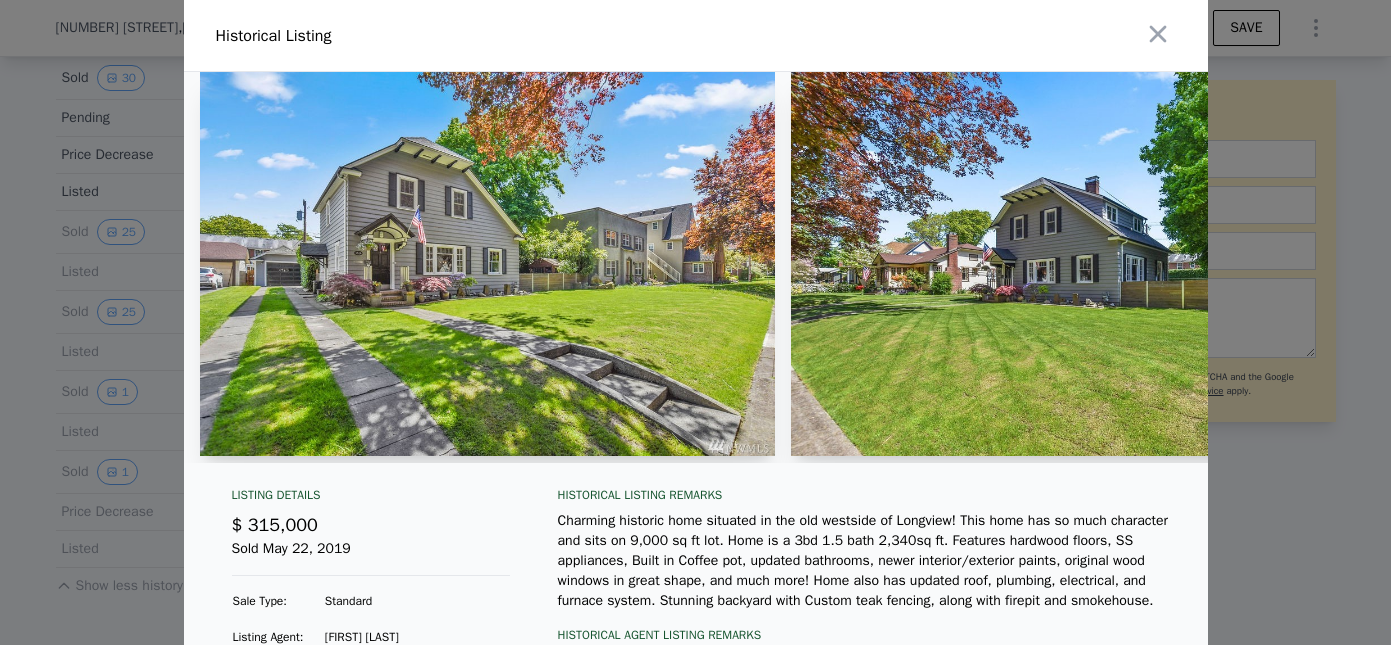 click at bounding box center (695, 322) 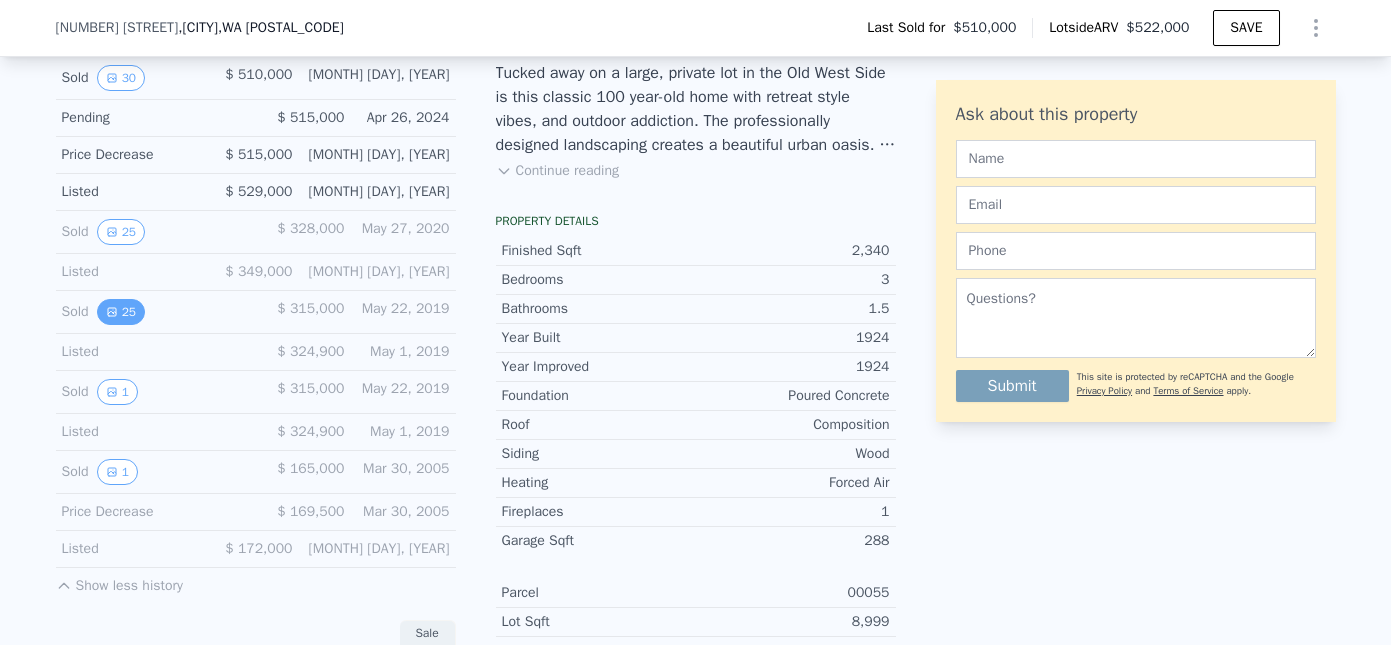 click on "25" at bounding box center (121, 312) 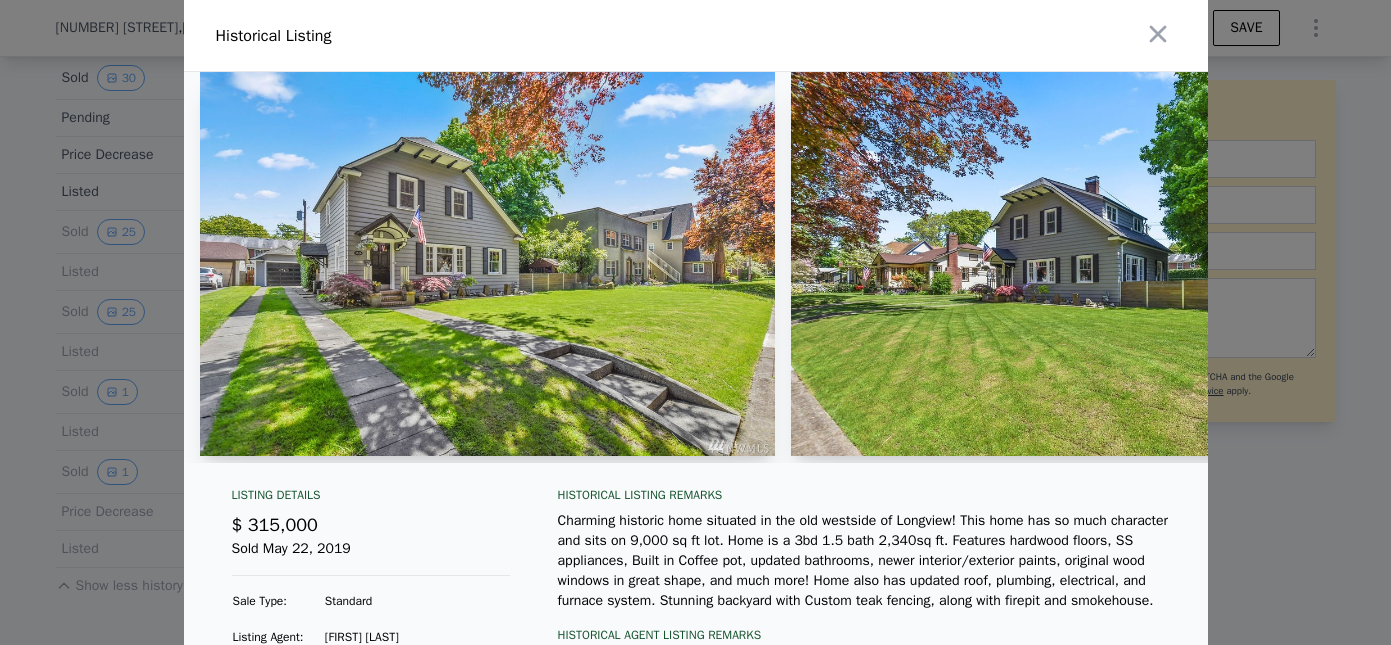 click at bounding box center [695, 322] 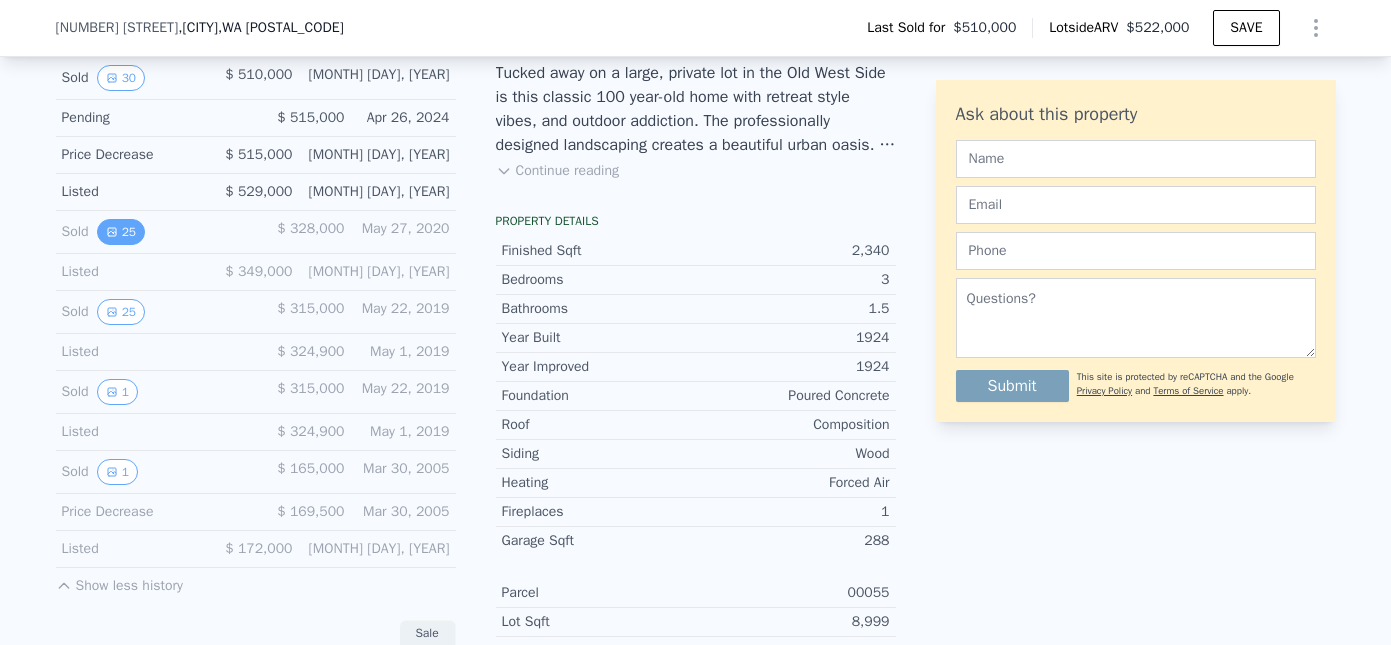 click on "25" at bounding box center [121, 232] 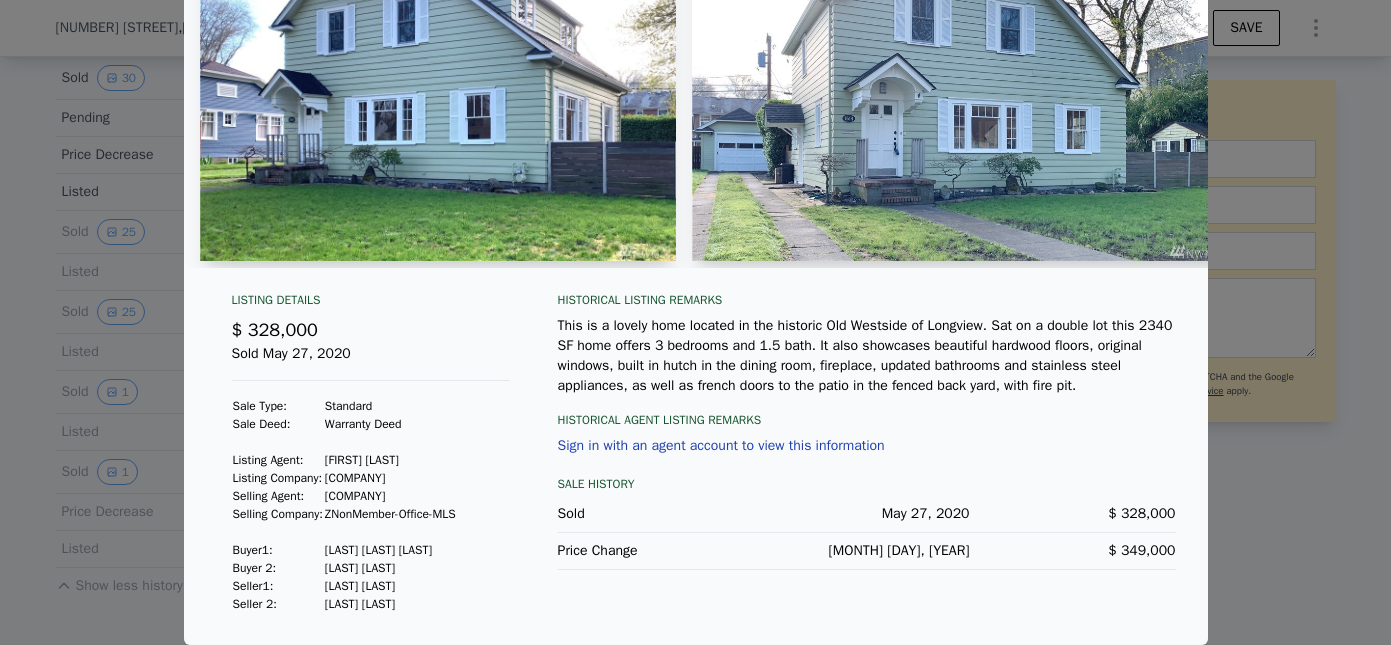 scroll, scrollTop: 225, scrollLeft: 0, axis: vertical 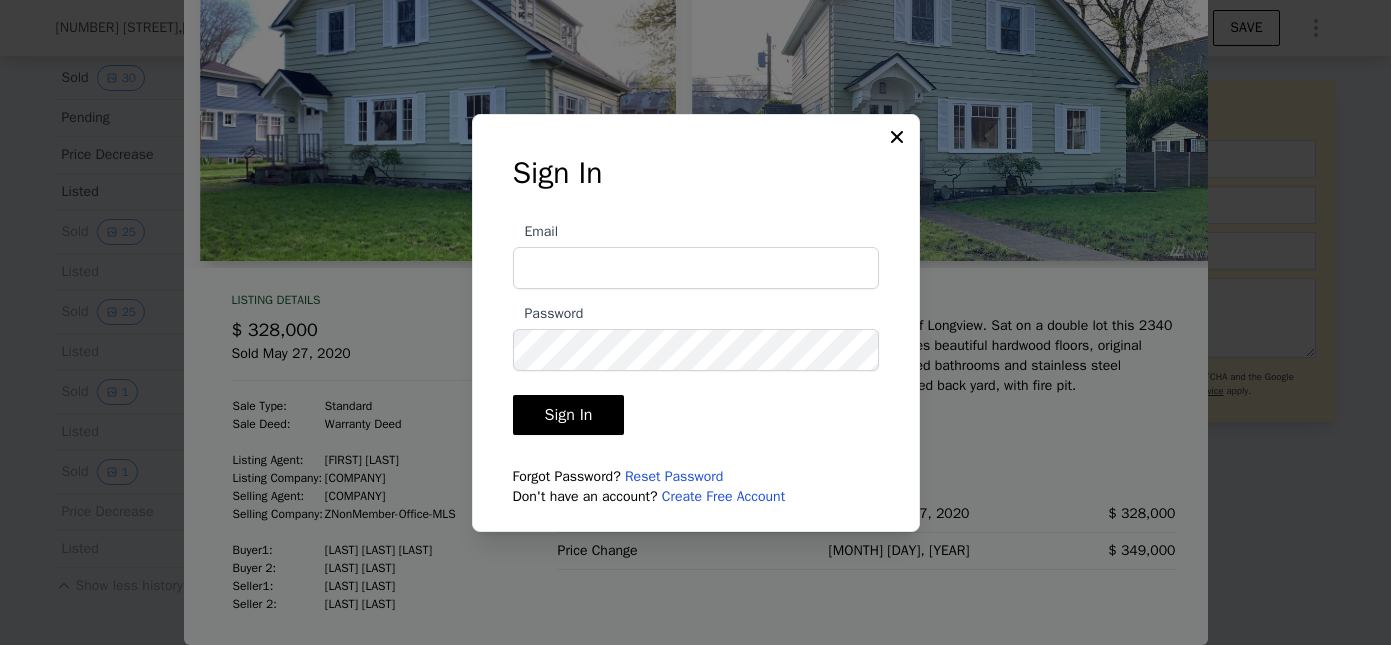 click on "Create Free Account" at bounding box center (723, 496) 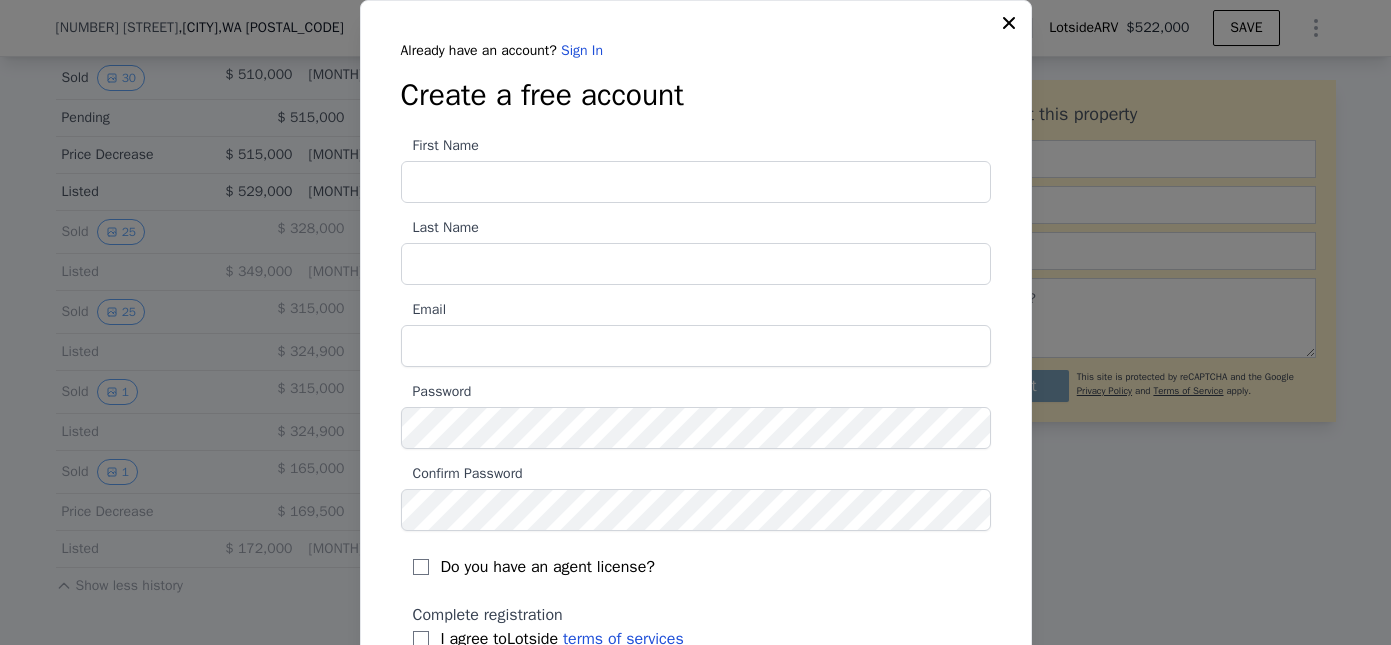 click on "First Name" at bounding box center [696, 182] 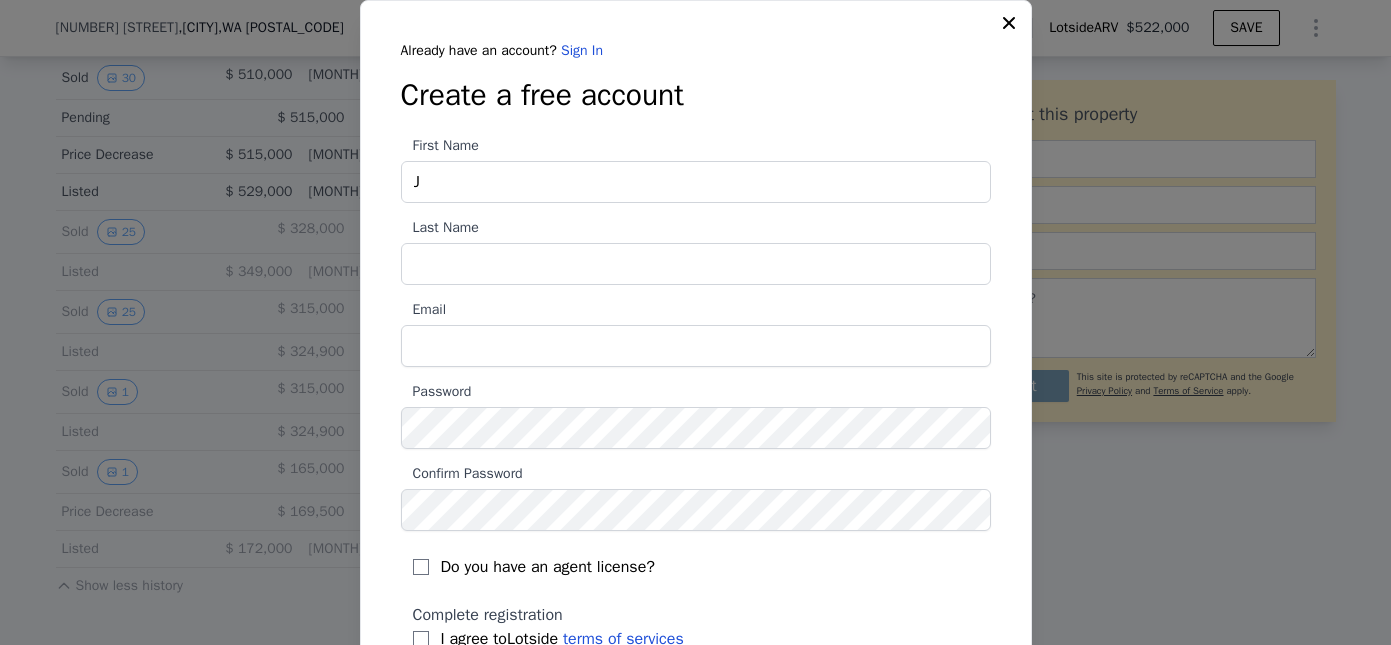 type on "Jennifer" 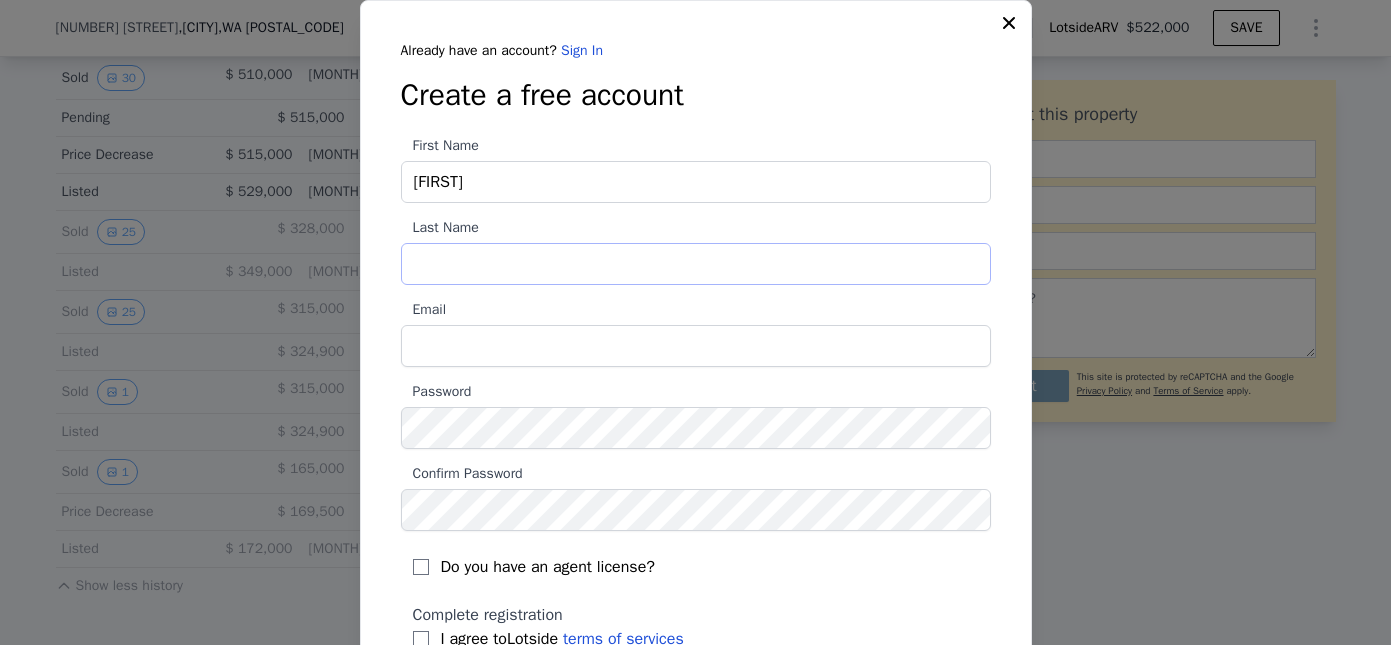 type on "Floyd" 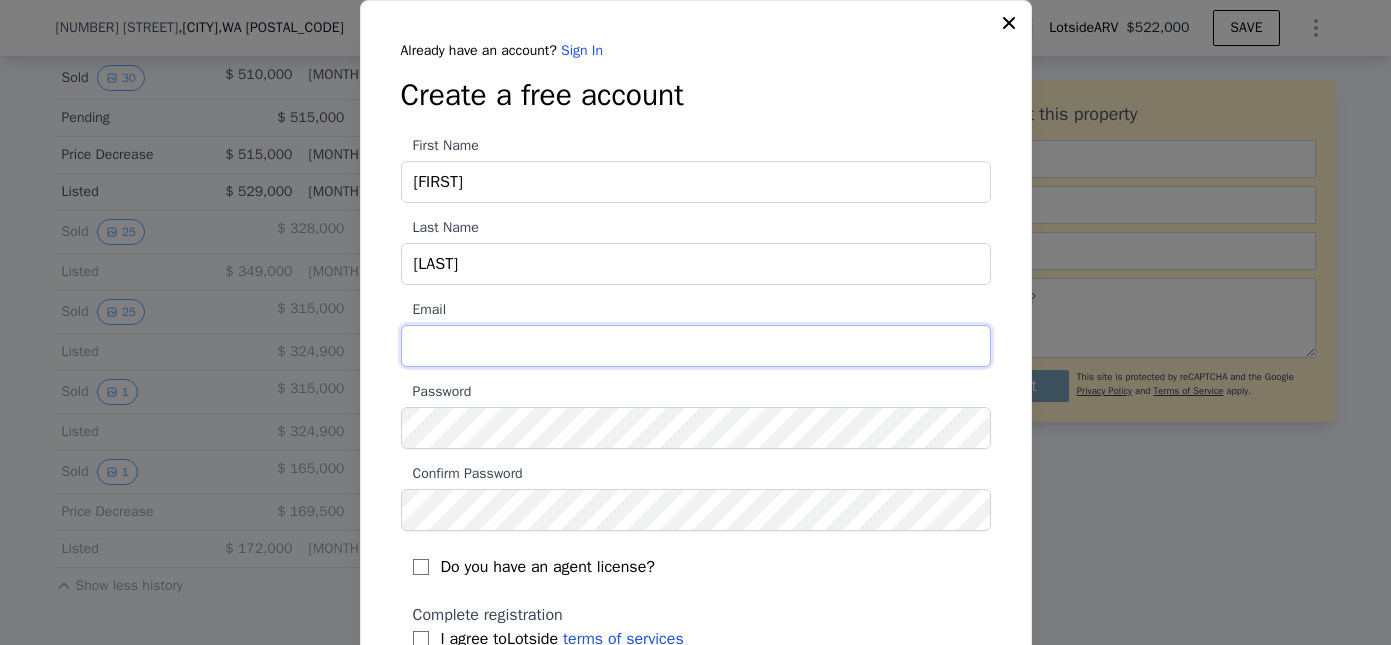 type on "jennifer.ellen.floyd@gmail.com" 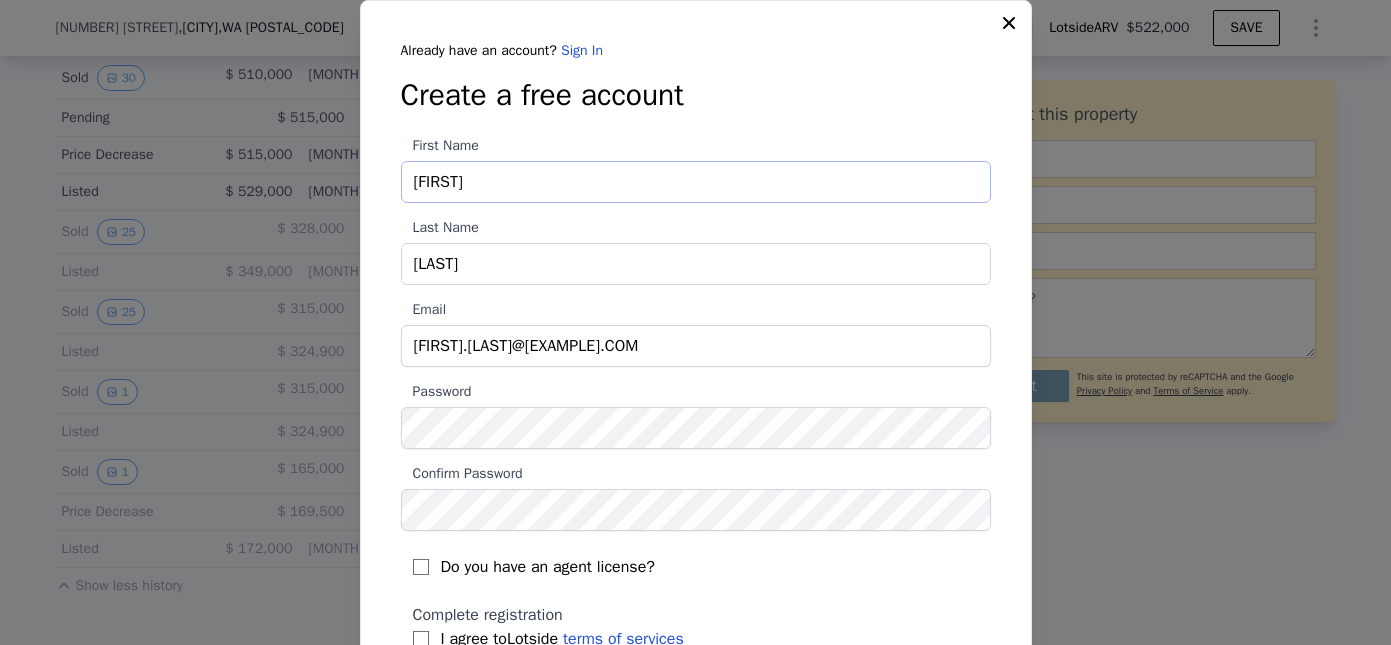 scroll, scrollTop: 115, scrollLeft: 0, axis: vertical 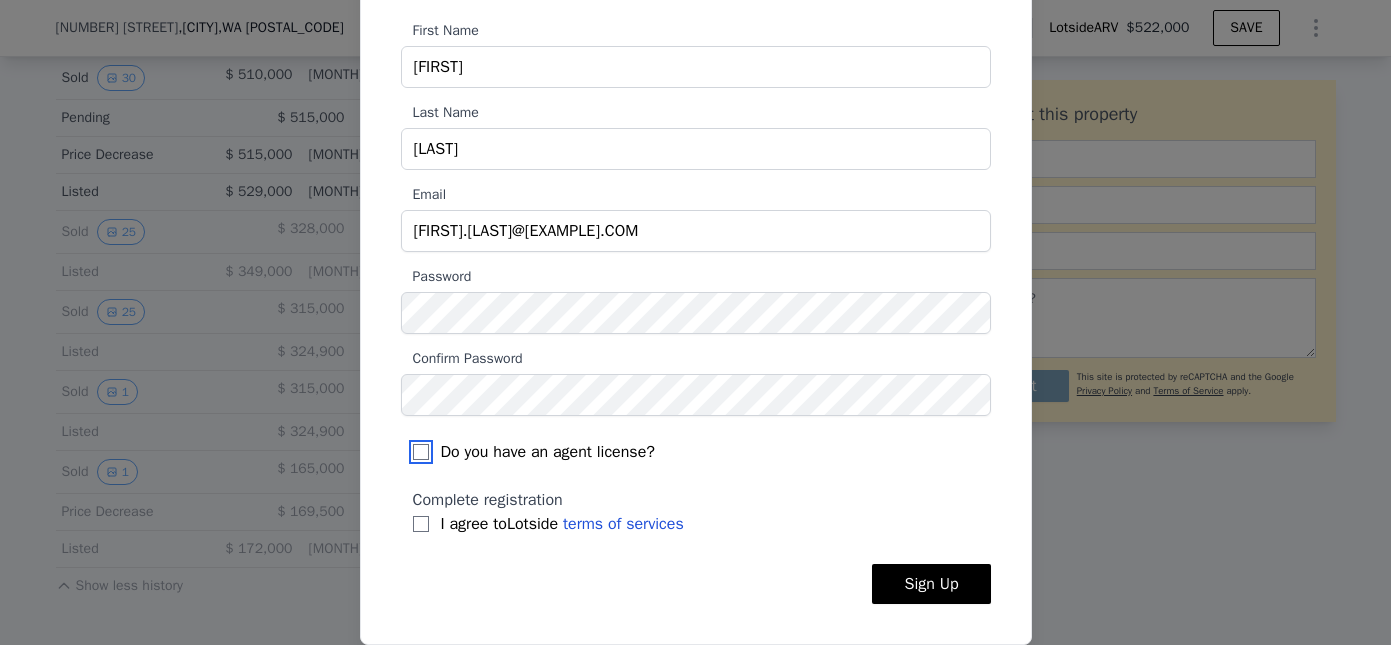 click on "Do you have an agent license?" at bounding box center [421, 452] 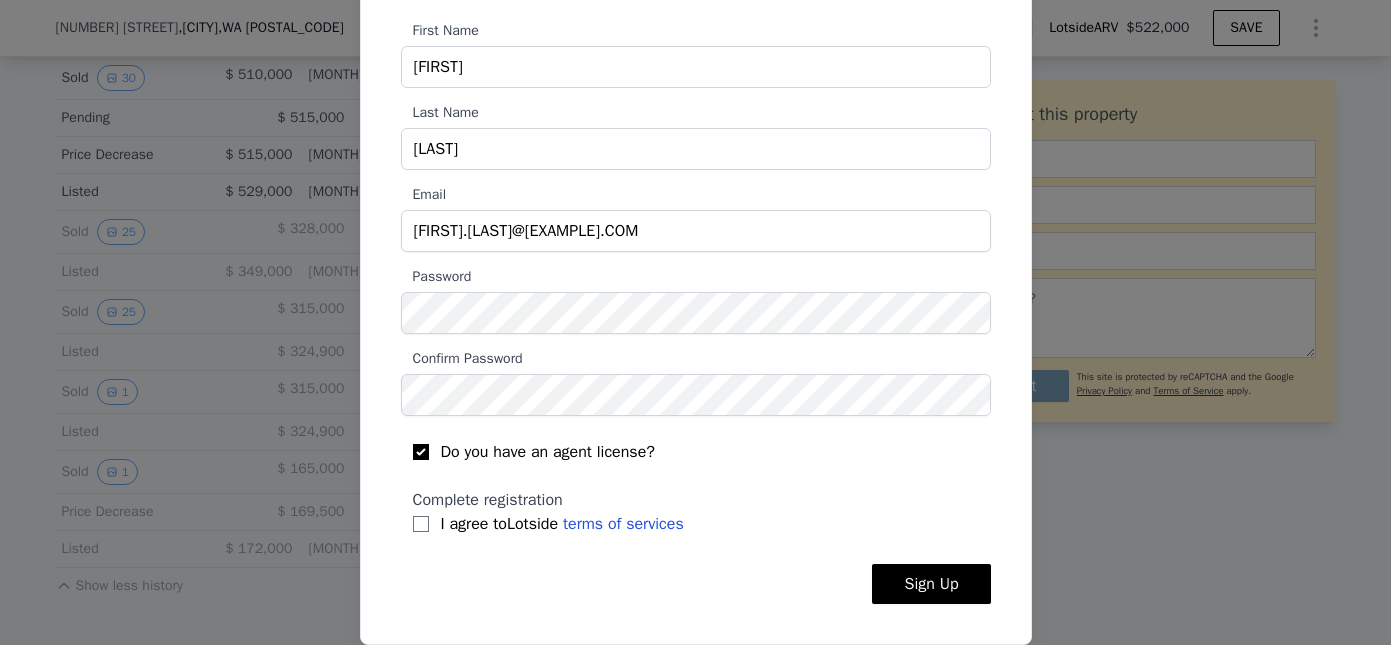 click on "Complete registration I agree to  Lotside   terms of services" at bounding box center [696, 512] 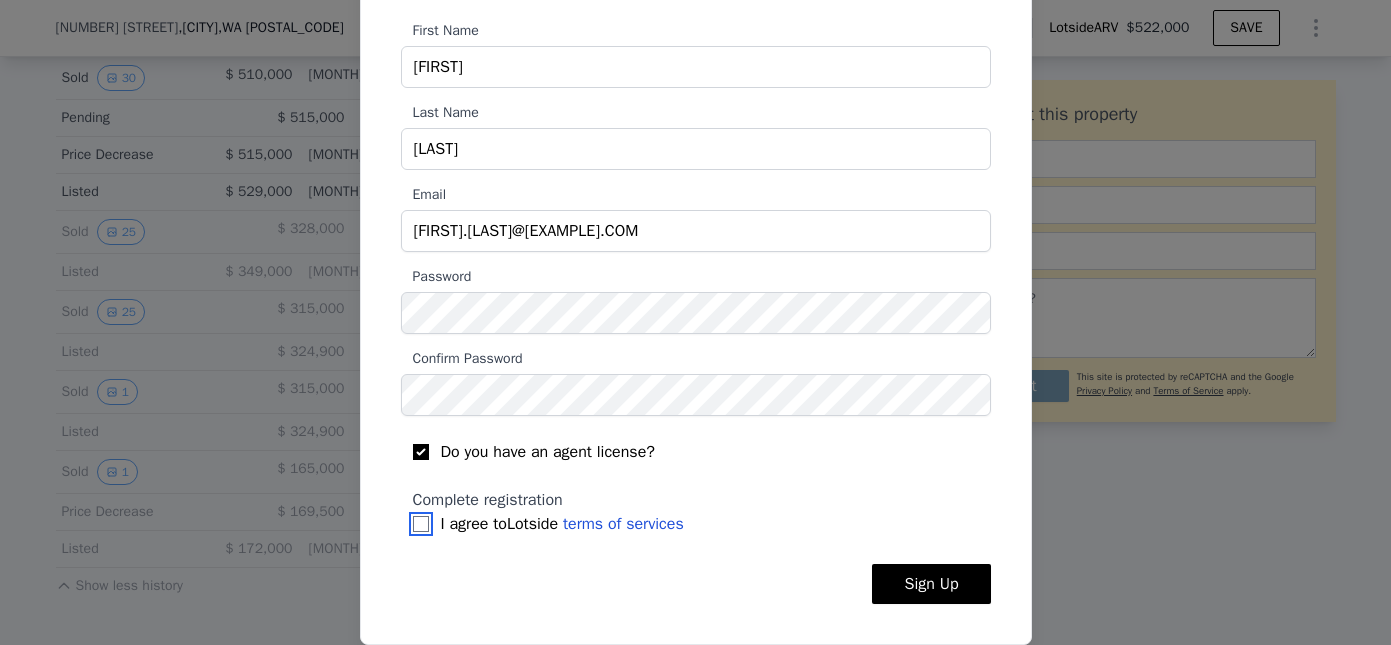 click on "I agree to  Lotside   terms of services" at bounding box center [421, 524] 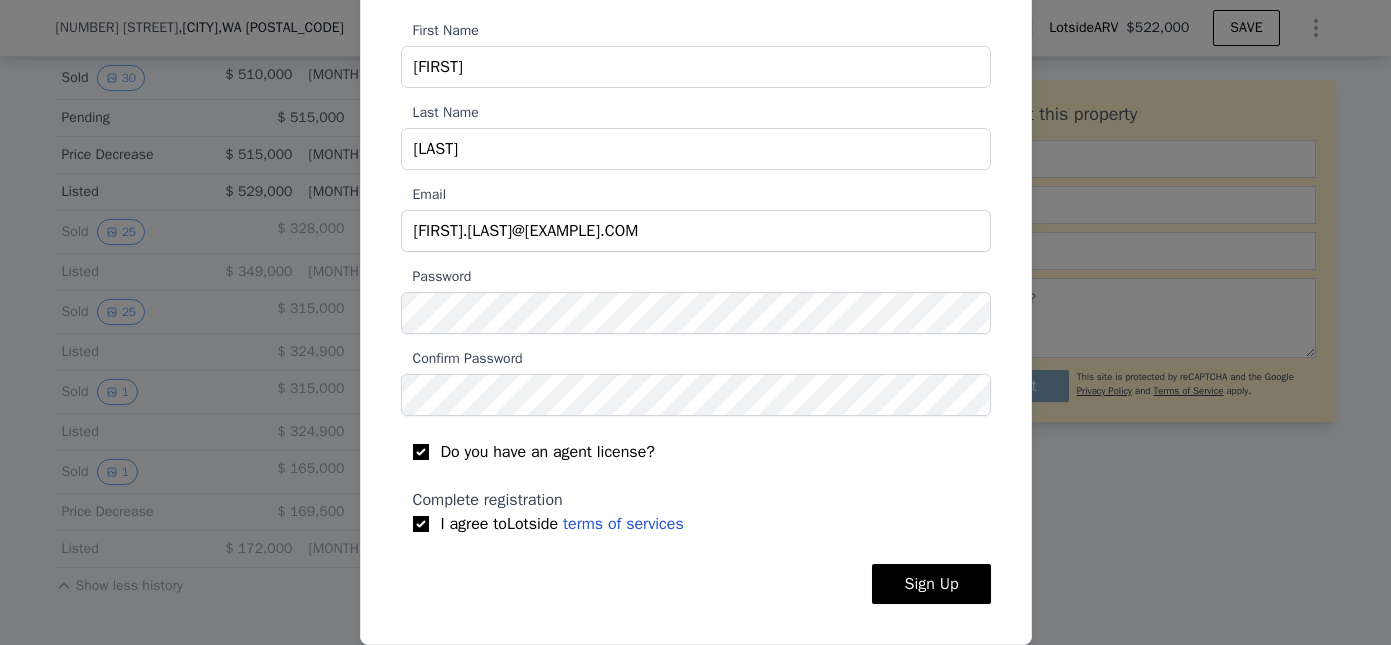 click on "Sign Up" at bounding box center [931, 584] 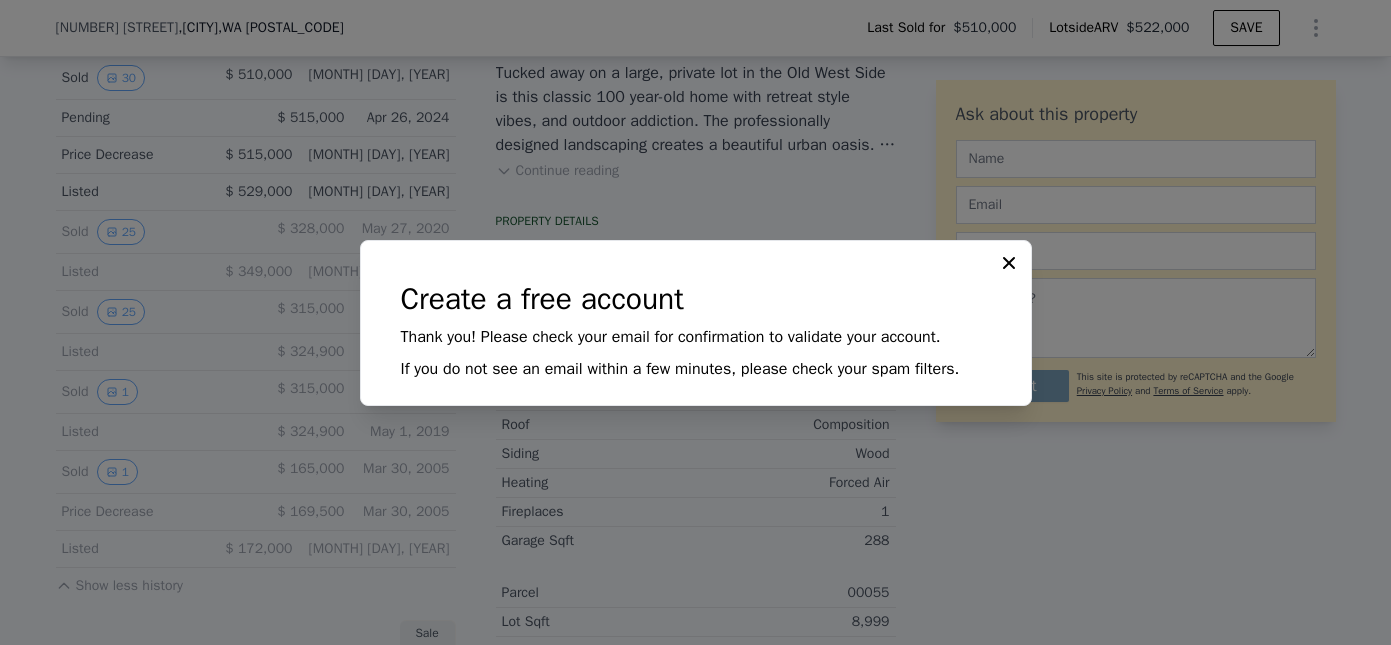 scroll, scrollTop: 0, scrollLeft: 0, axis: both 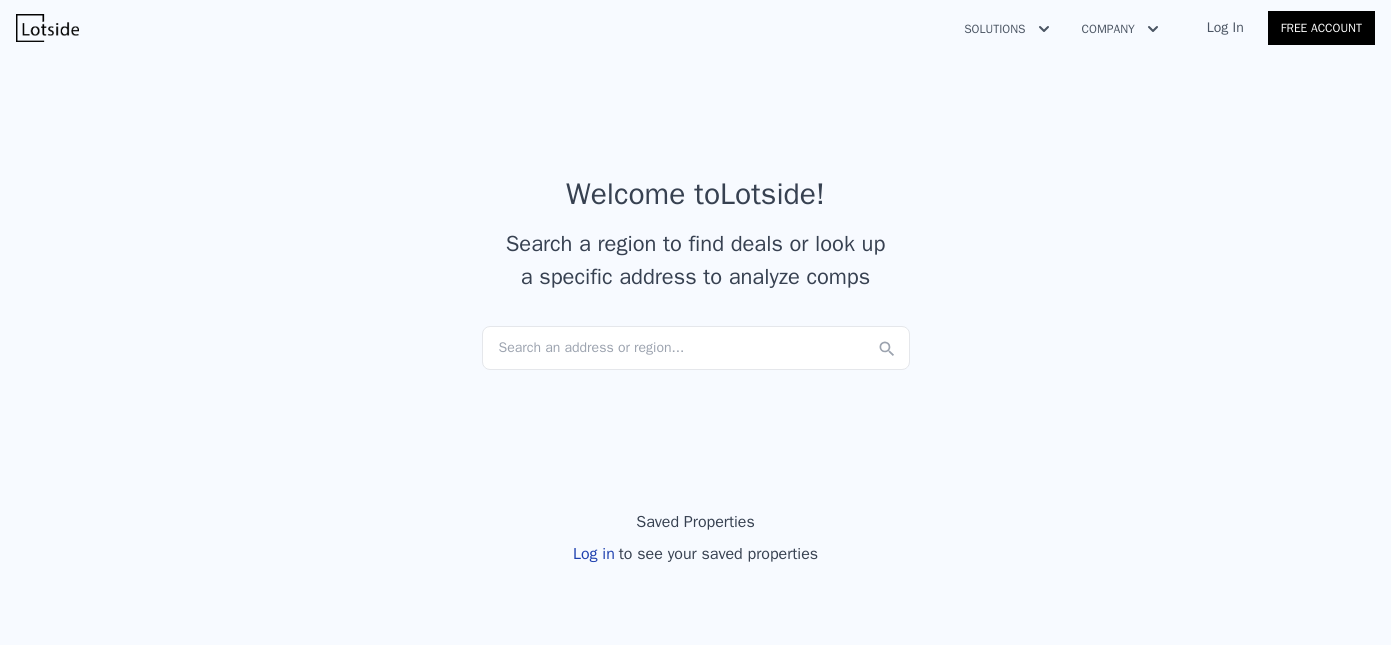 click on "Search an address or region..." at bounding box center (696, 348) 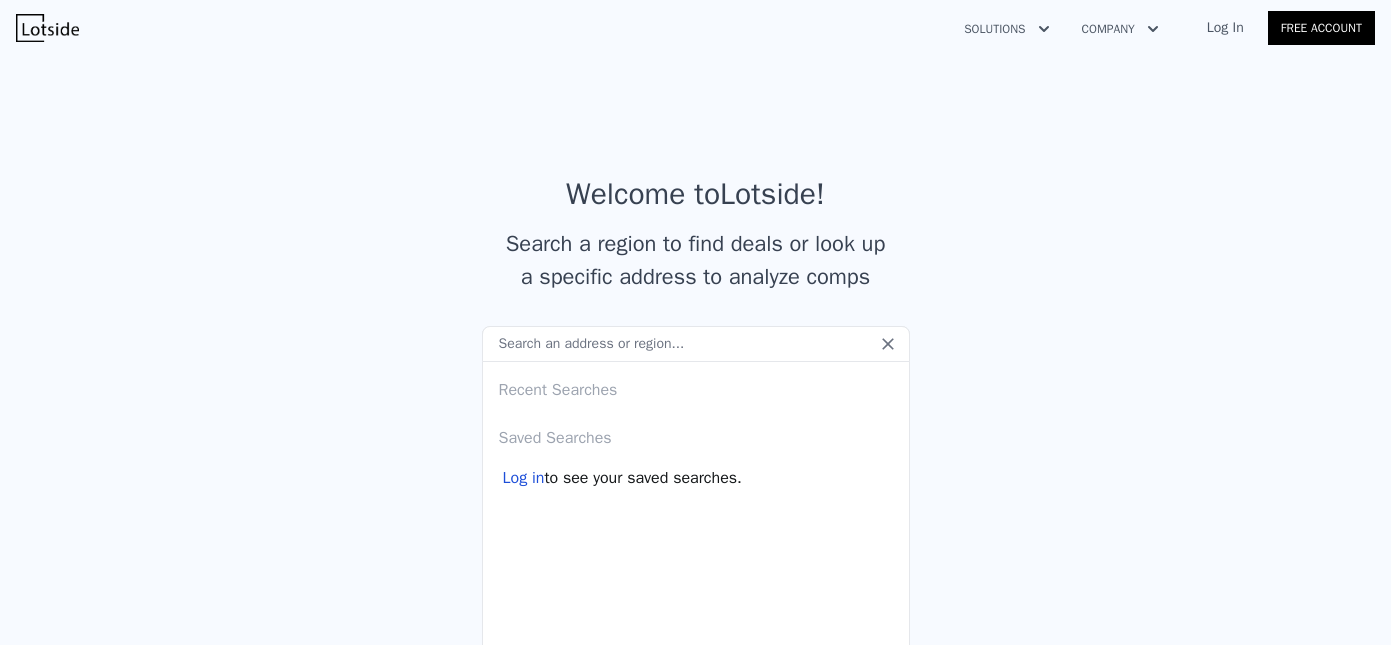 click at bounding box center (696, 344) 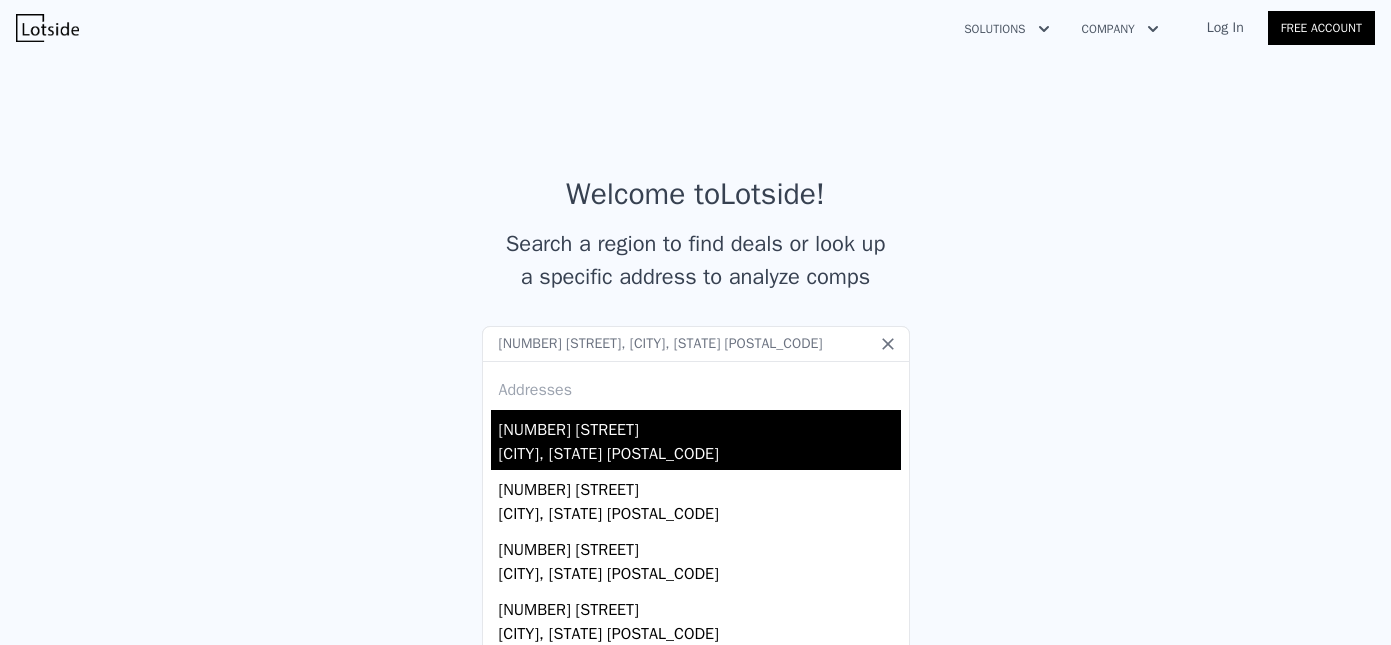 type on "[NUMBER] [STREET], [CITY], [STATE] [POSTAL_CODE]" 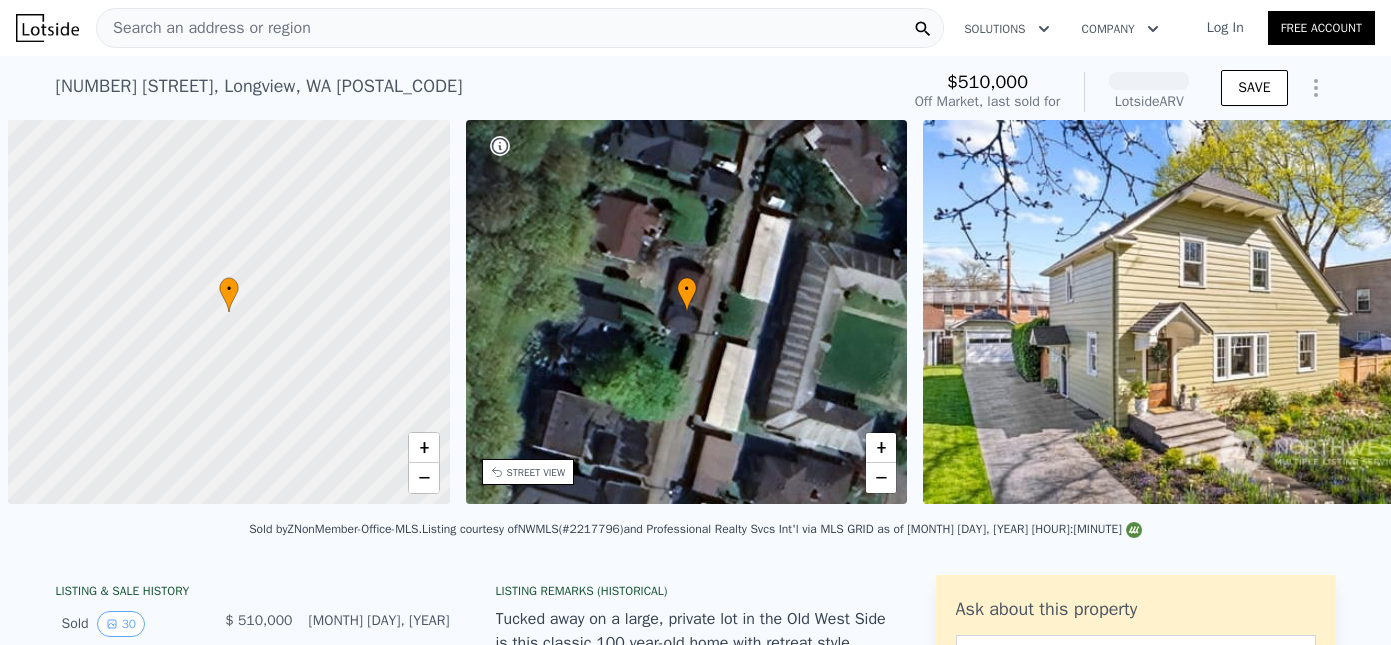 scroll, scrollTop: 0, scrollLeft: 8, axis: horizontal 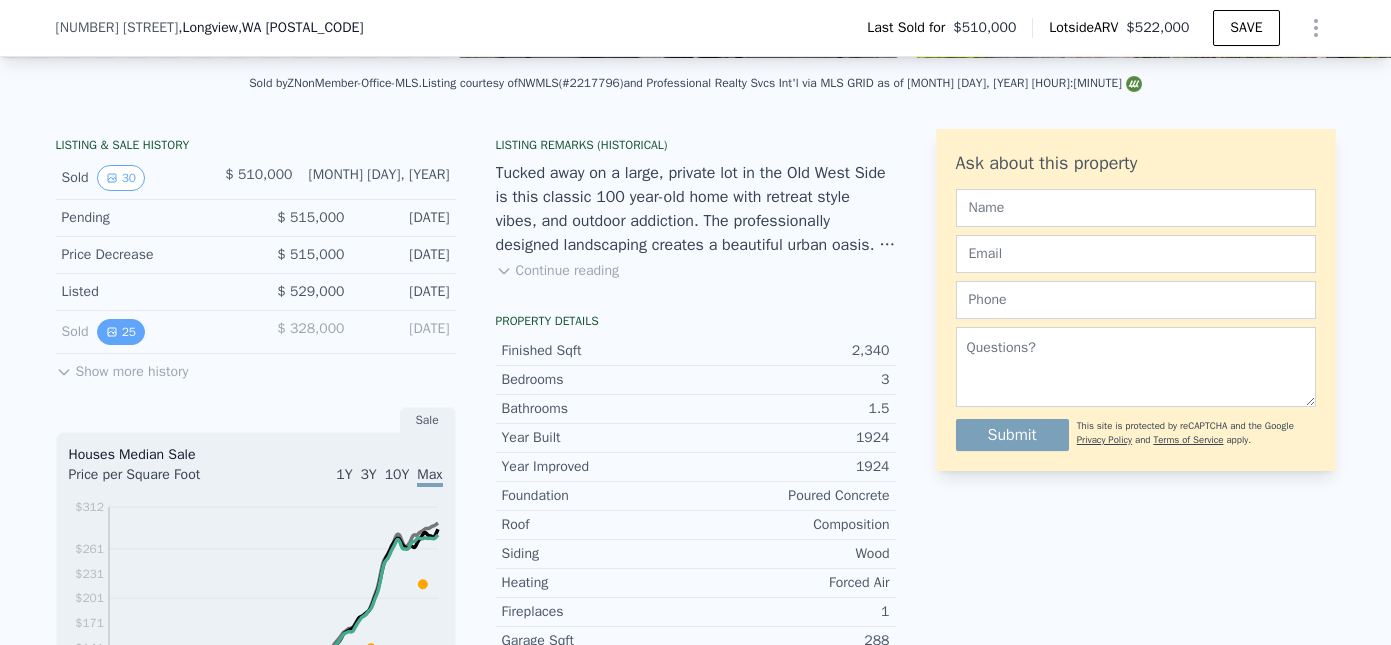 click on "25" at bounding box center (121, 332) 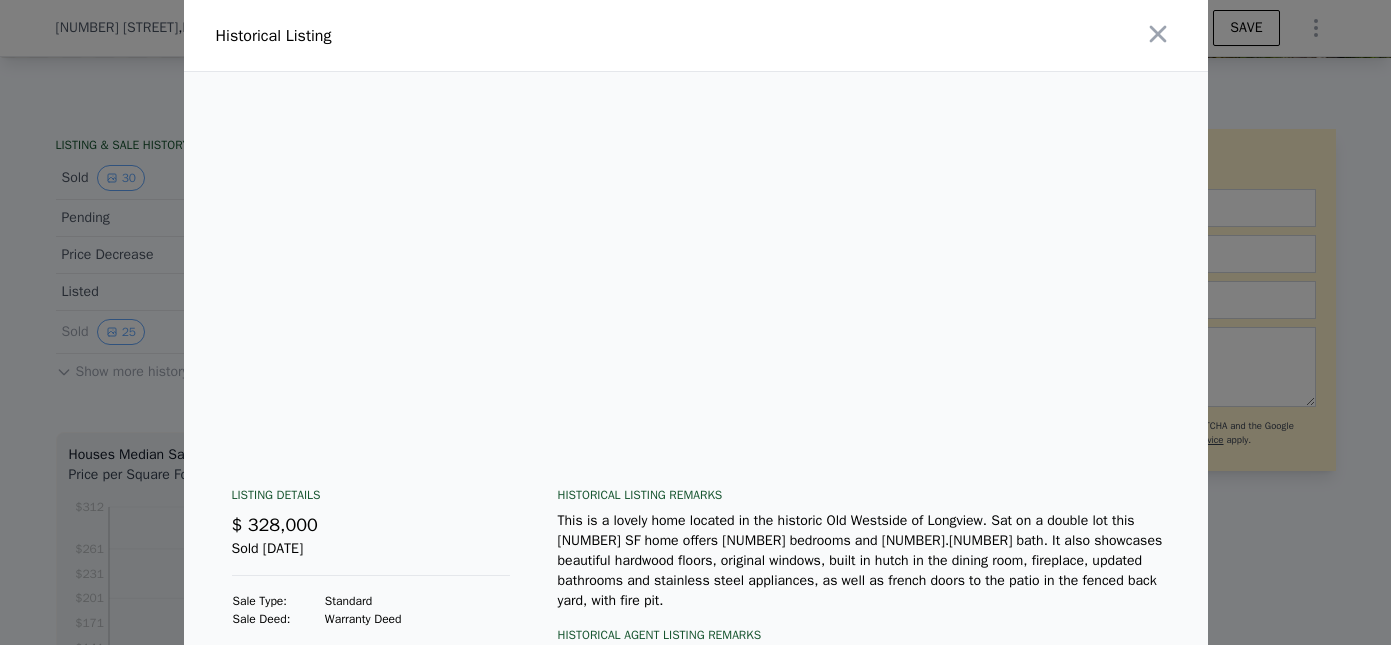 scroll, scrollTop: 457, scrollLeft: 0, axis: vertical 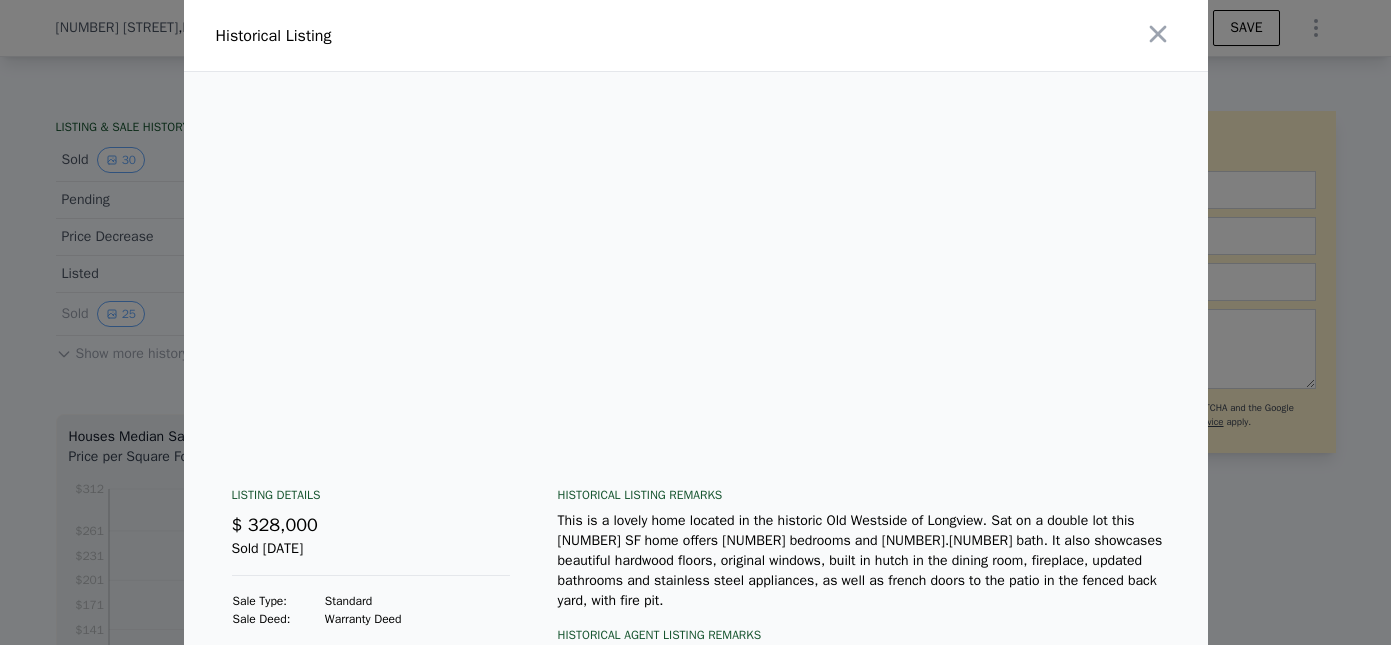 click on "Historical Listing Listing Details $ [NUMBER] Sold [DATE] Sale Type: Standard Sale Deed: Warranty Deed Listing Agent: Christine Schott Listing Company: Windermere Kelso / Longview Selling Agent: Non Member ZDefault Selling Company: ZNonMember-Office-MLS Buyer 1 : Stratton Derrick Matthew Buyer 2: Mortensen Cierra Seller 1 : Hadler Grant Seller 2: Hadler Sherry Historical Listing remarks This is a lovely home located in the historic Old Westside of Longview. Sat on a double lot this [NUMBER] SF home offers [NUMBER] bedrooms and [NUMBER].[NUMBER] bath. It also showcases beautiful hardwood floors, original windows, built in hutch in the dining room, fireplace, updated bathrooms and stainless steel appliances, as well as french doors to the patio in the fenced back yard, with fire pit. Historical Agent Listing Remarks Sign in with an agent account to view this information Sale History Sold [DATE] $ [NUMBER] Price Change [DATE] $ [NUMBER]" at bounding box center (695, 420) 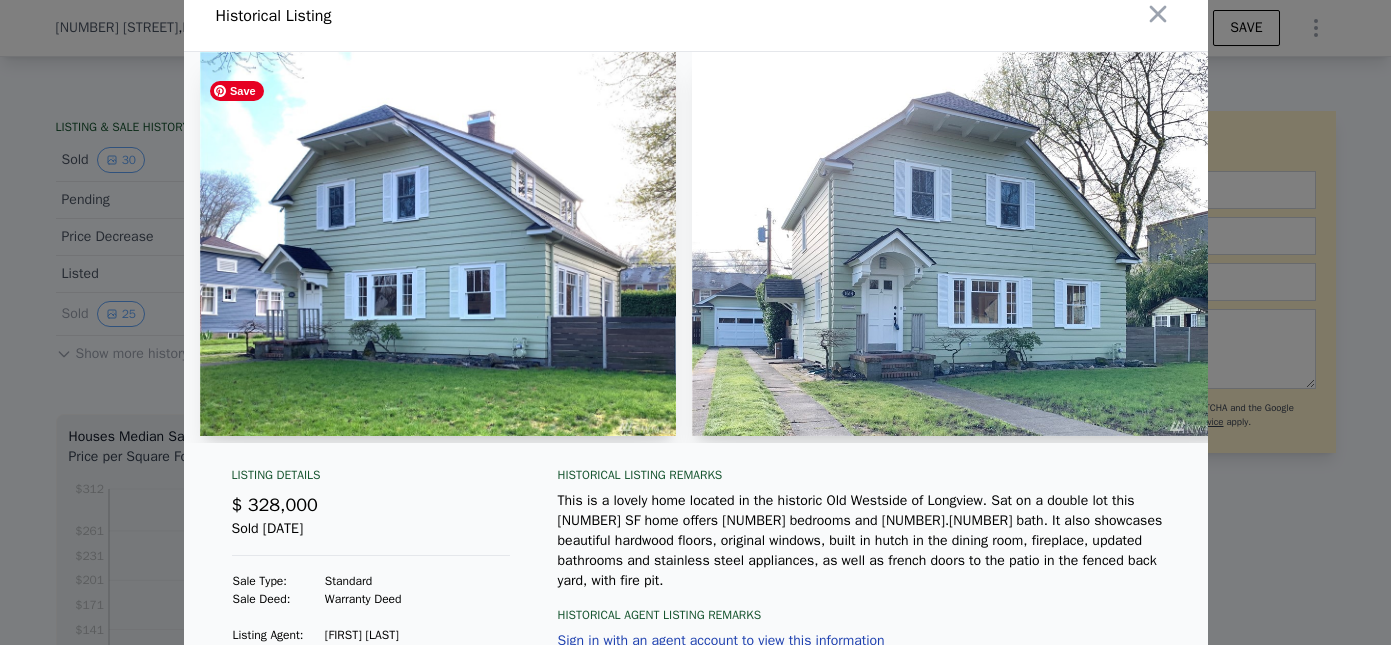 scroll, scrollTop: 0, scrollLeft: 0, axis: both 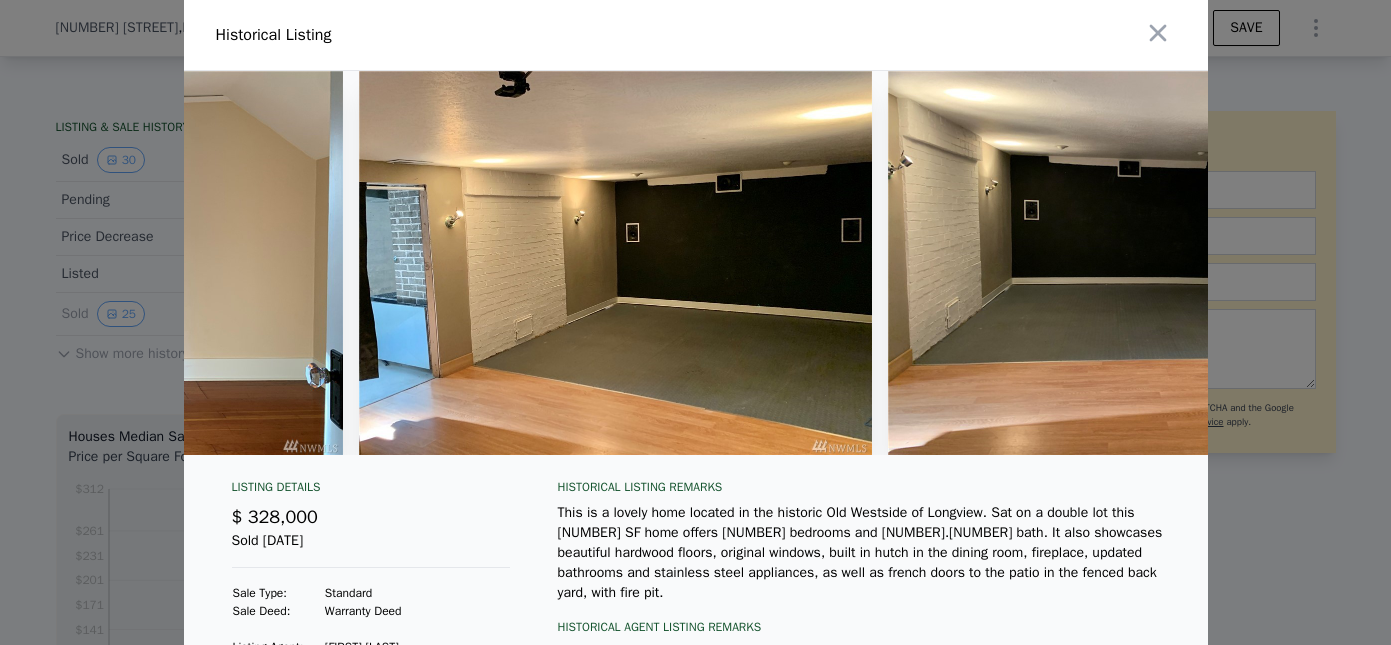 click at bounding box center [695, 322] 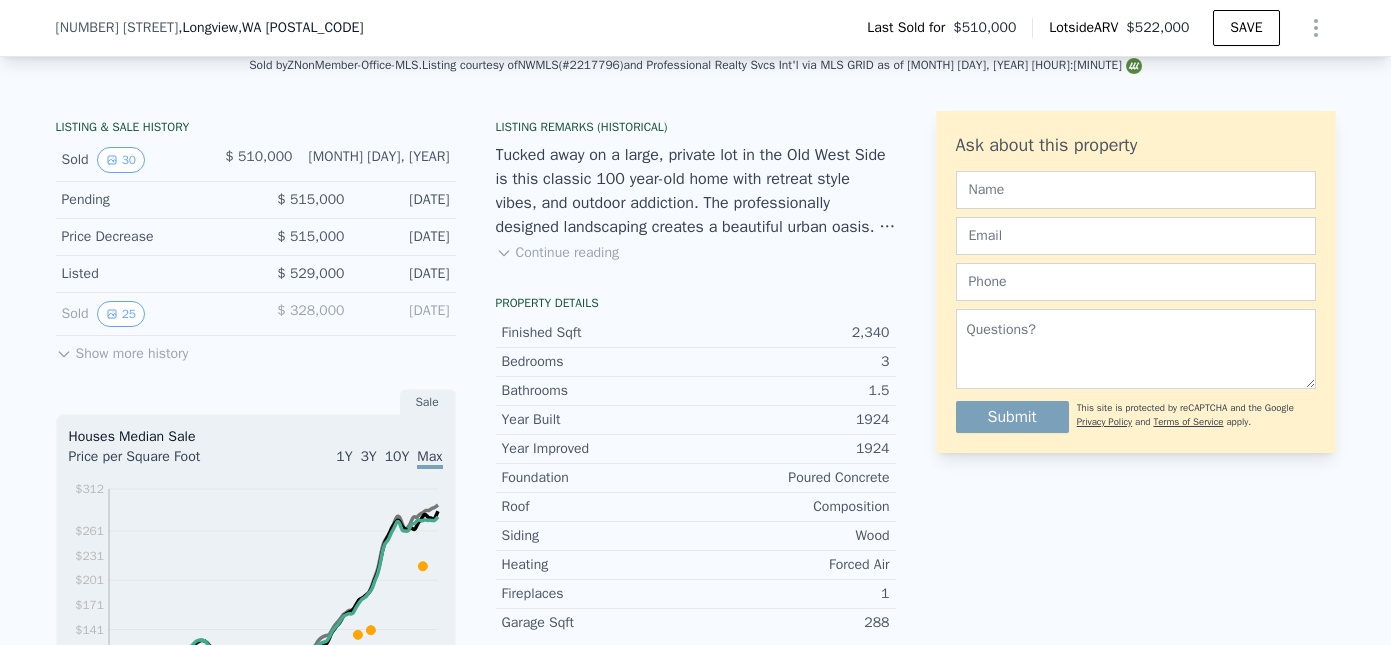 click on "Show more history" at bounding box center (122, 350) 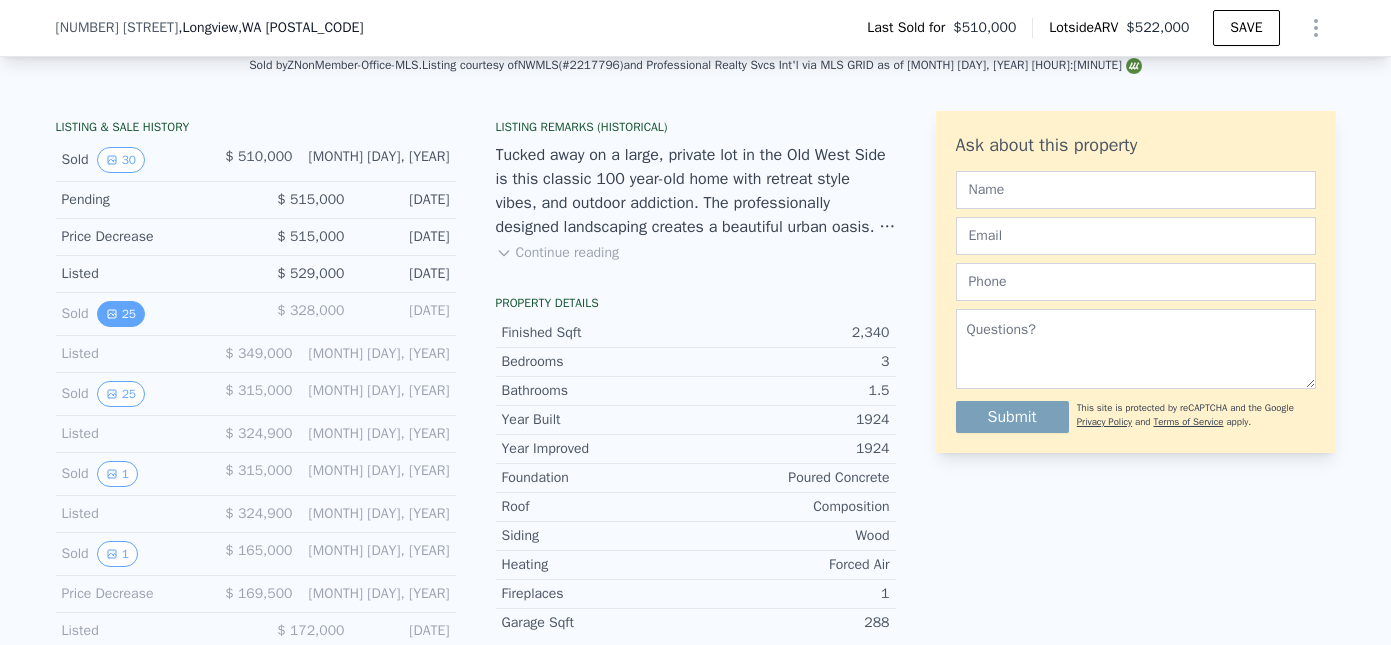 click on "25" at bounding box center [121, 314] 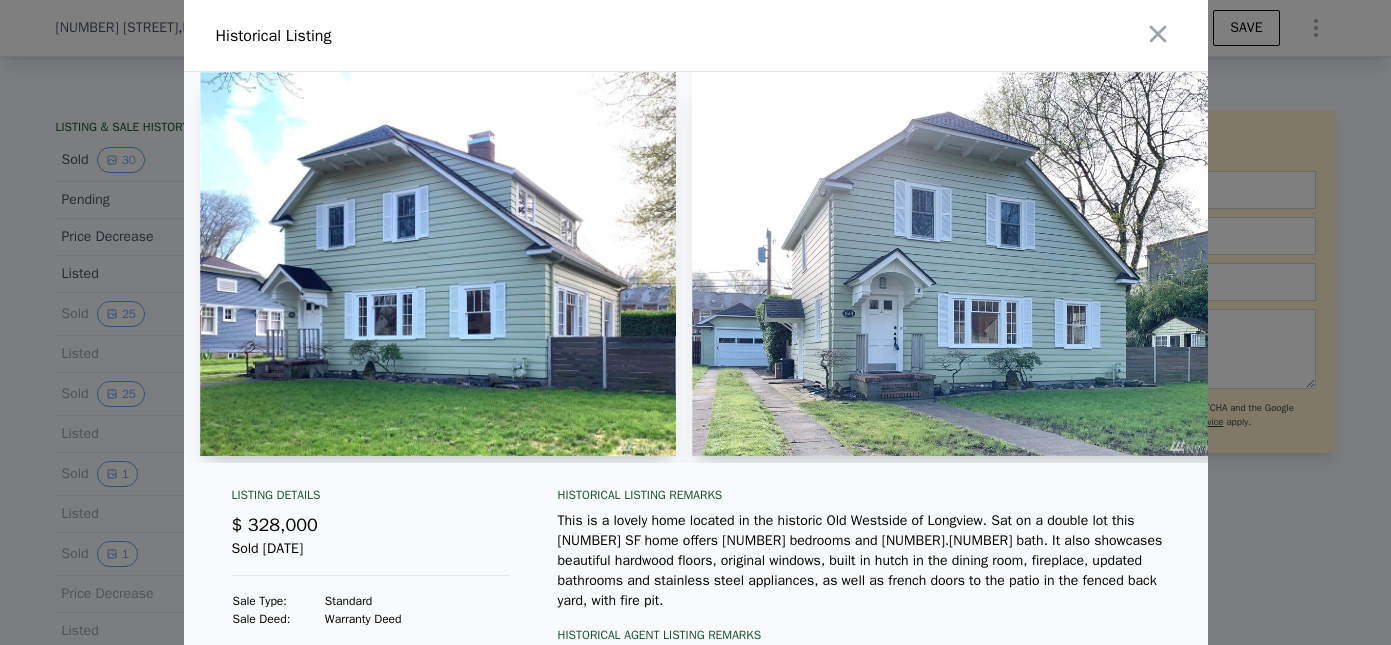 click at bounding box center (695, 322) 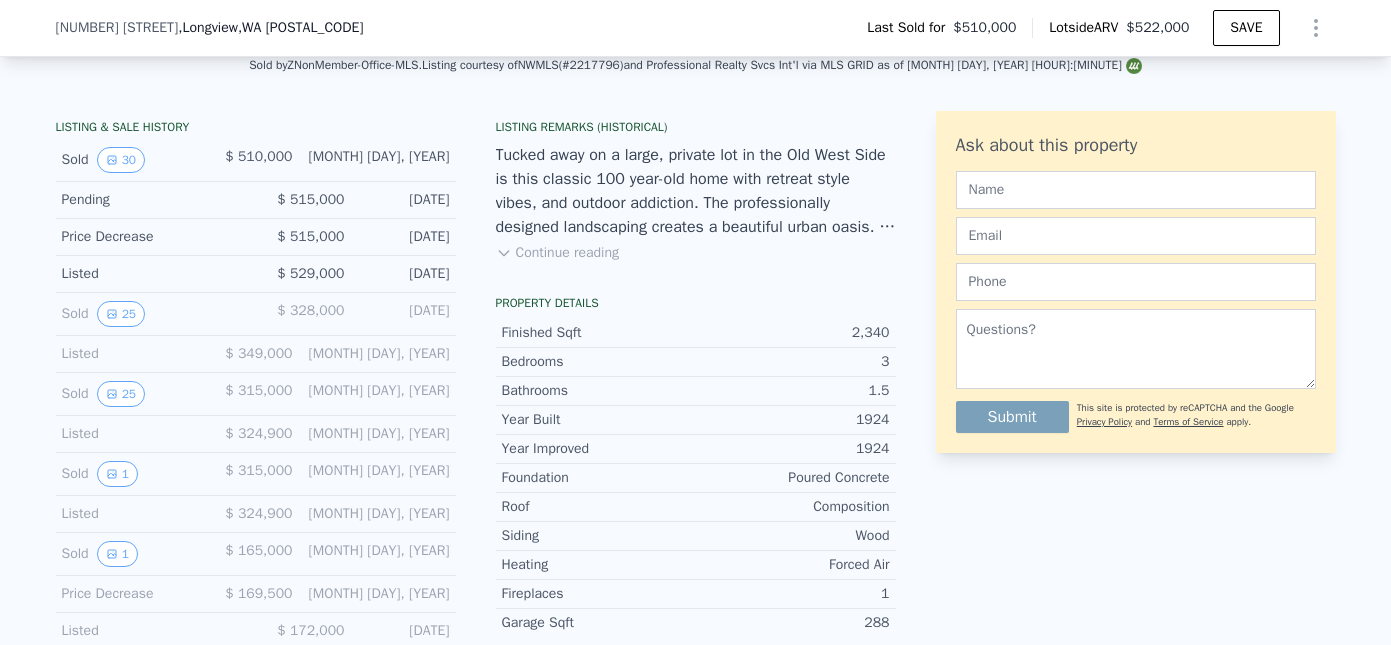 click on "Listed $ [PRICE] [MONTH] [DAY], [YEAR]" at bounding box center [256, 354] 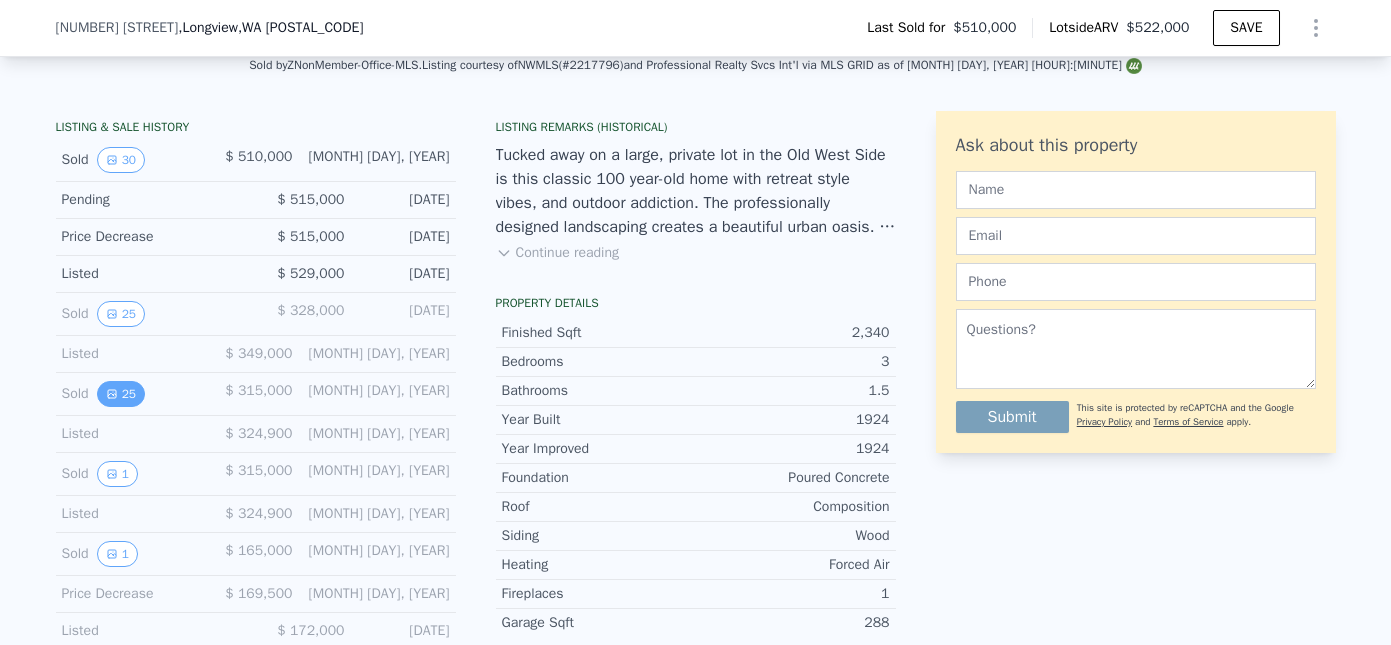 click on "25" at bounding box center [121, 394] 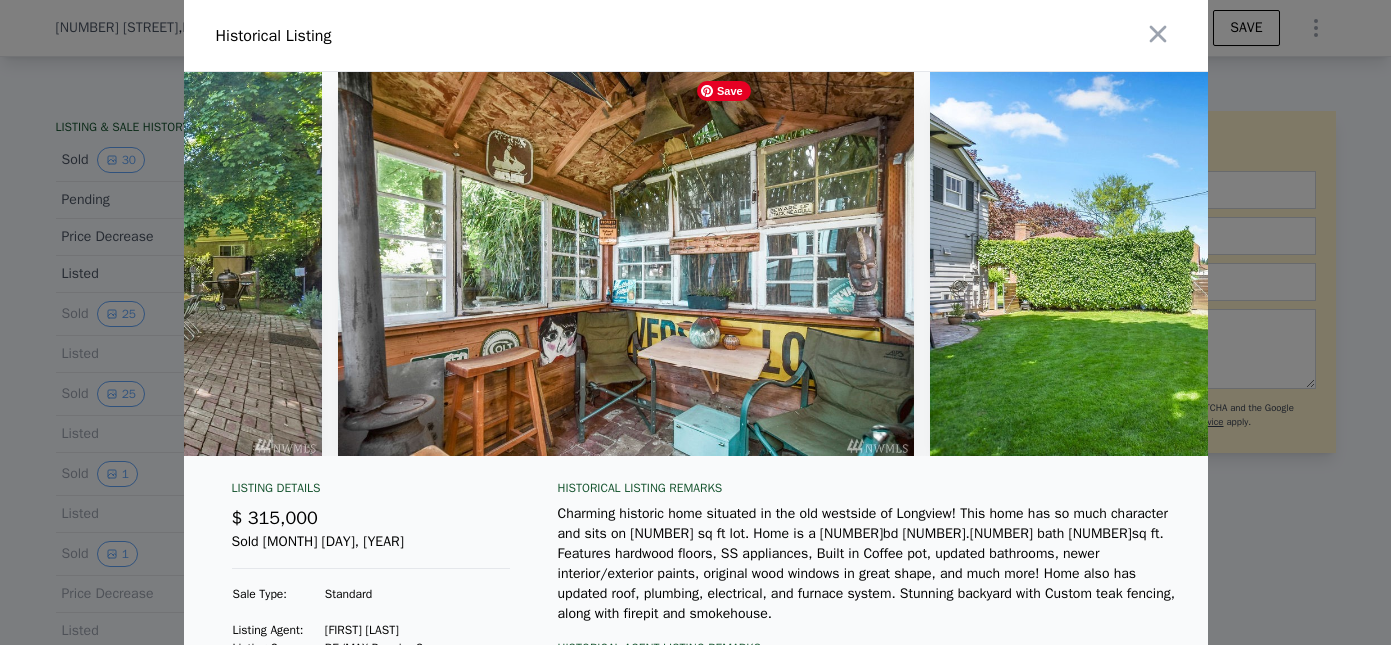 scroll, scrollTop: 0, scrollLeft: 13802, axis: horizontal 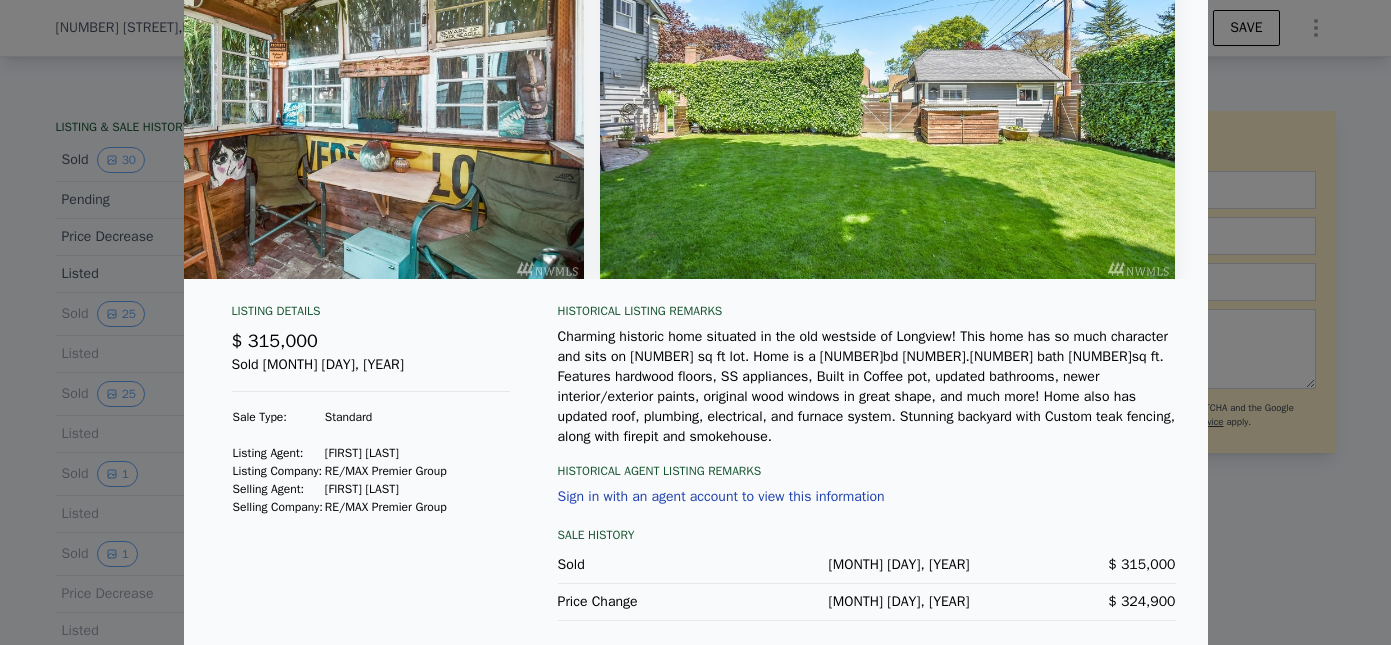 click at bounding box center (695, 322) 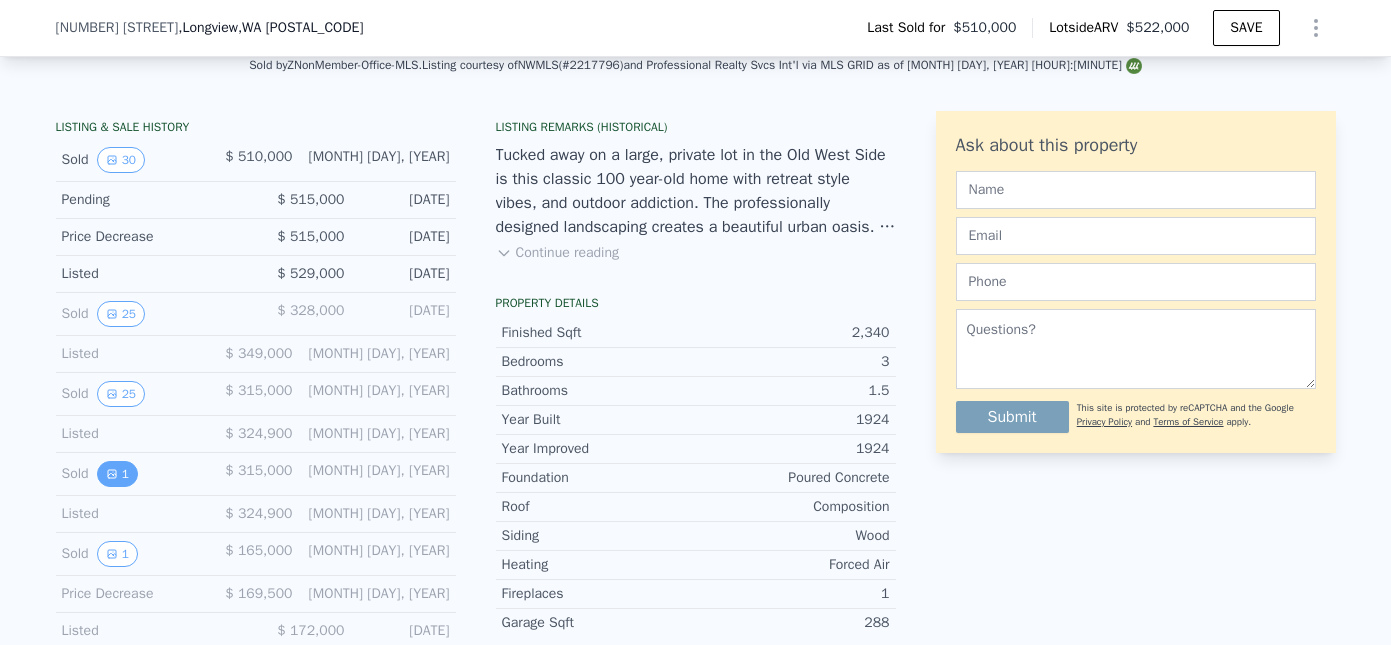 click on "1" at bounding box center [117, 474] 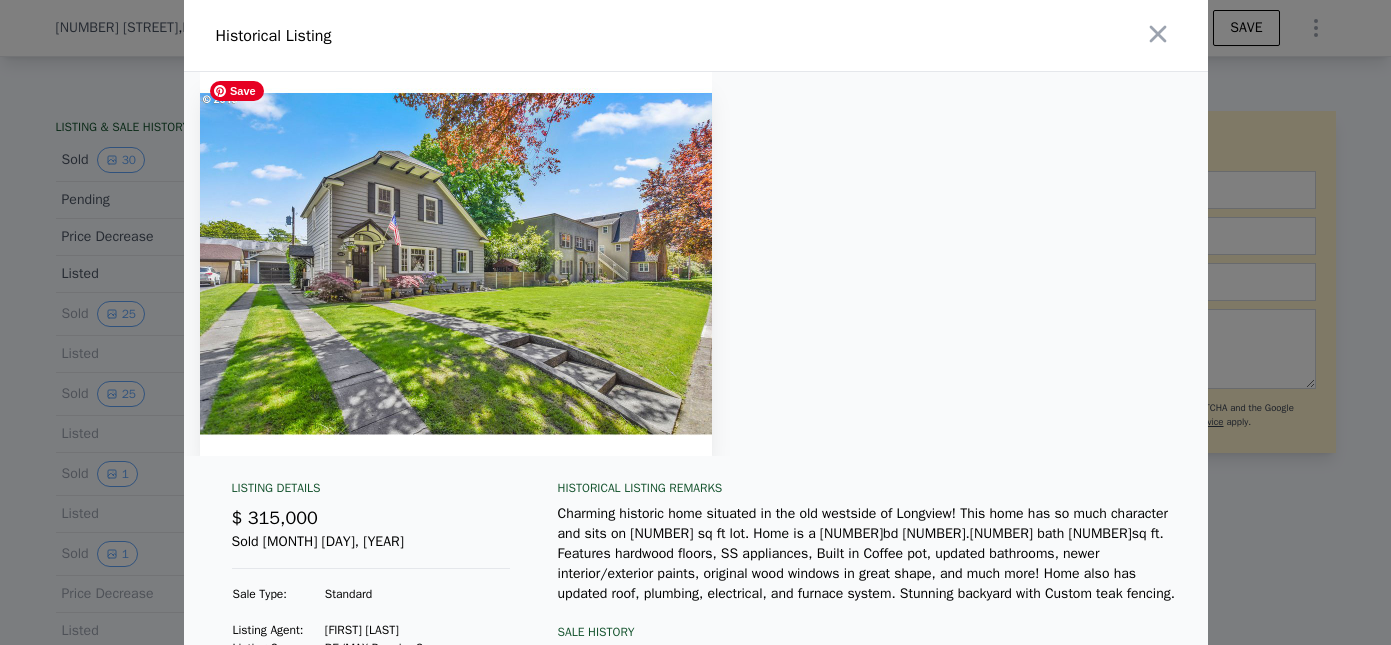 click at bounding box center [695, 322] 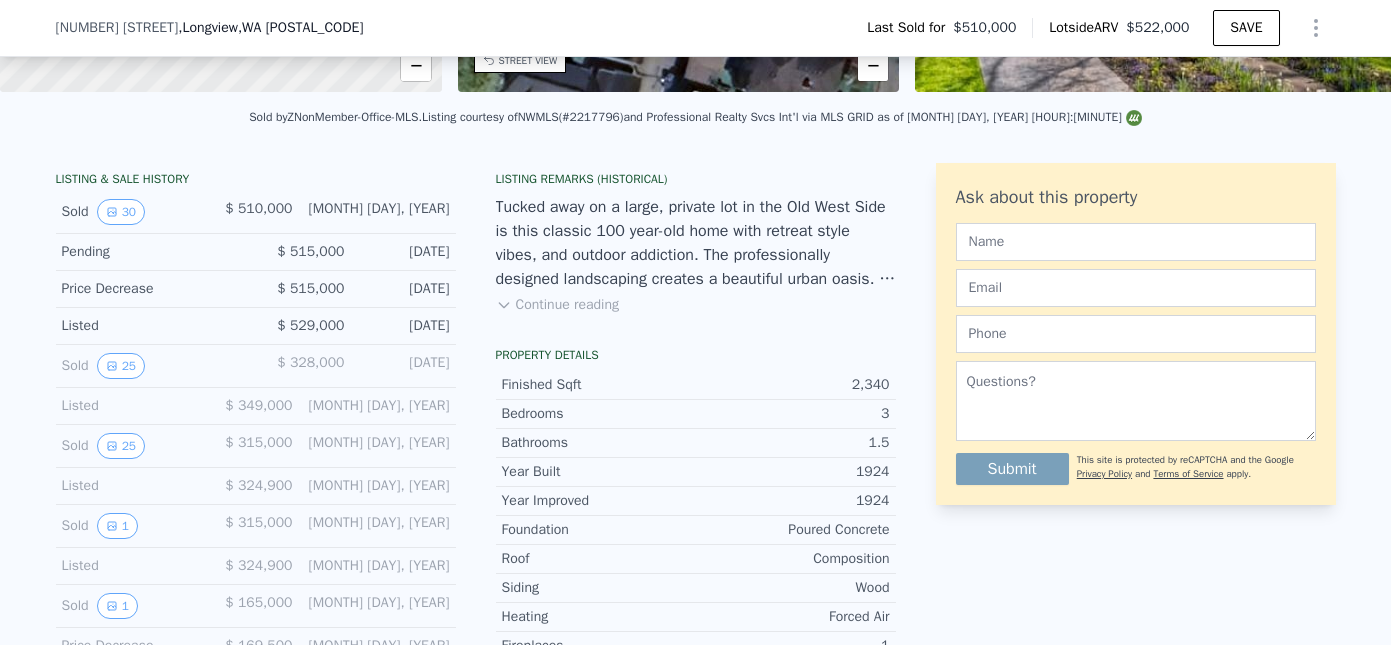 scroll, scrollTop: 387, scrollLeft: 0, axis: vertical 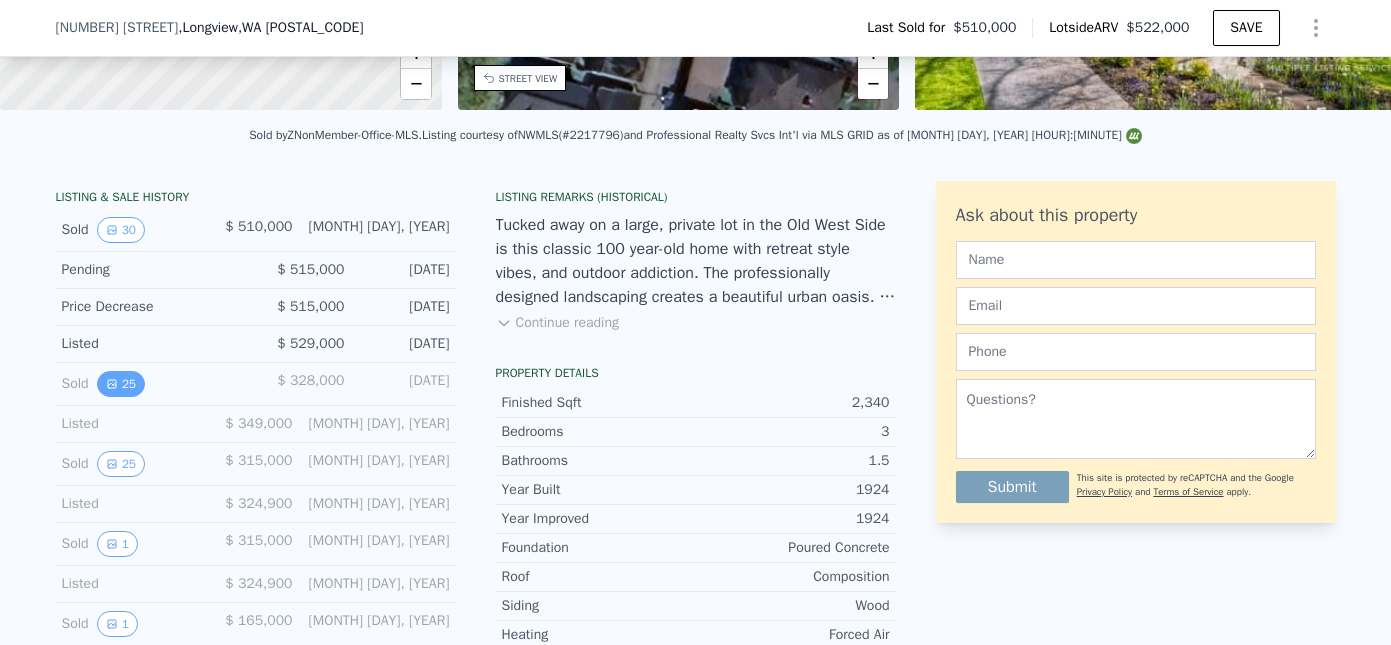 click on "25" at bounding box center (121, 384) 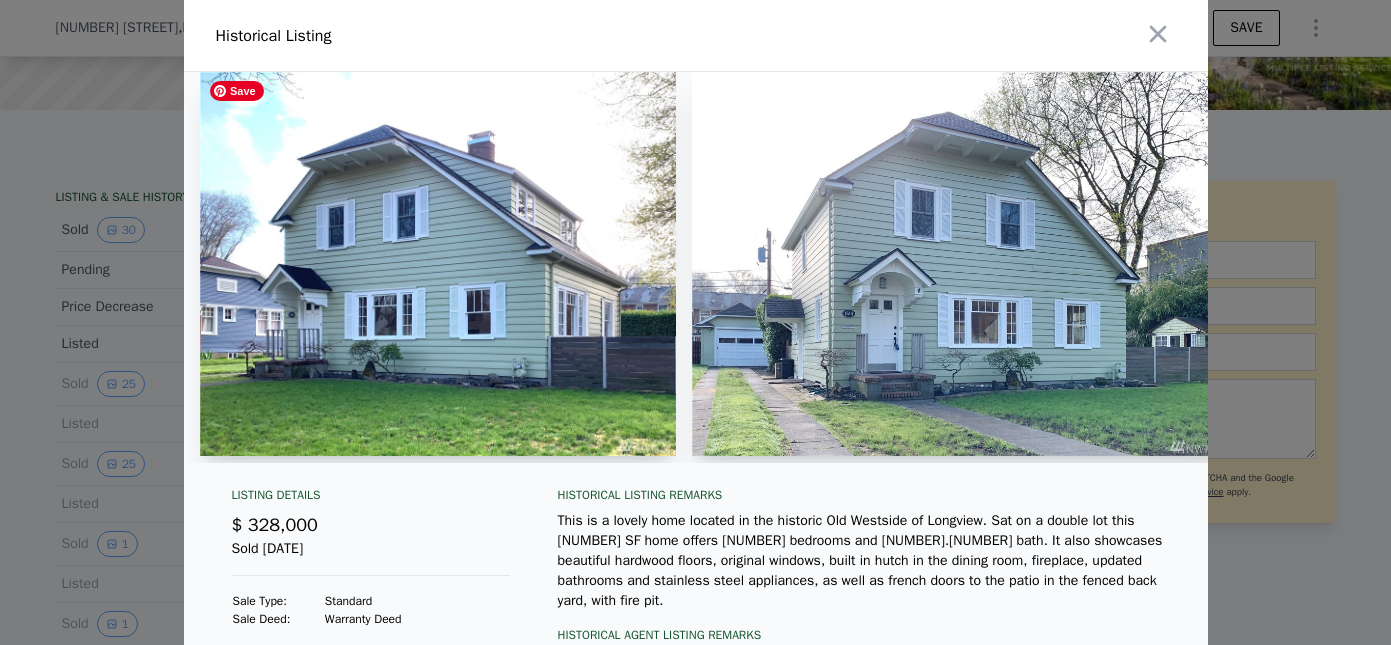 click at bounding box center (438, 264) 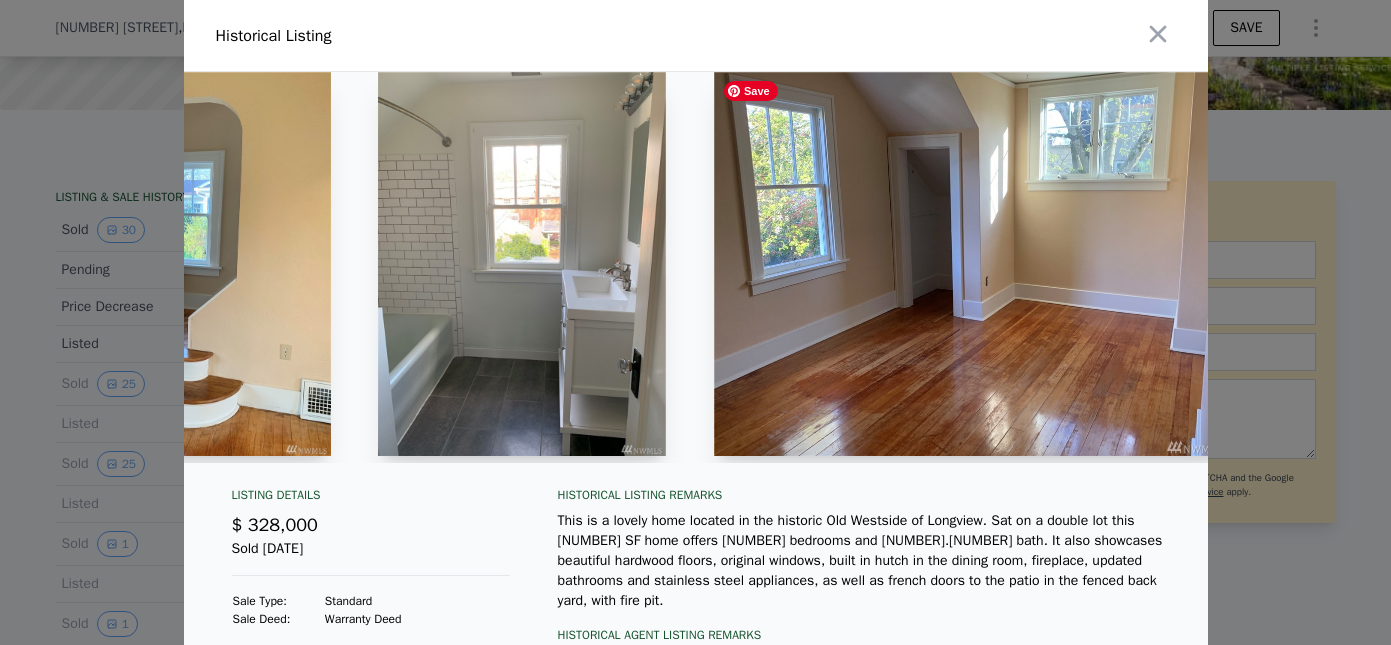 scroll, scrollTop: 0, scrollLeft: 5769, axis: horizontal 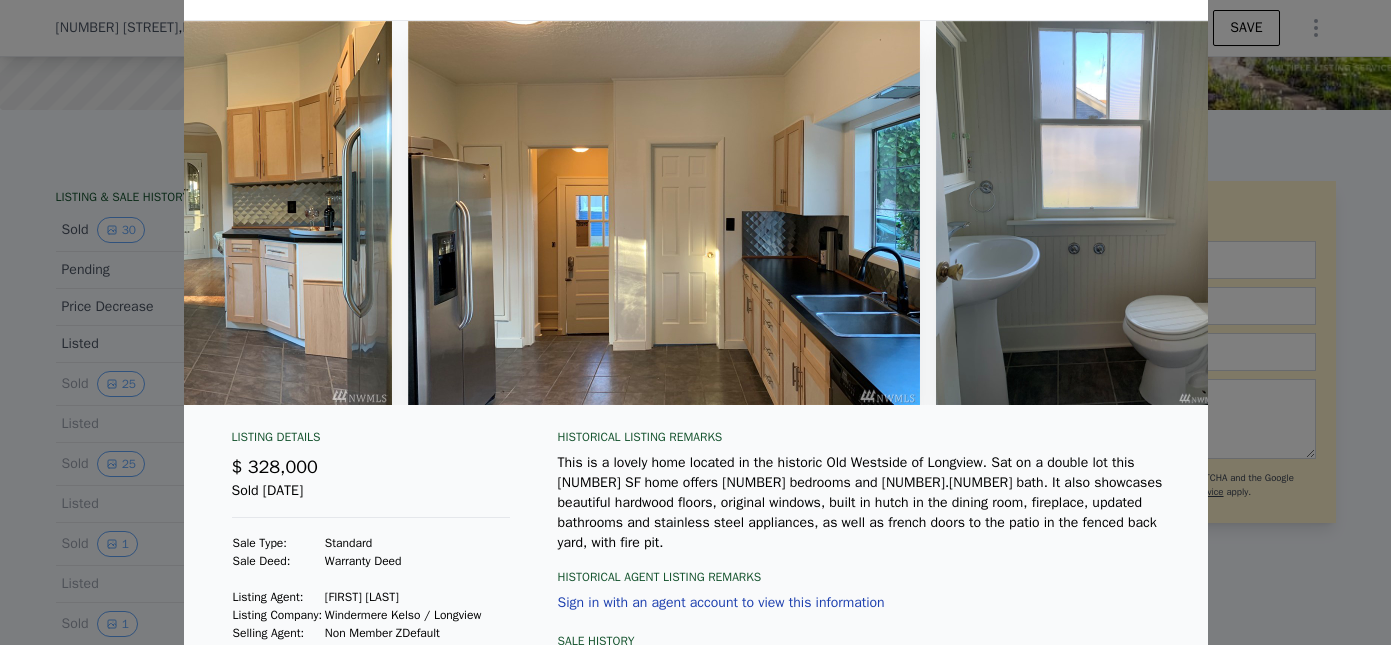 click at bounding box center [695, 322] 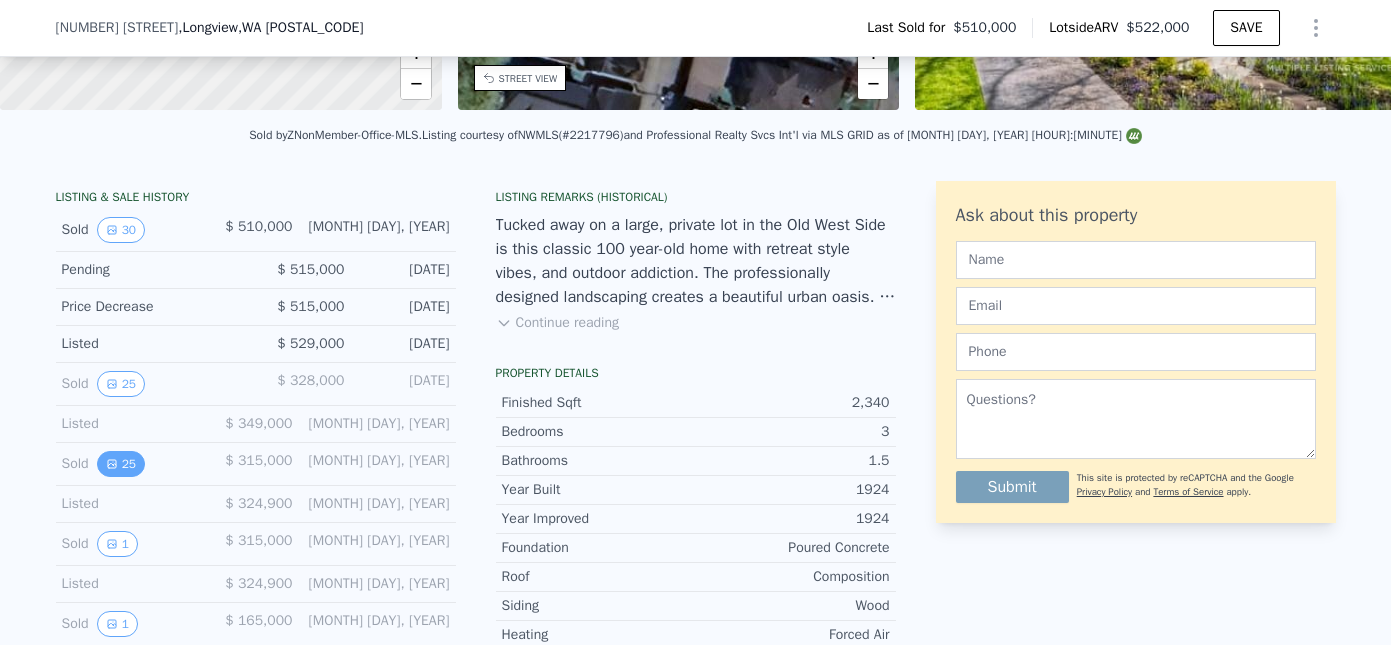 click on "25" at bounding box center [121, 464] 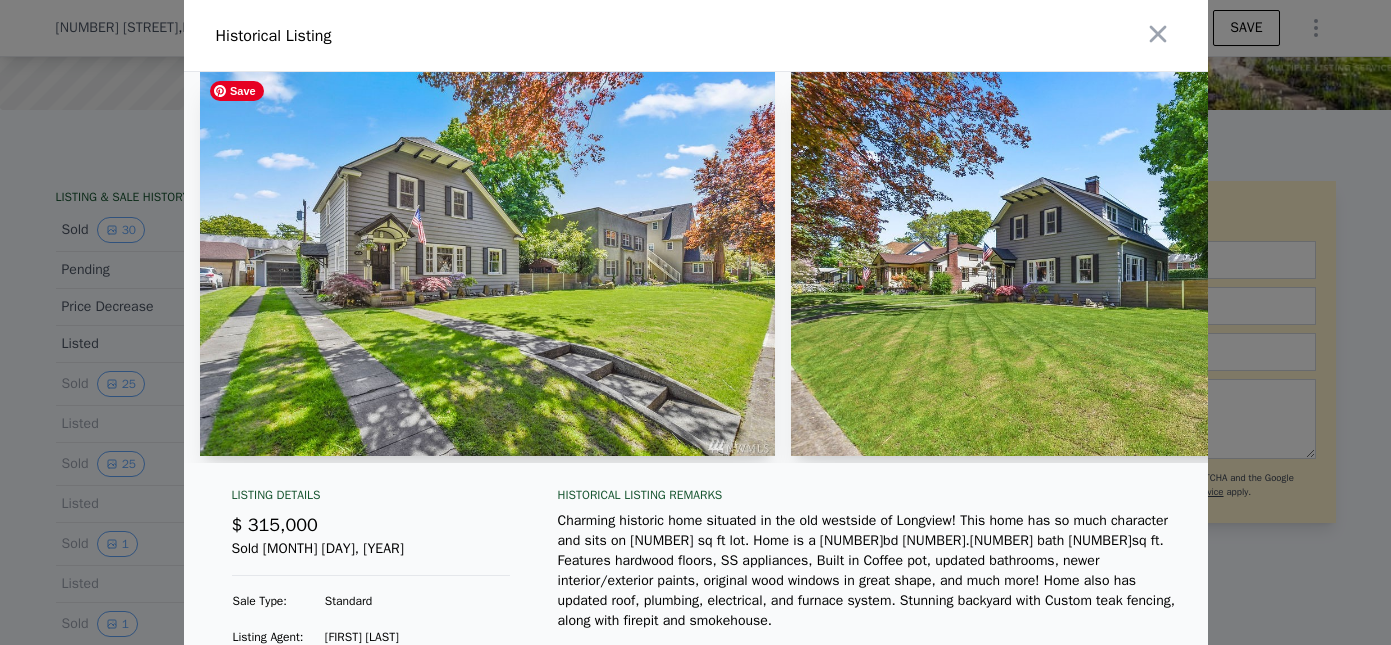 click at bounding box center (488, 264) 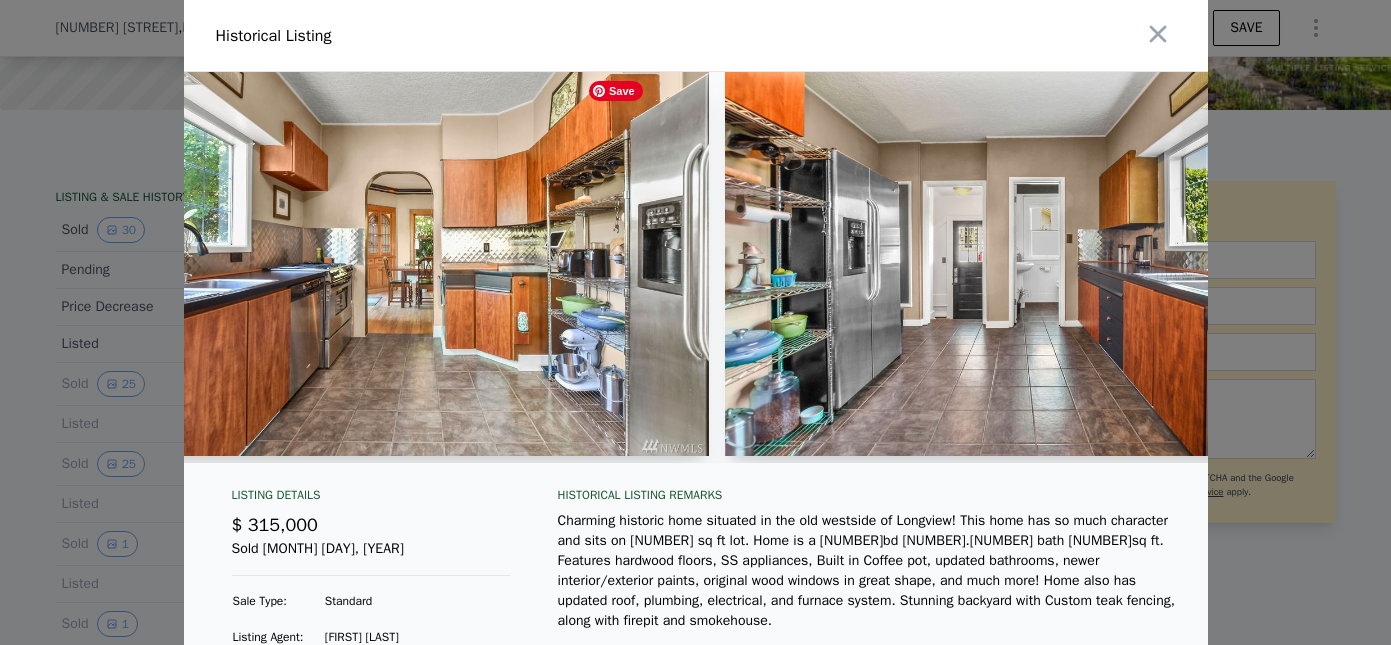 scroll, scrollTop: 0, scrollLeft: 1843, axis: horizontal 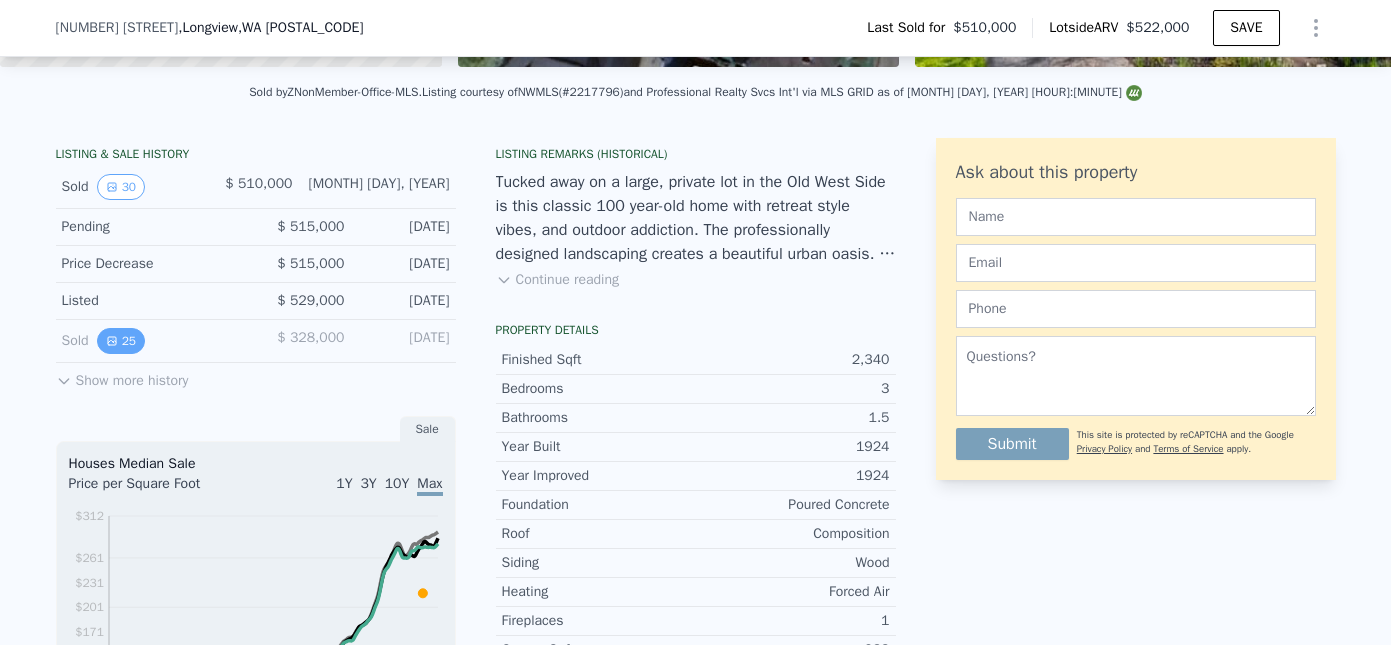 click on "25" at bounding box center [121, 341] 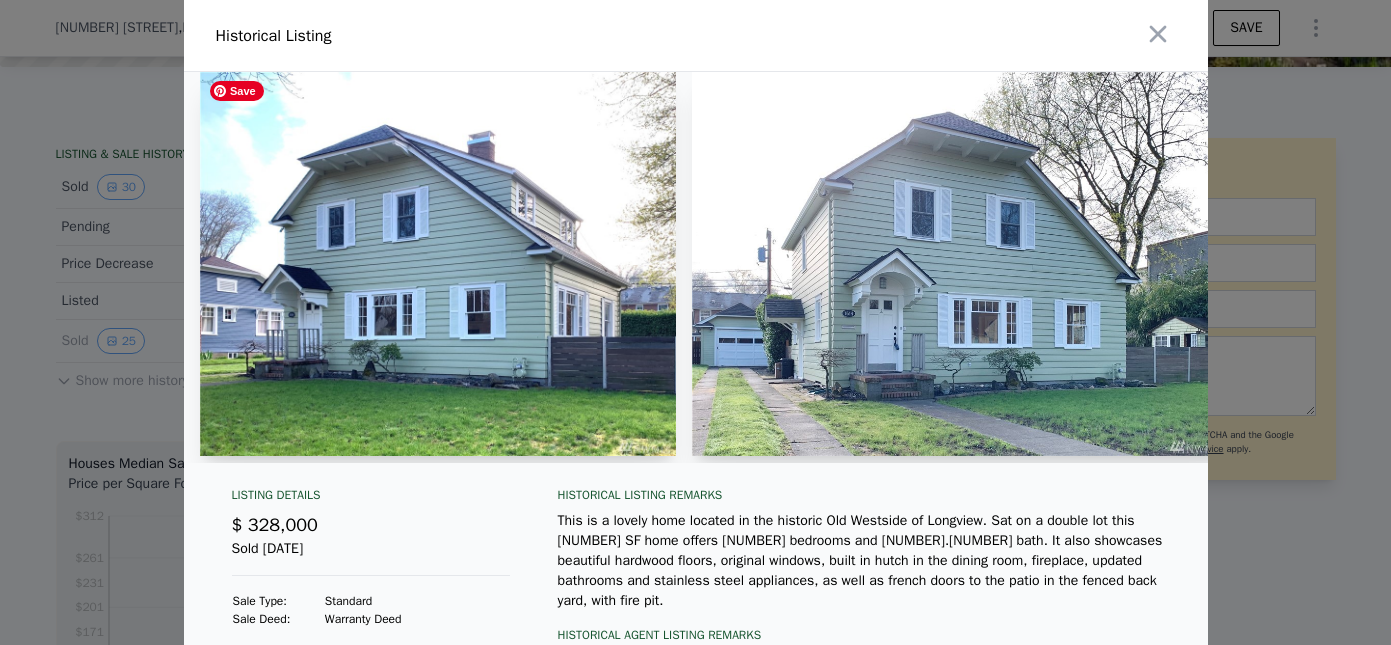 click at bounding box center (438, 264) 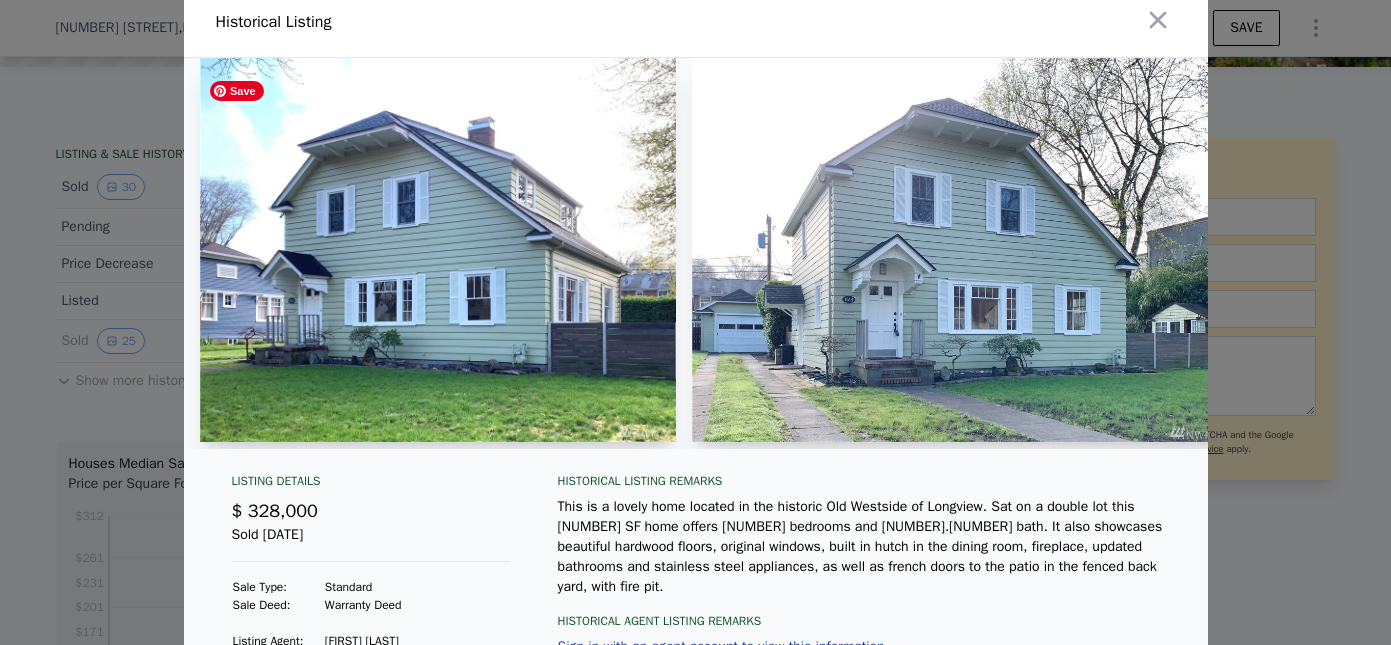 scroll, scrollTop: 0, scrollLeft: 0, axis: both 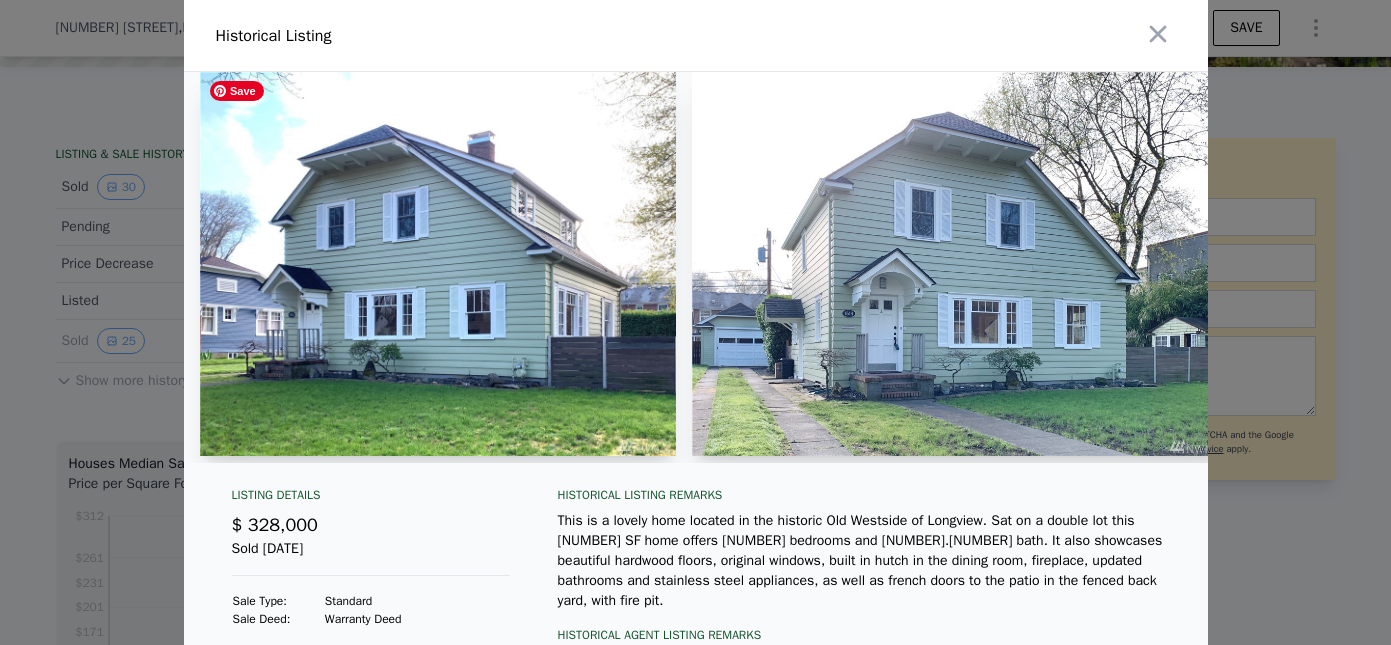 click at bounding box center (438, 264) 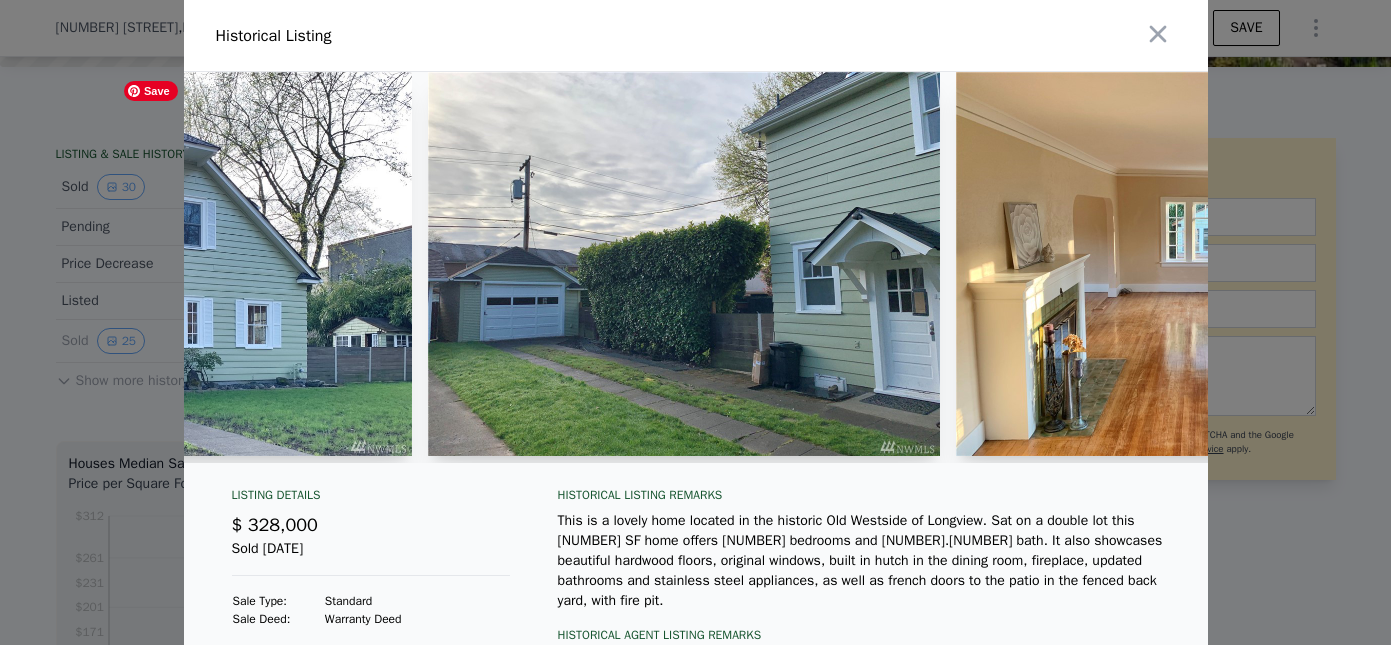 scroll, scrollTop: 0, scrollLeft: 824, axis: horizontal 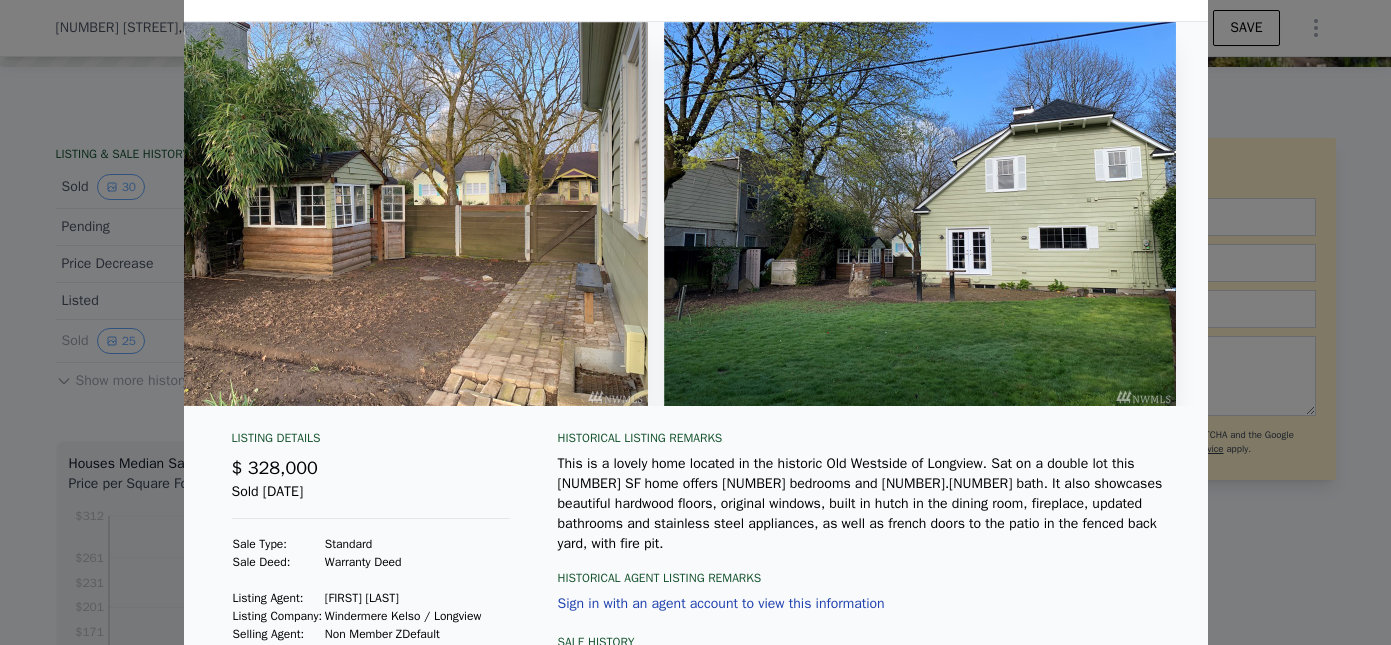 click at bounding box center (695, 322) 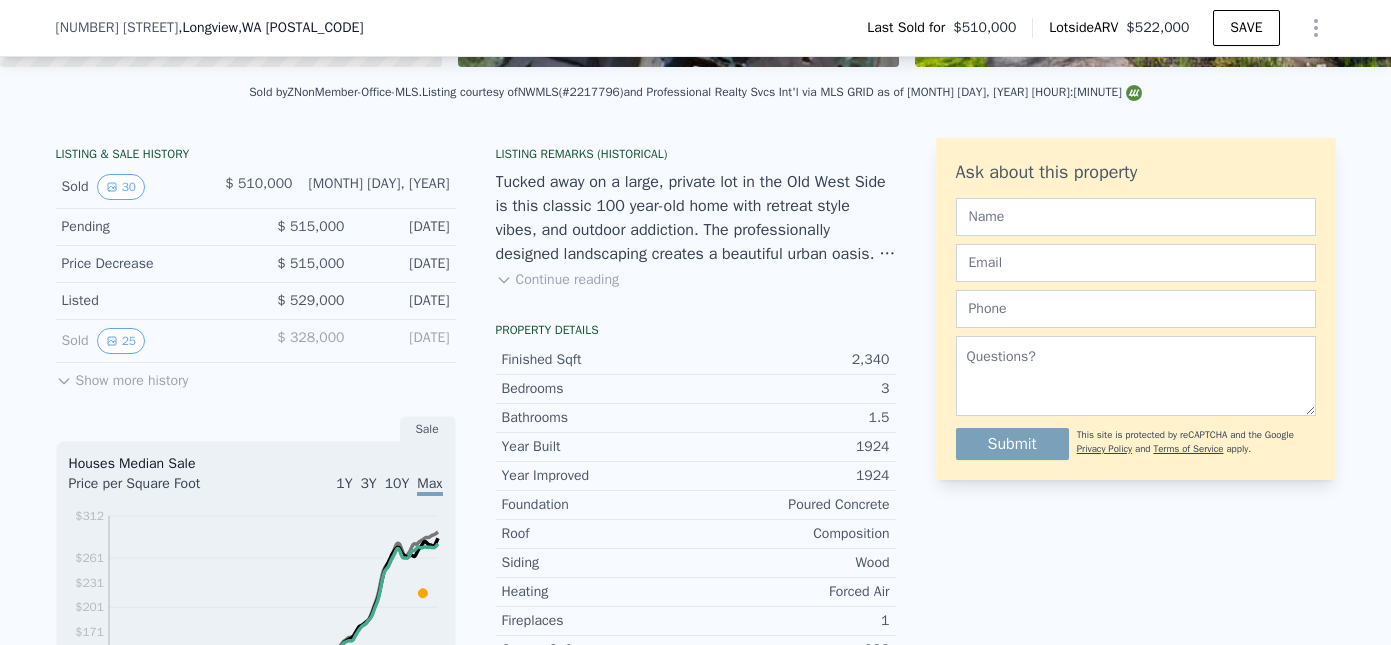 click on "Show more history" at bounding box center (122, 377) 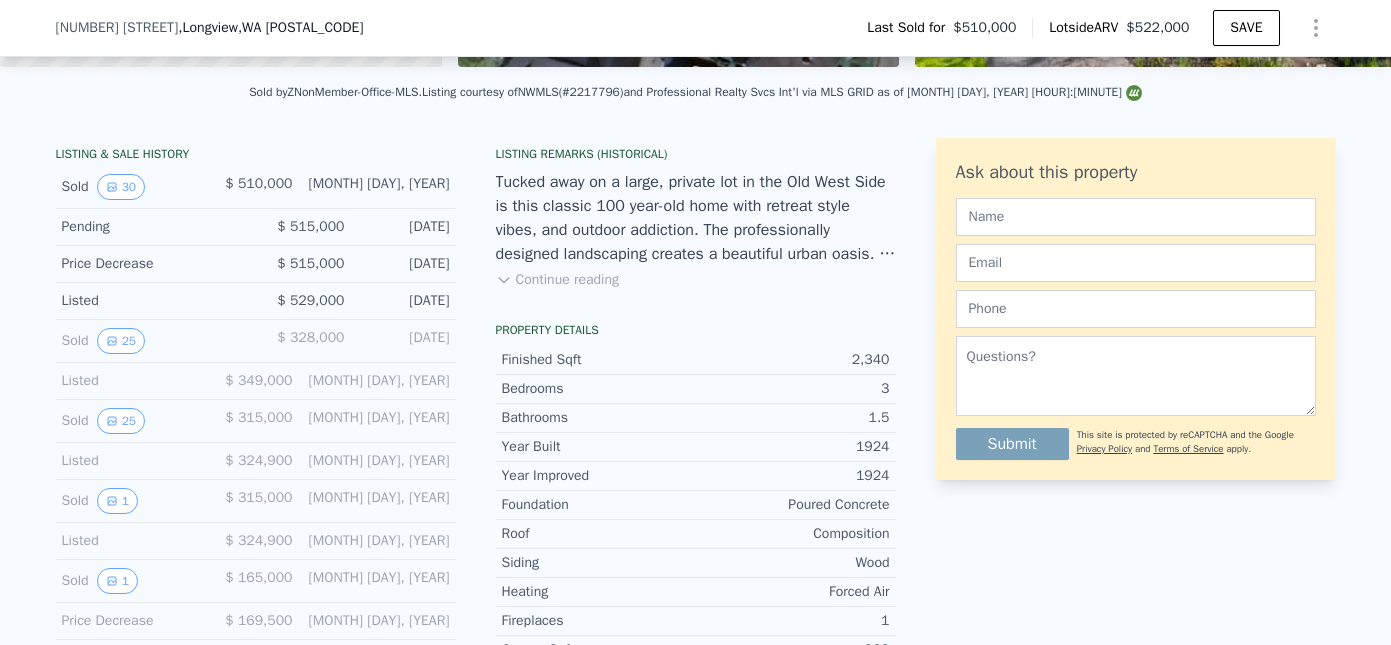 scroll, scrollTop: 483, scrollLeft: 0, axis: vertical 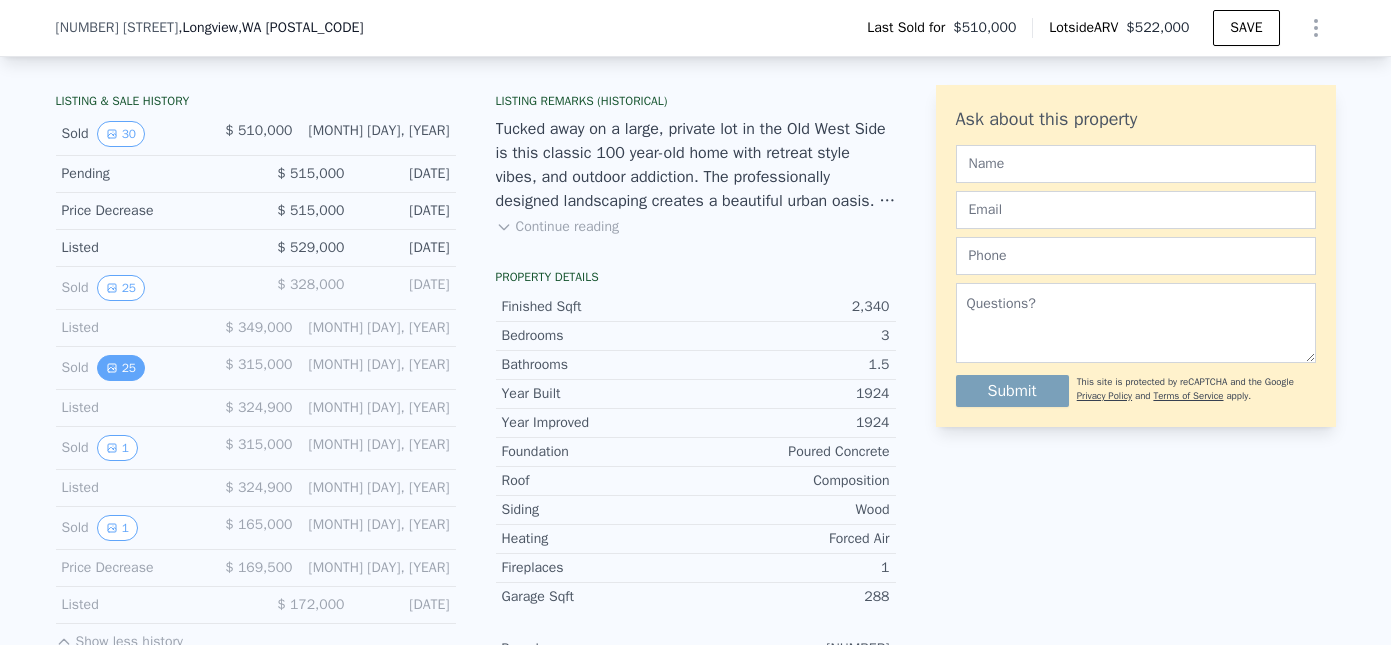 click on "25" at bounding box center [121, 368] 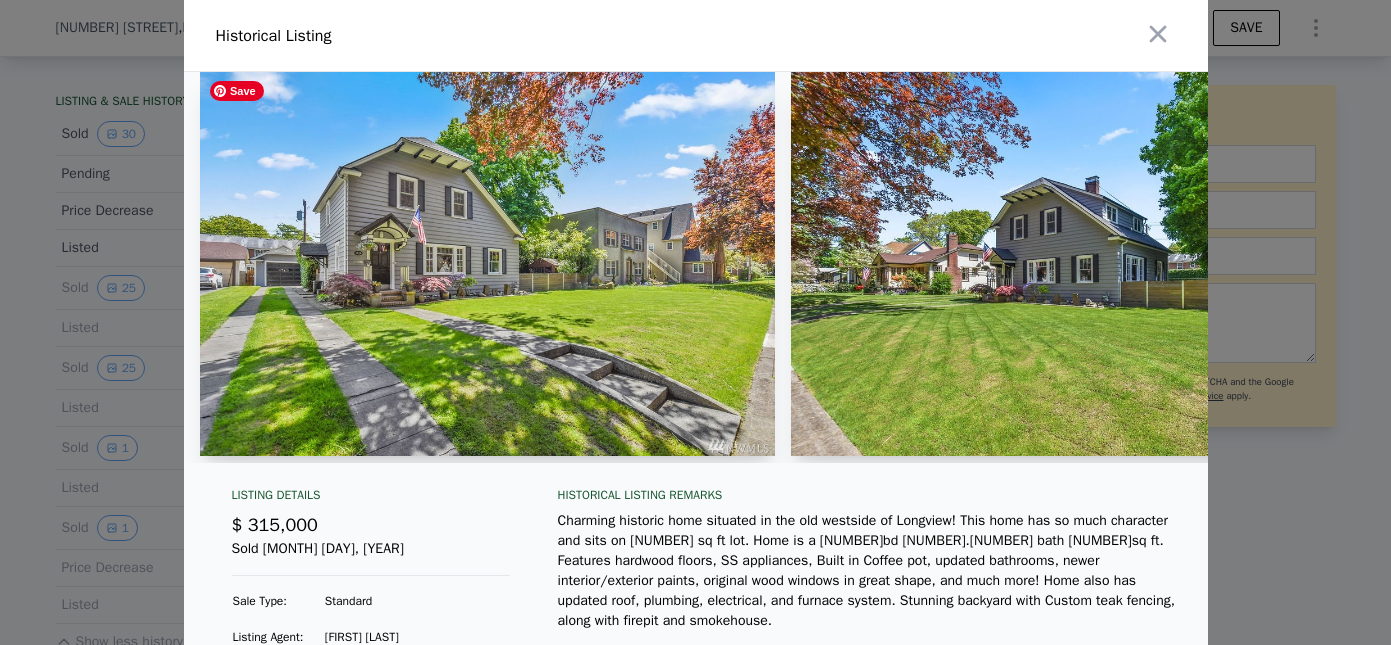 click at bounding box center (488, 264) 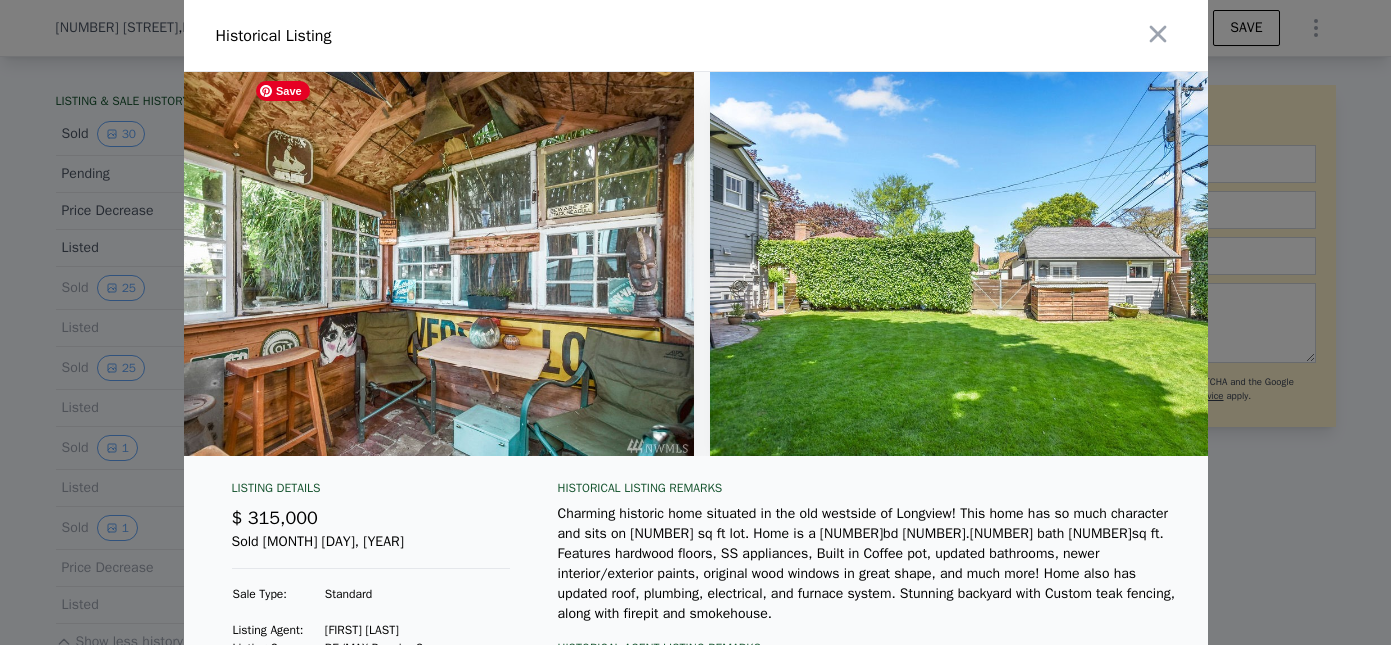 scroll, scrollTop: 0, scrollLeft: 13802, axis: horizontal 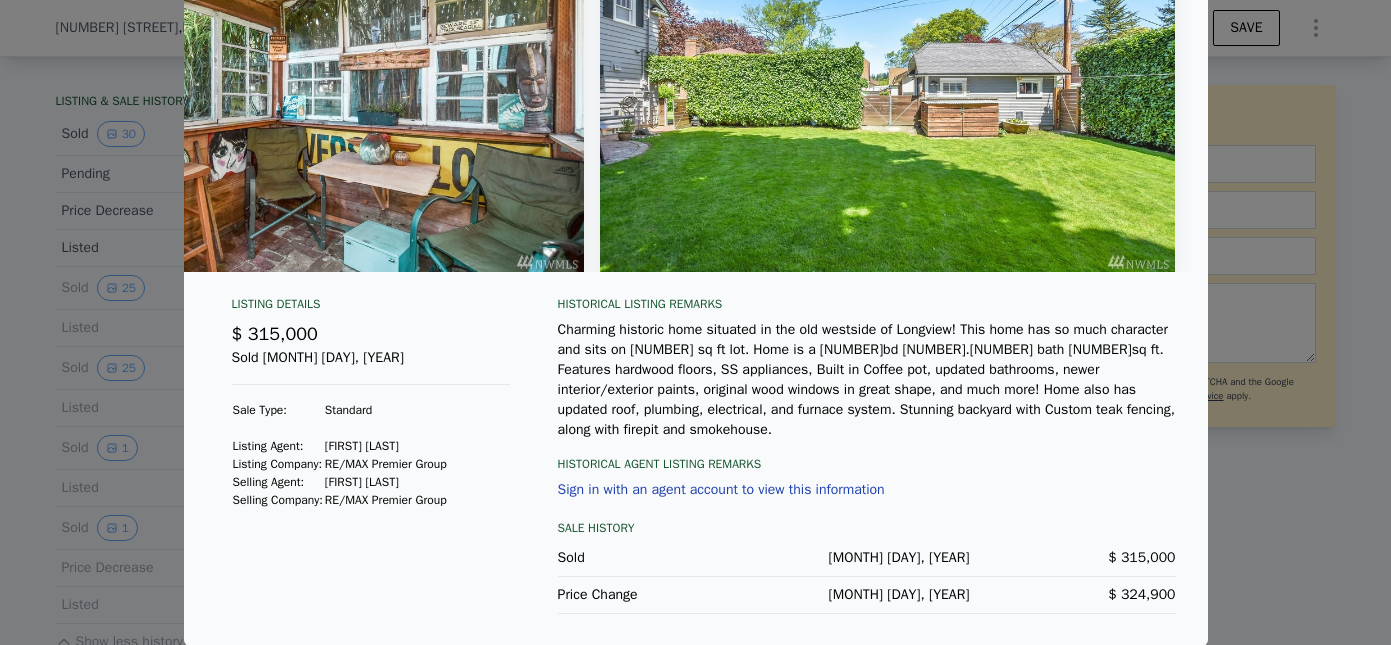 click at bounding box center [695, 322] 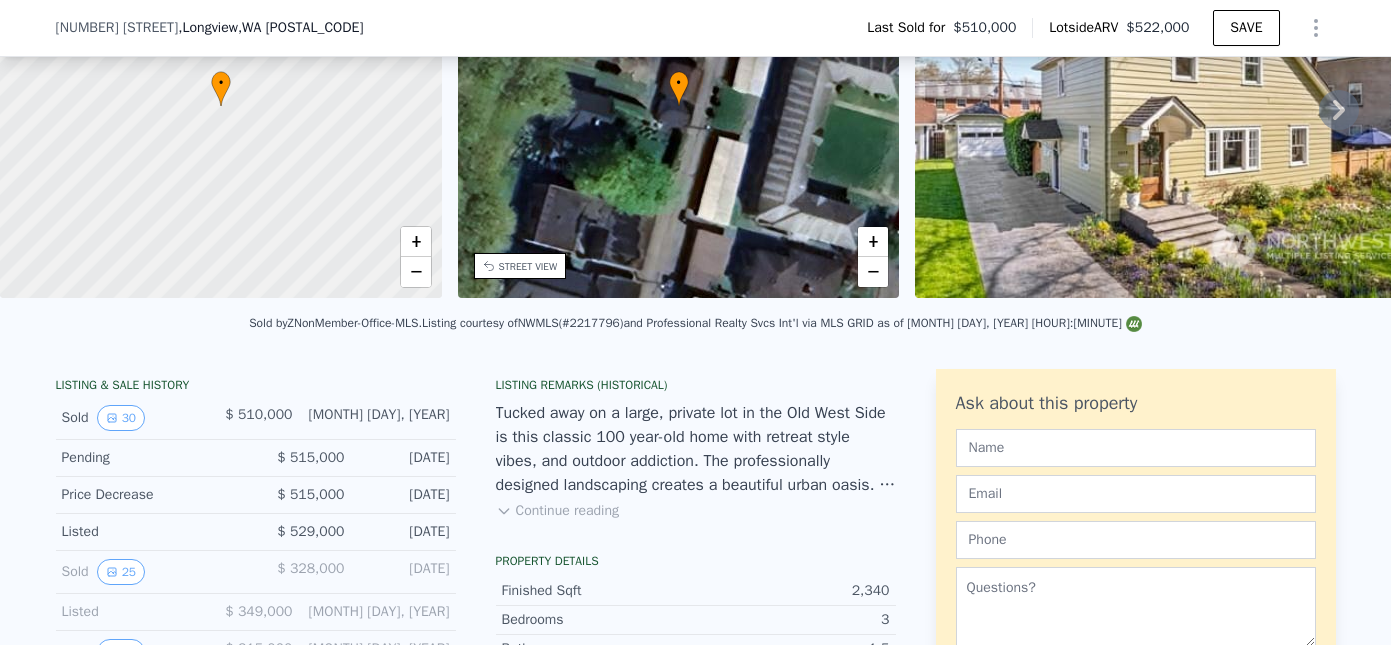 scroll, scrollTop: 0, scrollLeft: 0, axis: both 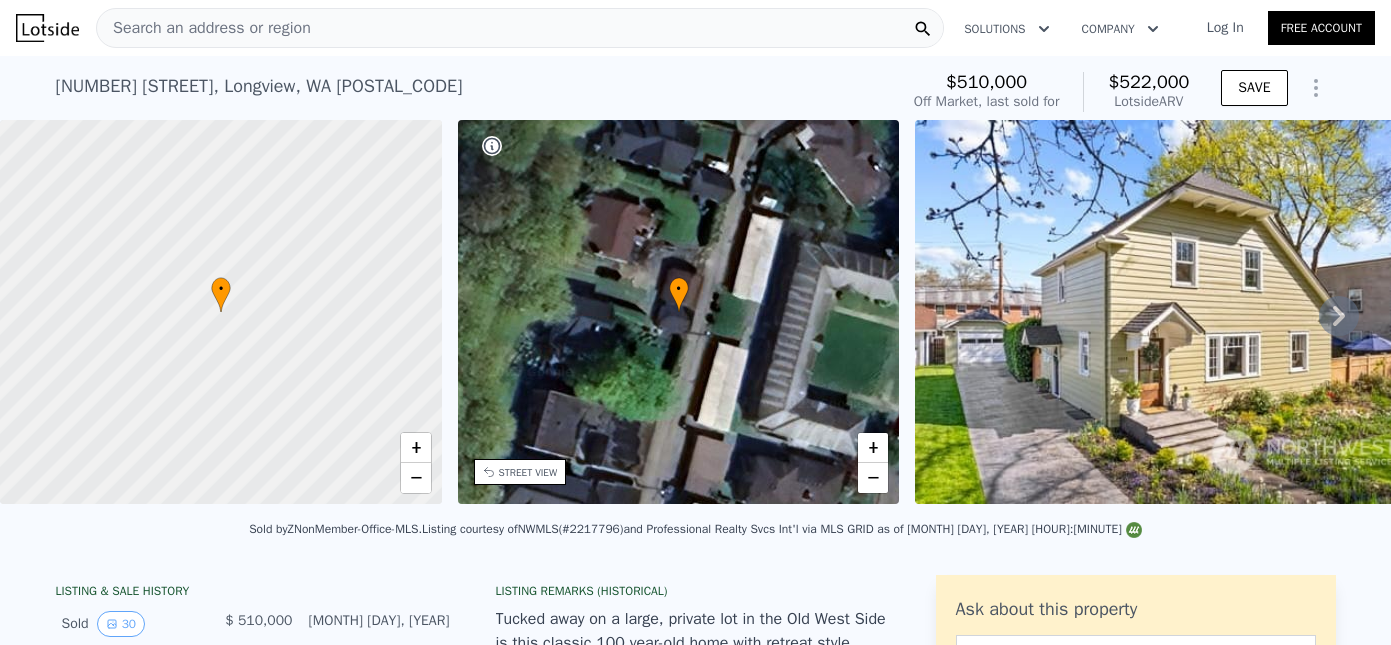 click on "Search an address or region" at bounding box center (520, 28) 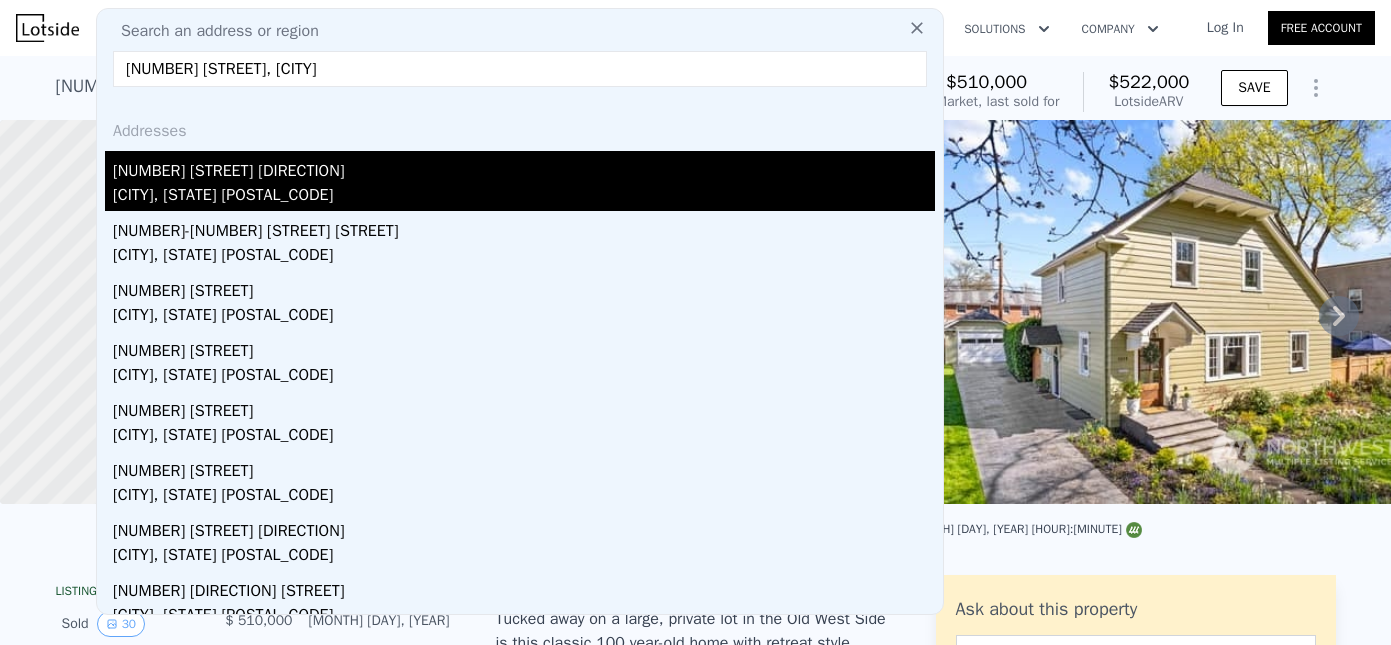 type on "[NUMBER] [STREET], [CITY]" 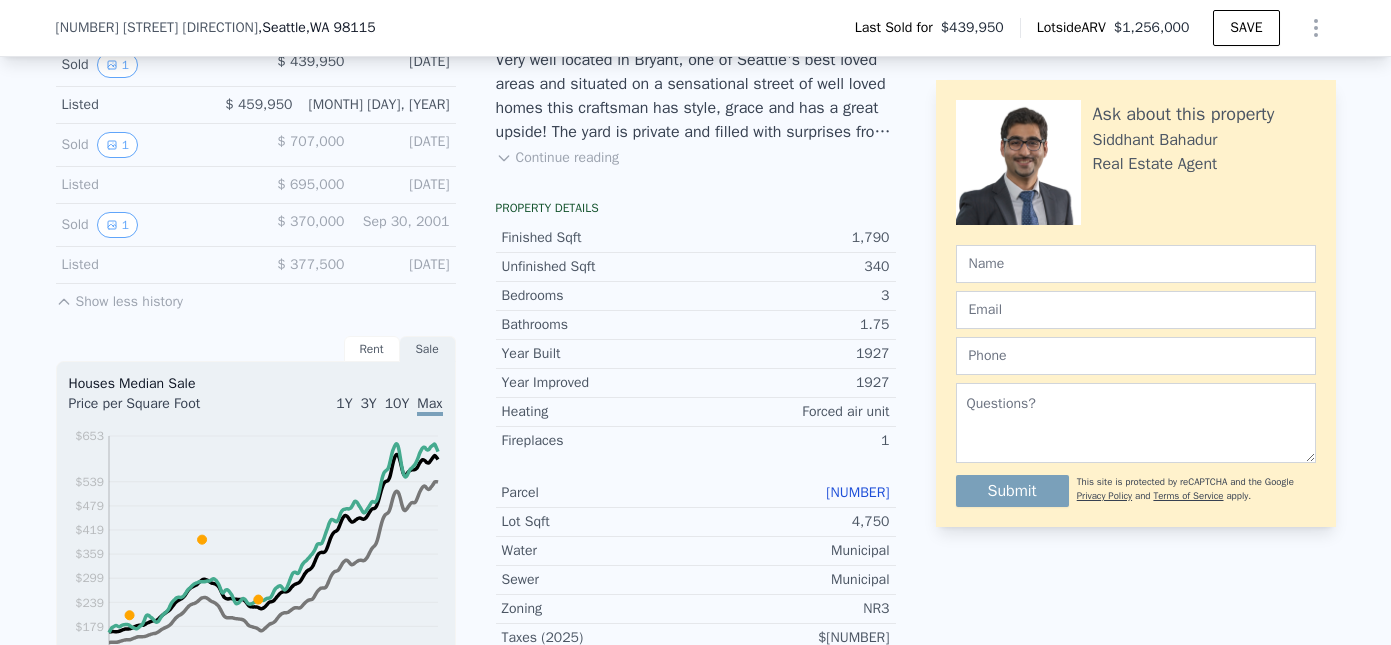 scroll, scrollTop: 434, scrollLeft: 0, axis: vertical 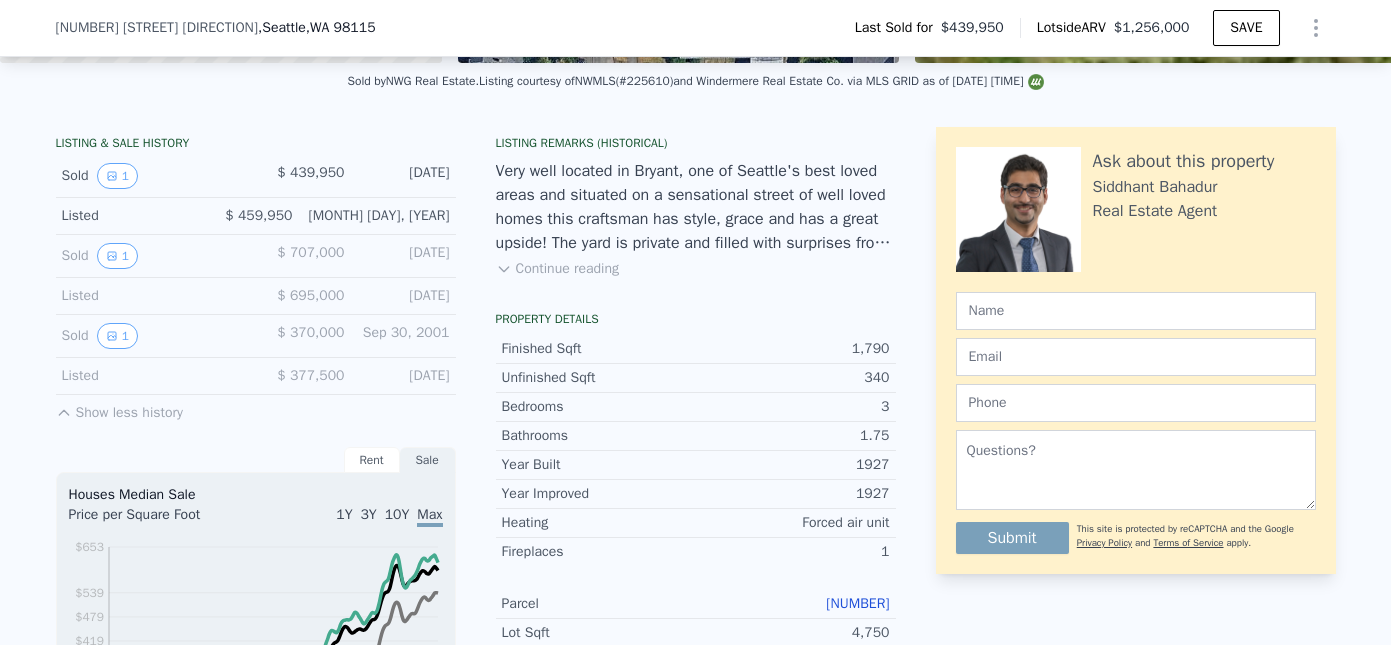 click on "Show less history" at bounding box center (119, 409) 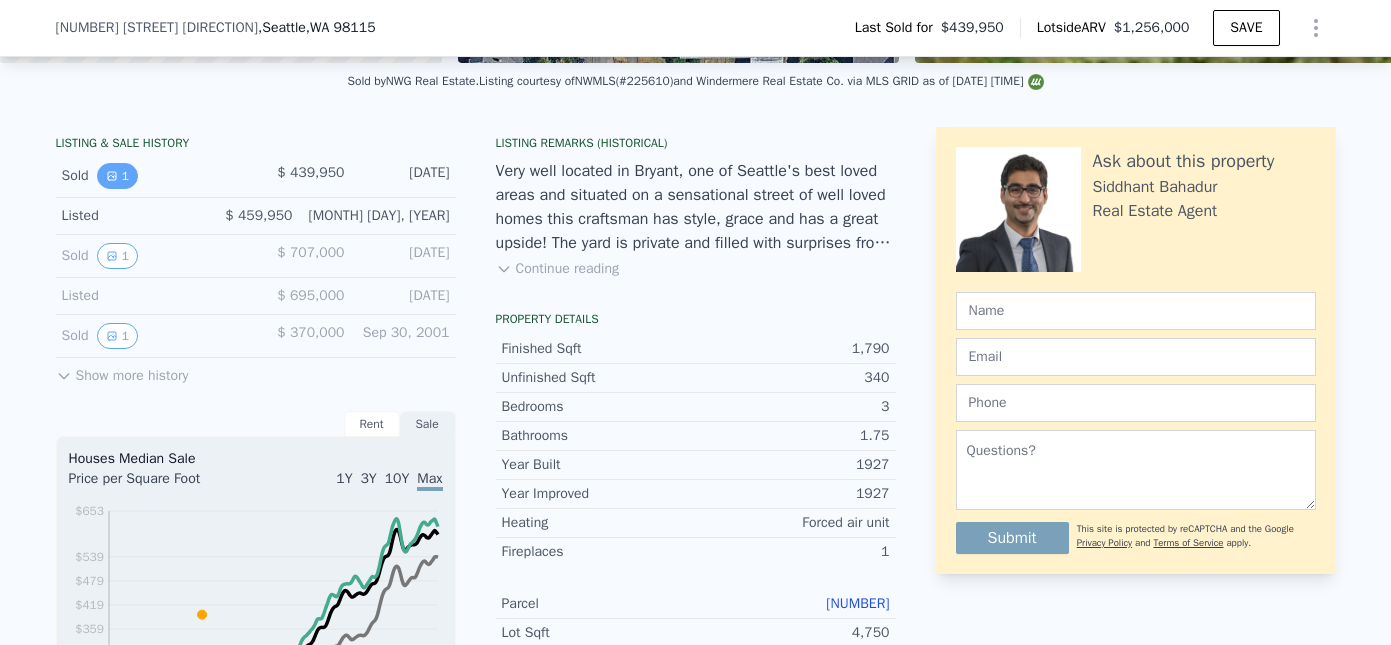click on "1" at bounding box center [117, 176] 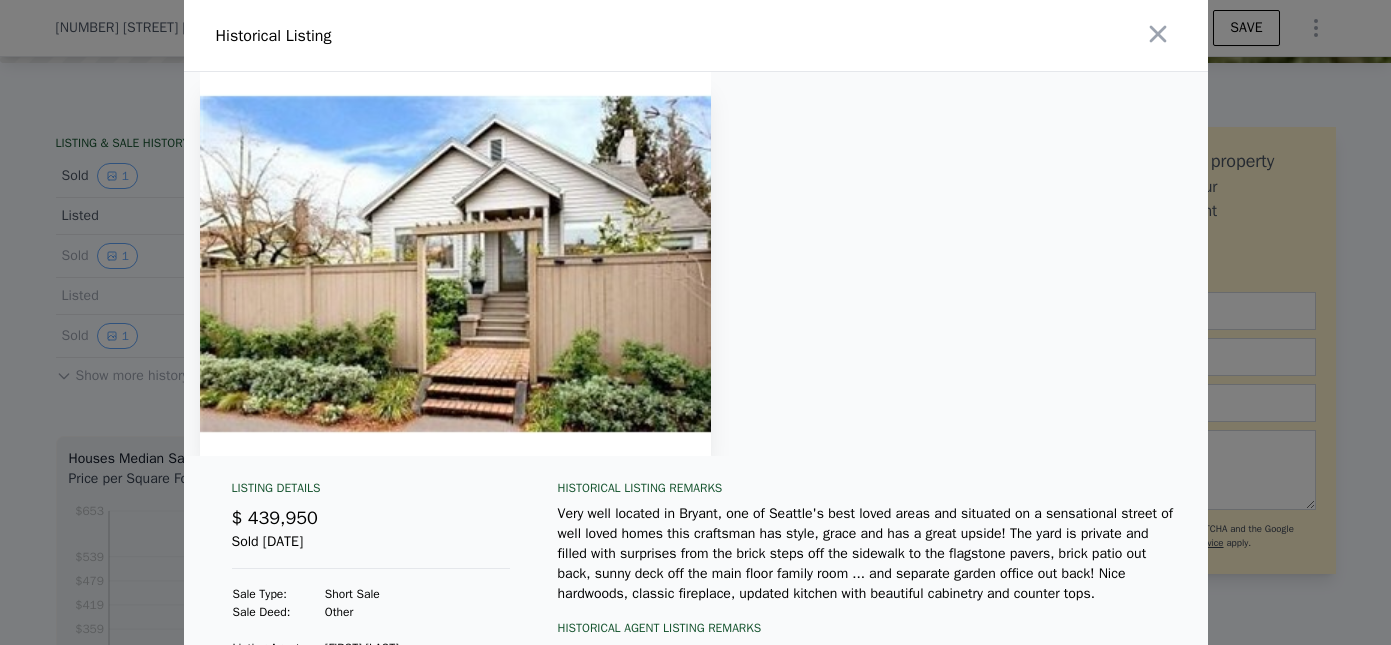click at bounding box center (695, 322) 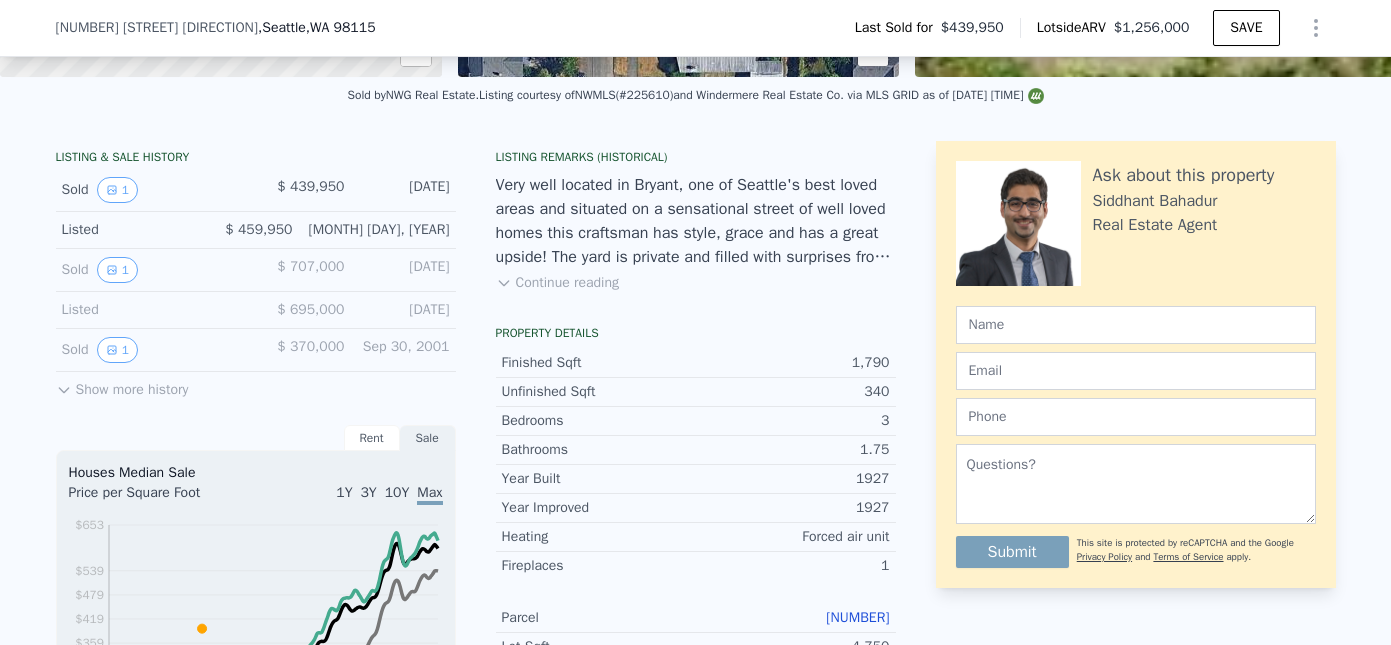 scroll, scrollTop: 449, scrollLeft: 0, axis: vertical 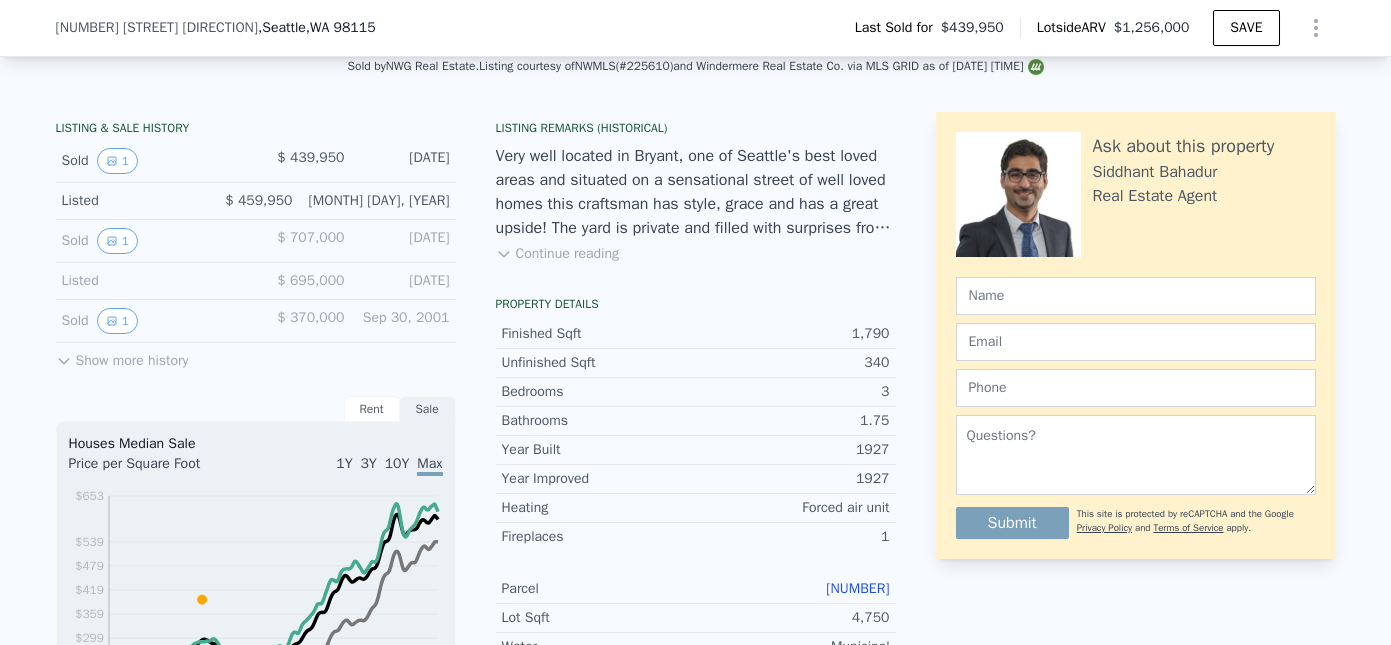 click on "Rent" at bounding box center (372, 409) 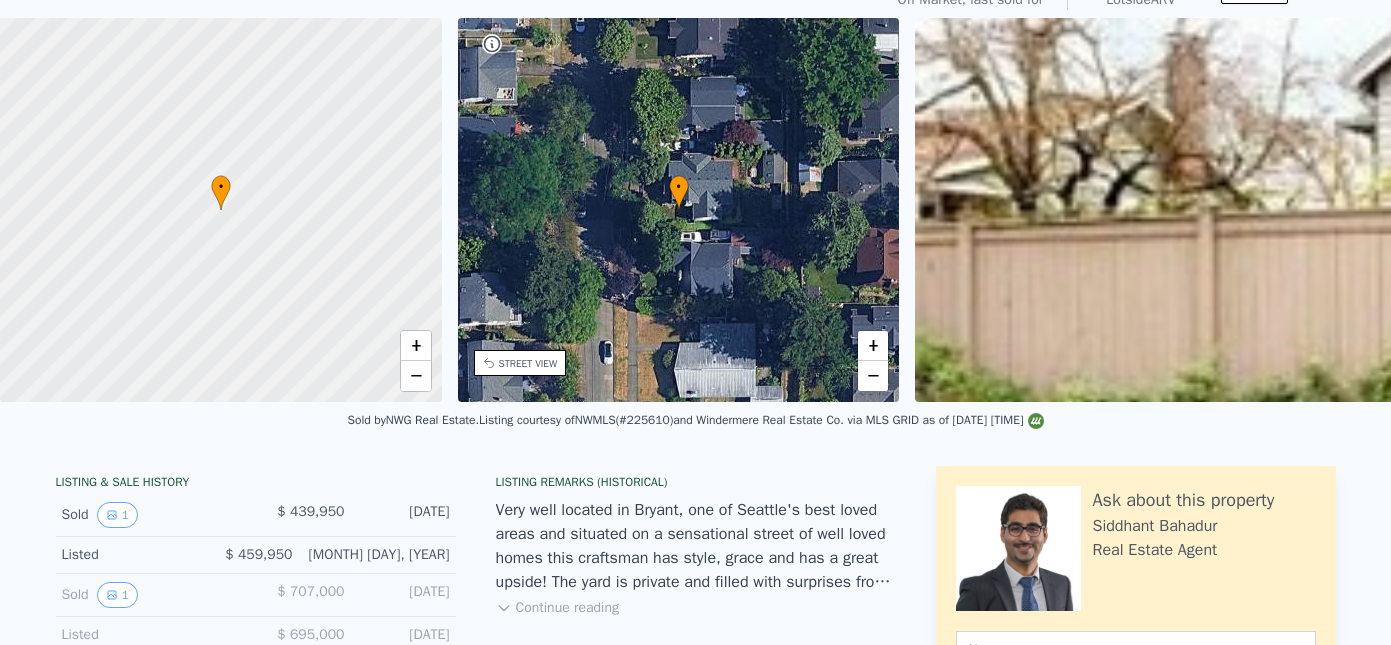scroll, scrollTop: 0, scrollLeft: 0, axis: both 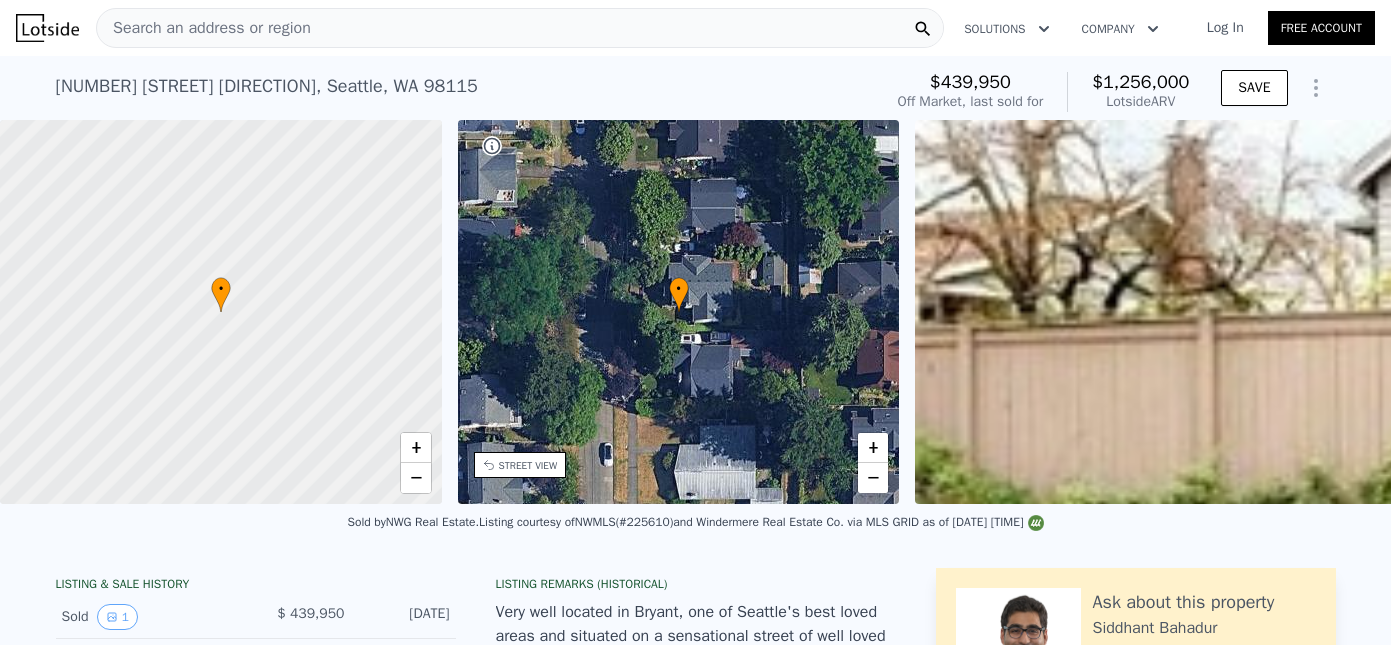 click on "•
+ −" at bounding box center (679, 312) 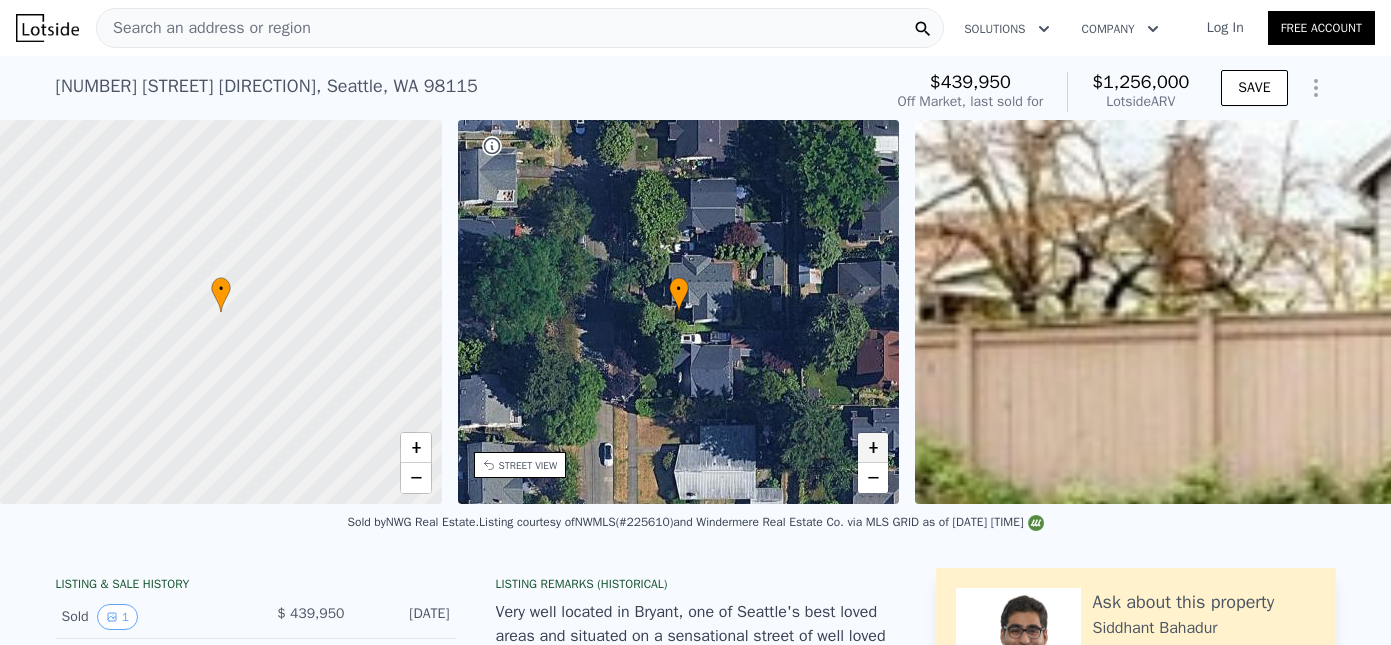 click on "+" at bounding box center (873, 448) 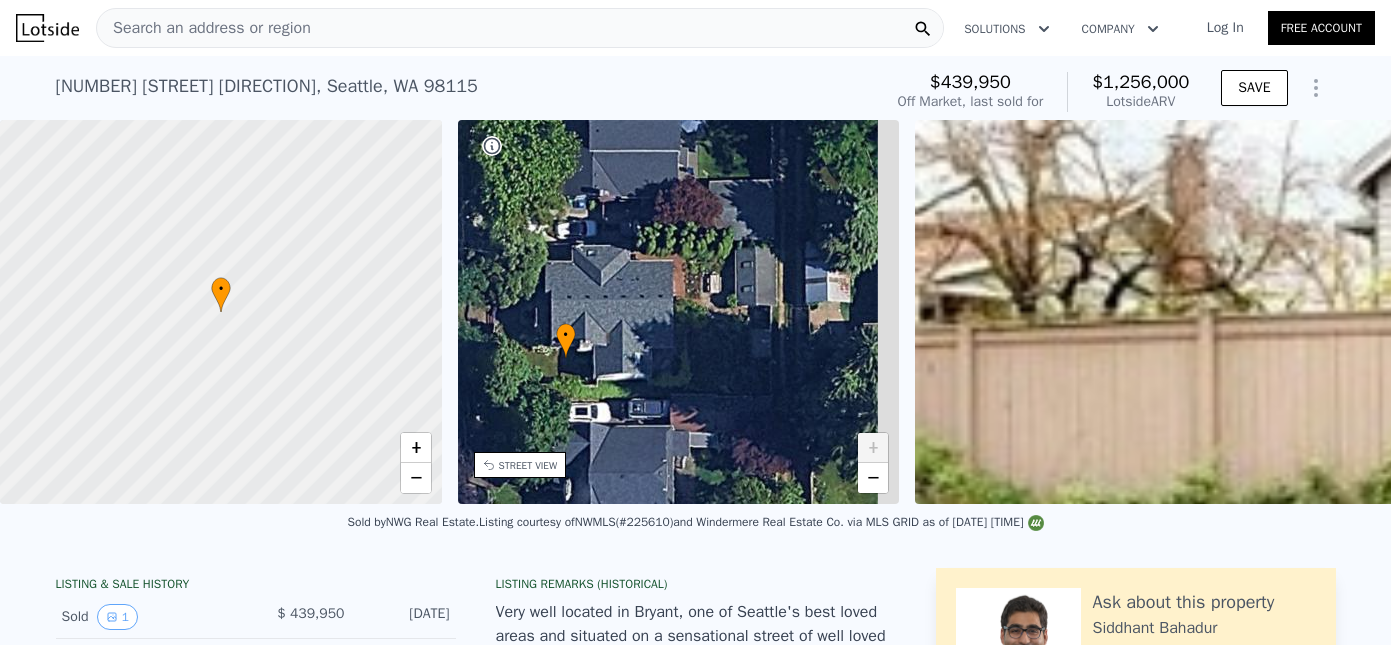 drag, startPoint x: 812, startPoint y: 365, endPoint x: 698, endPoint y: 412, distance: 123.308556 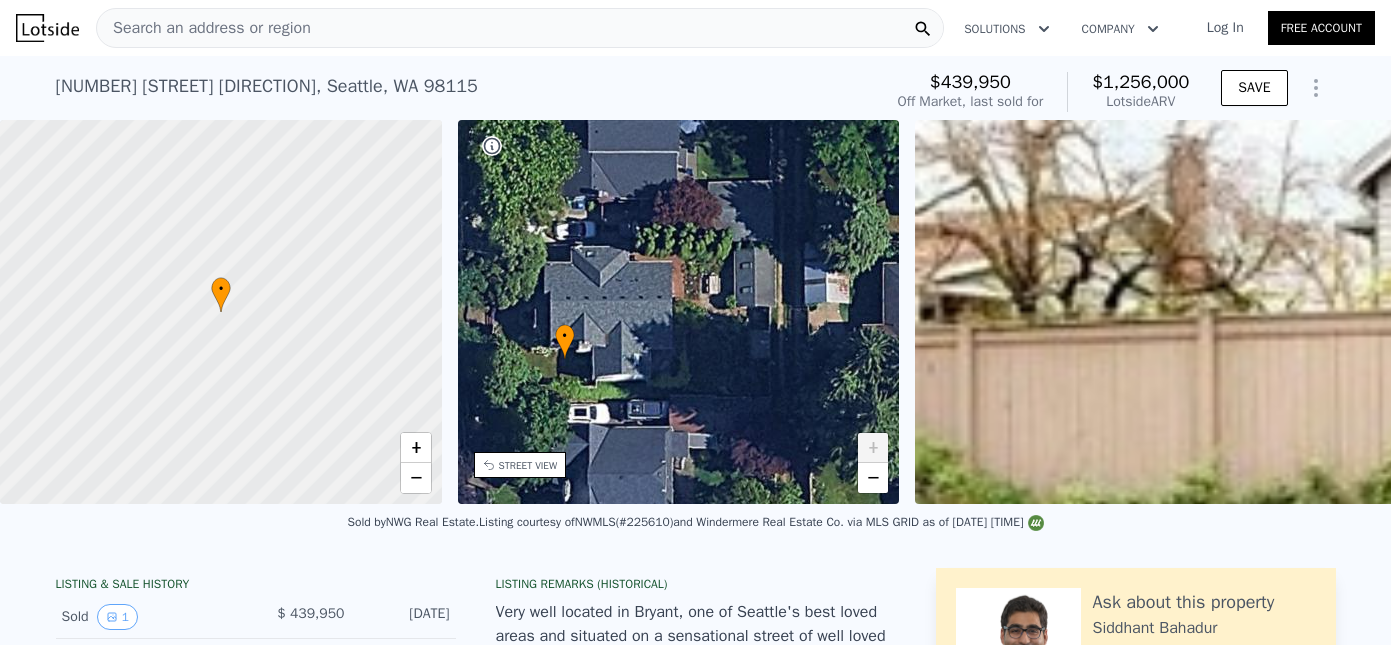 click on "+" at bounding box center (873, 448) 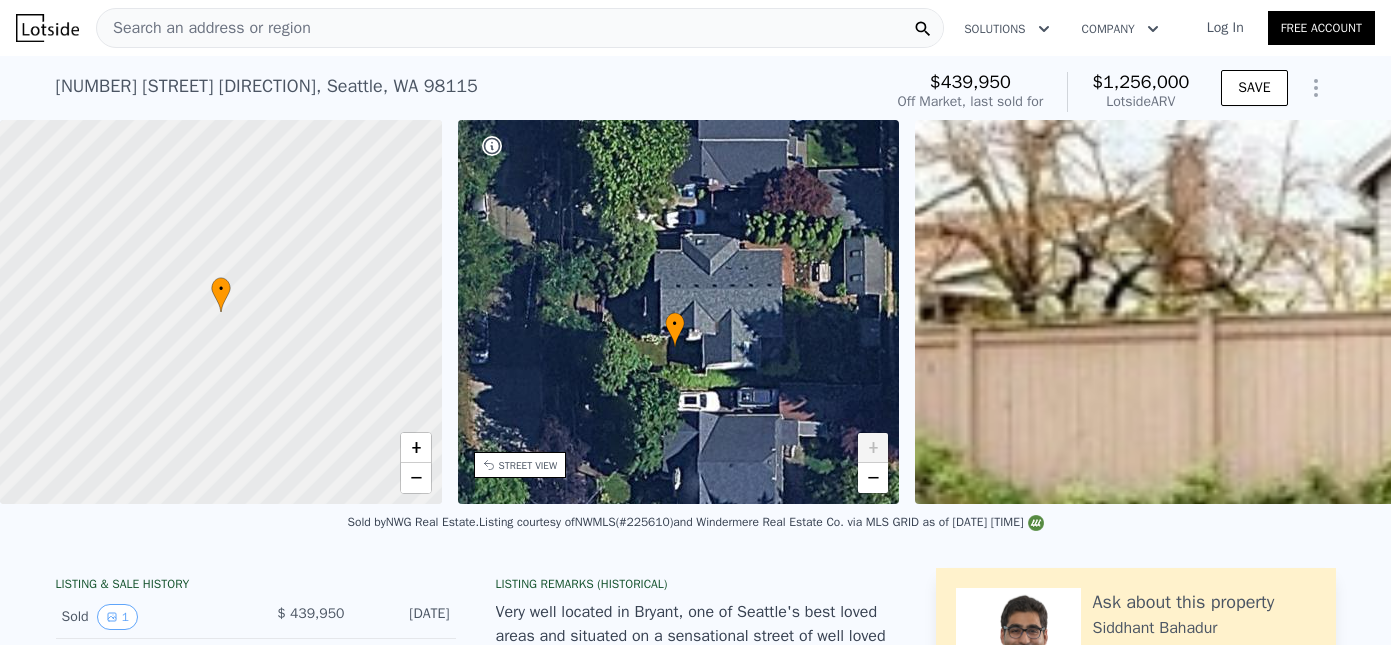 drag, startPoint x: 653, startPoint y: 343, endPoint x: 763, endPoint y: 331, distance: 110.65261 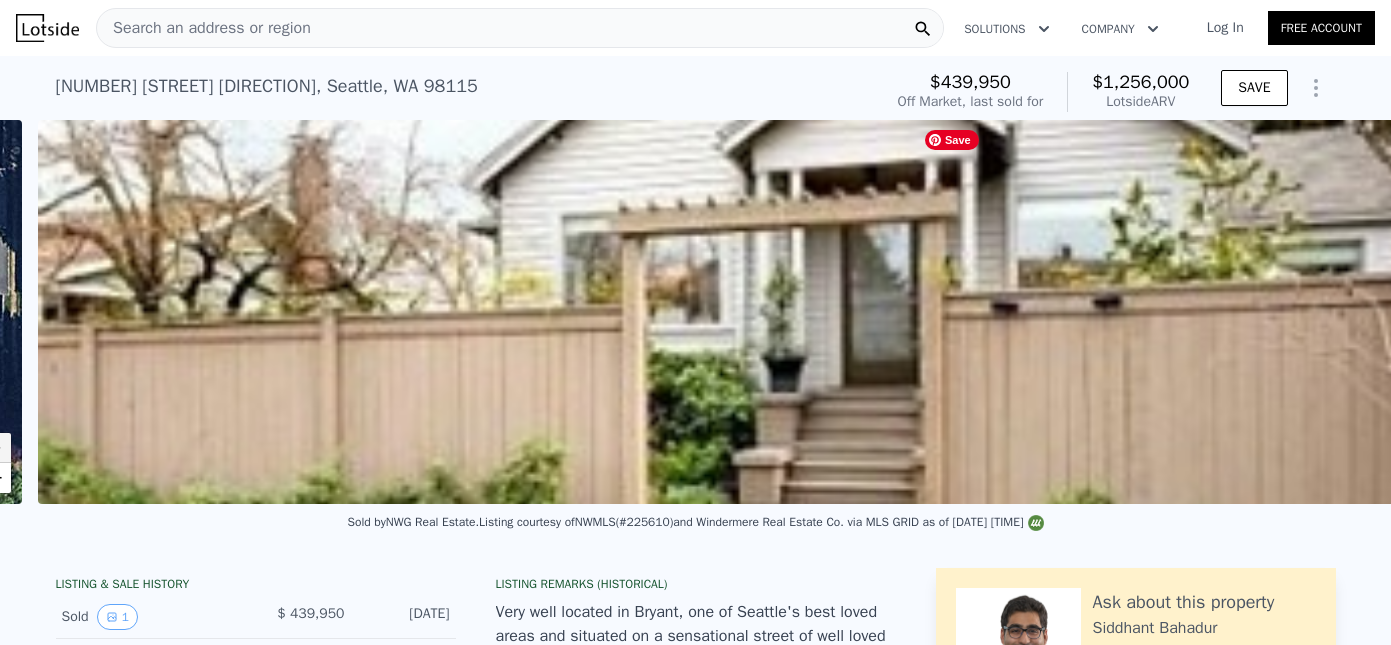 scroll, scrollTop: 0, scrollLeft: 915, axis: horizontal 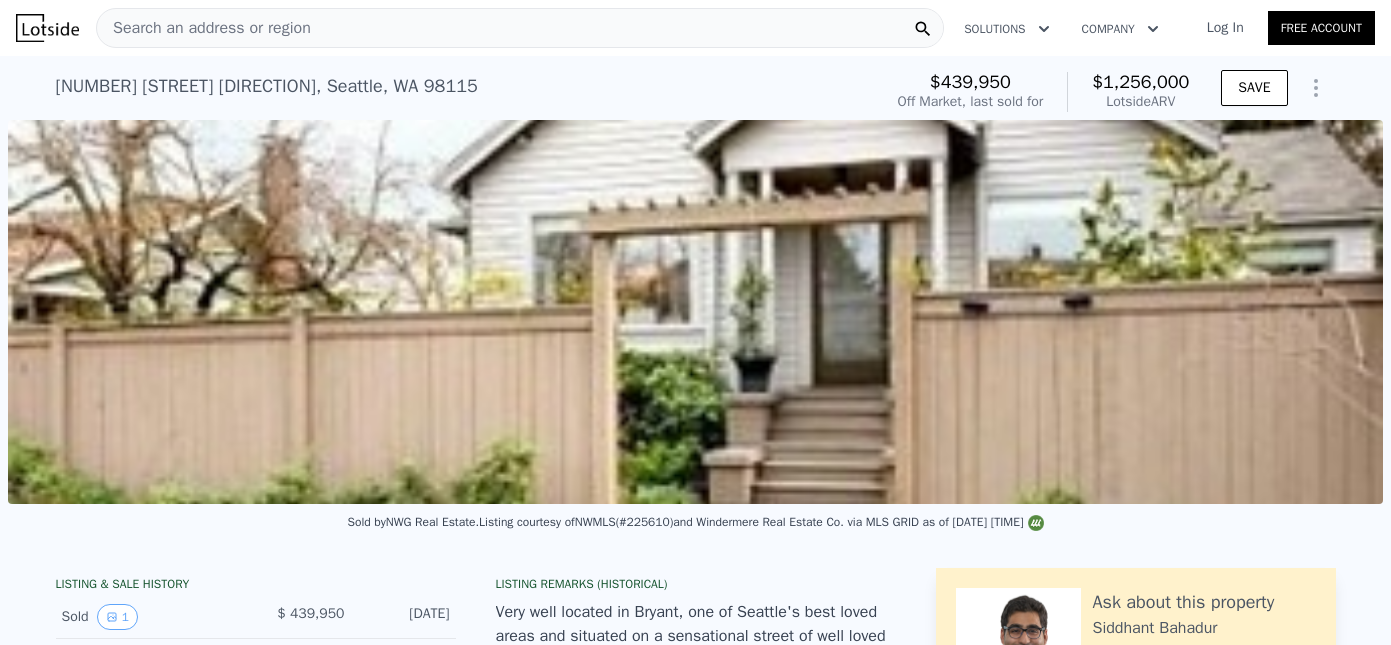 click on "Search an address or region" at bounding box center (204, 28) 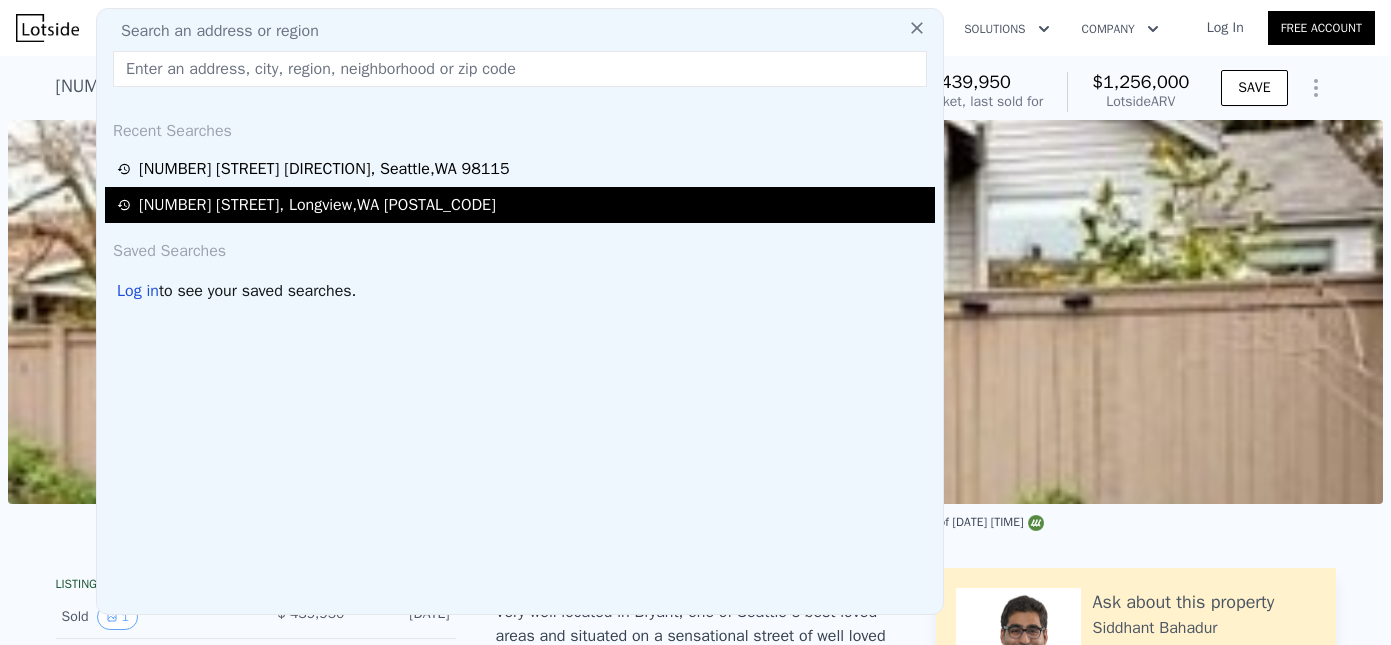 click on "[NUMBER] [STREET] , [CITY] , [STATE] [POSTAL_CODE]" at bounding box center [317, 205] 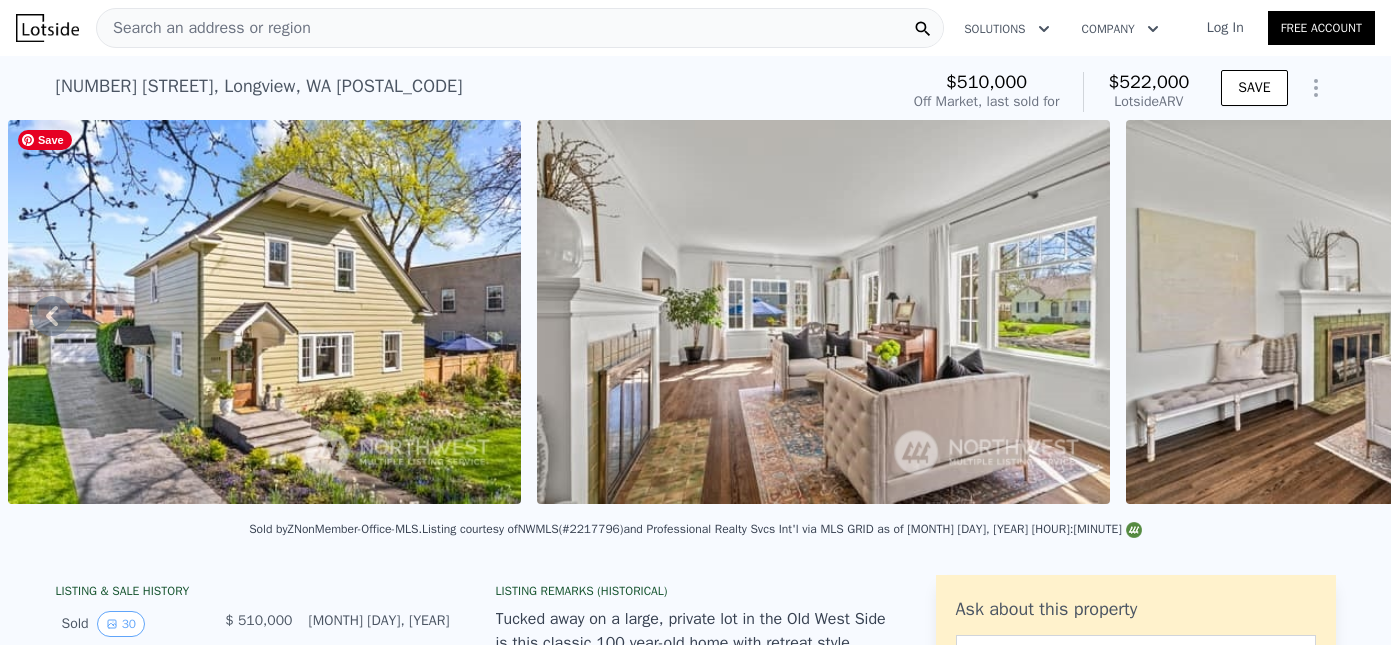 scroll, scrollTop: 44, scrollLeft: 0, axis: vertical 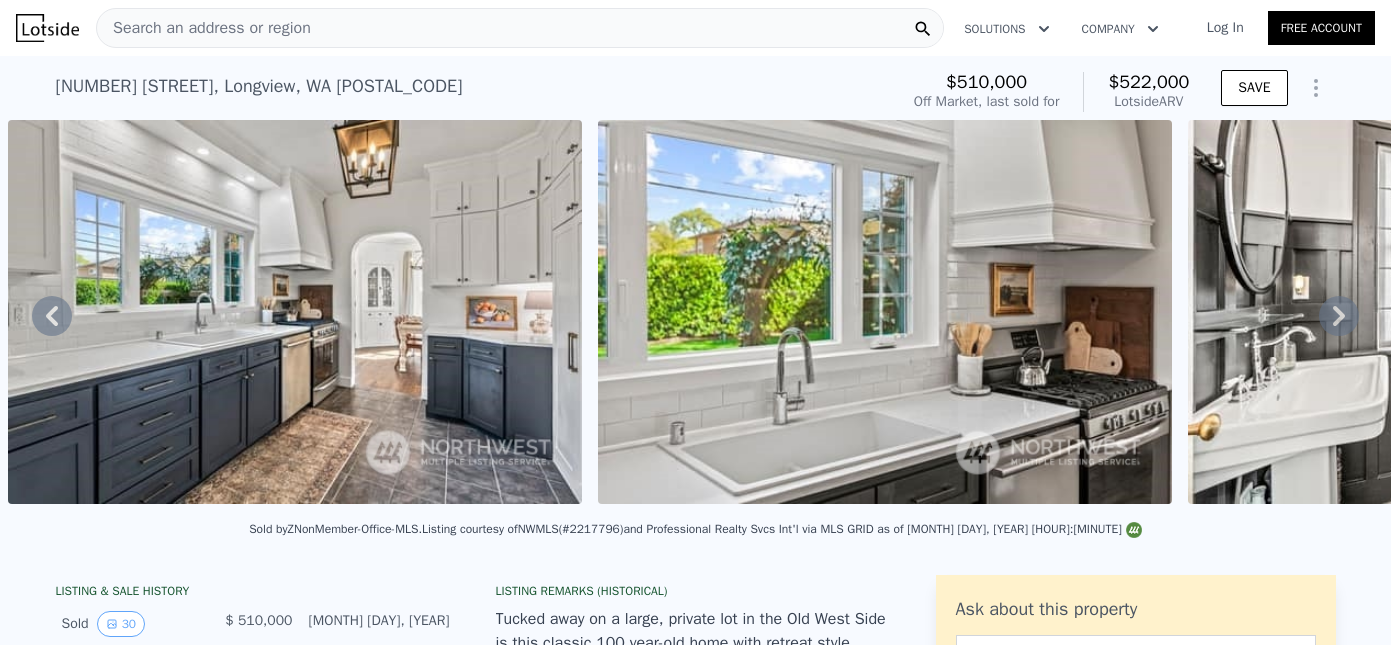 click 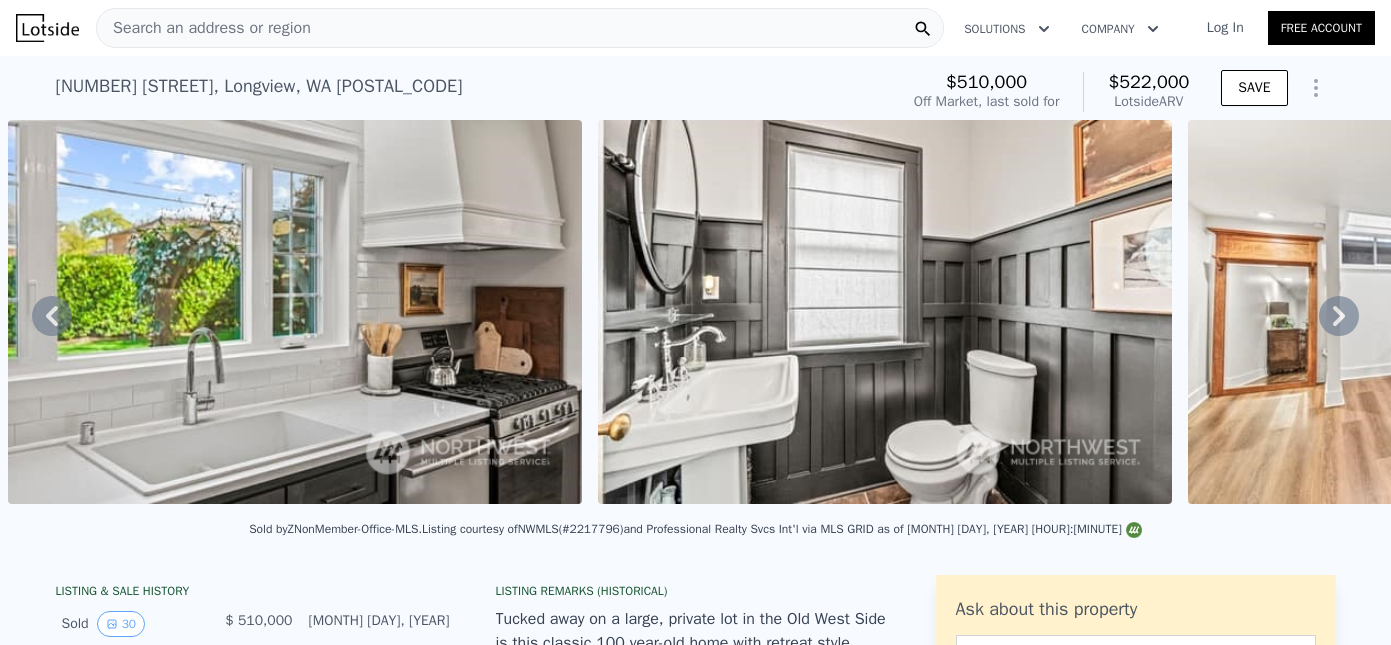 click 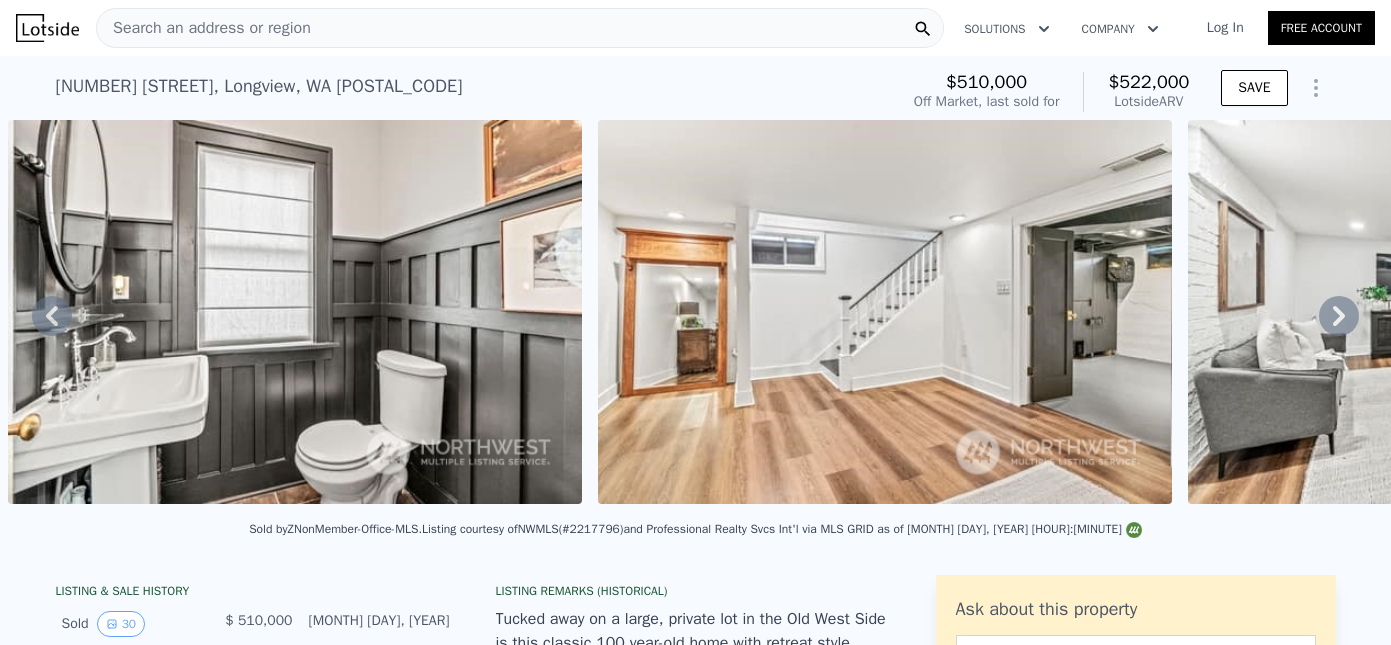 click 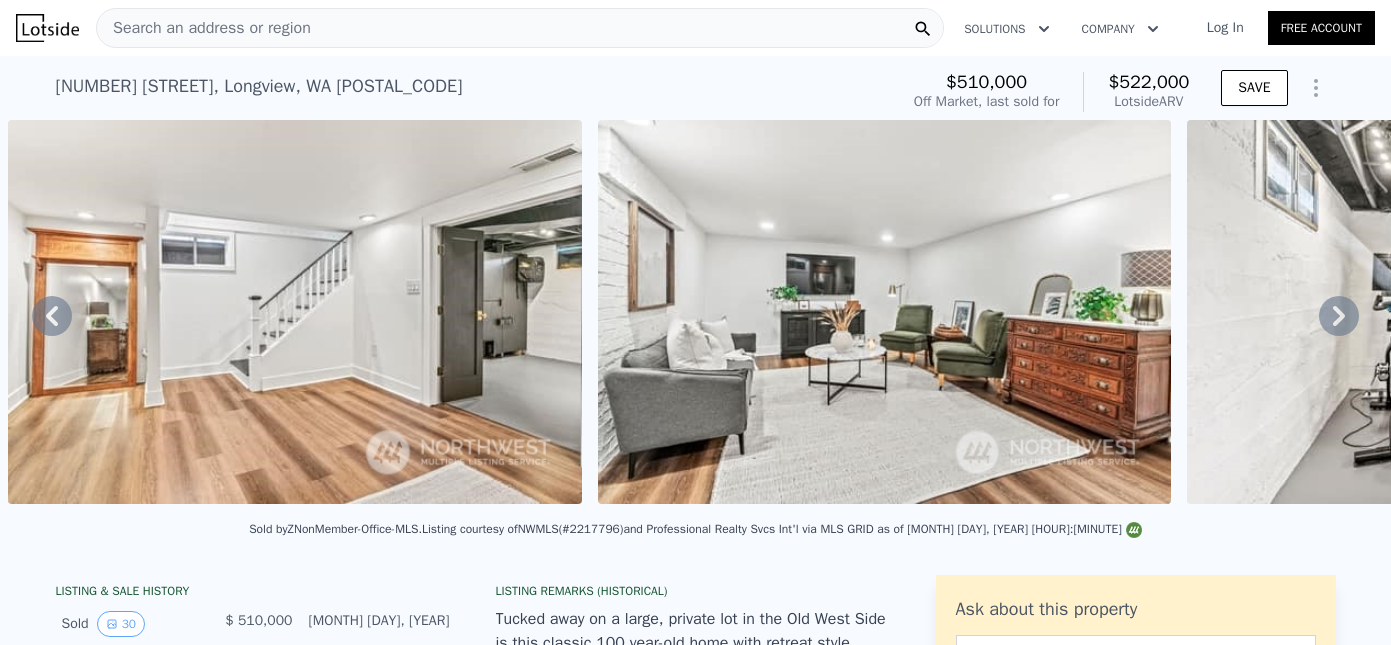 click 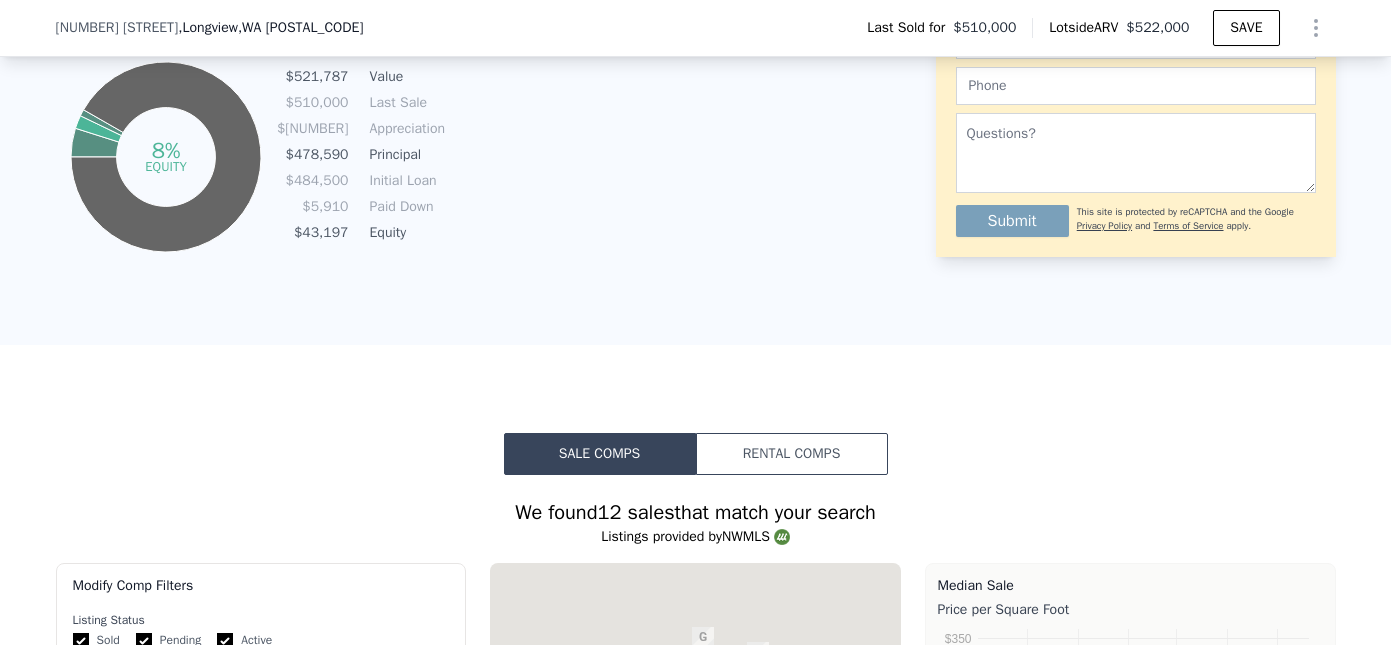 scroll, scrollTop: 1383, scrollLeft: 0, axis: vertical 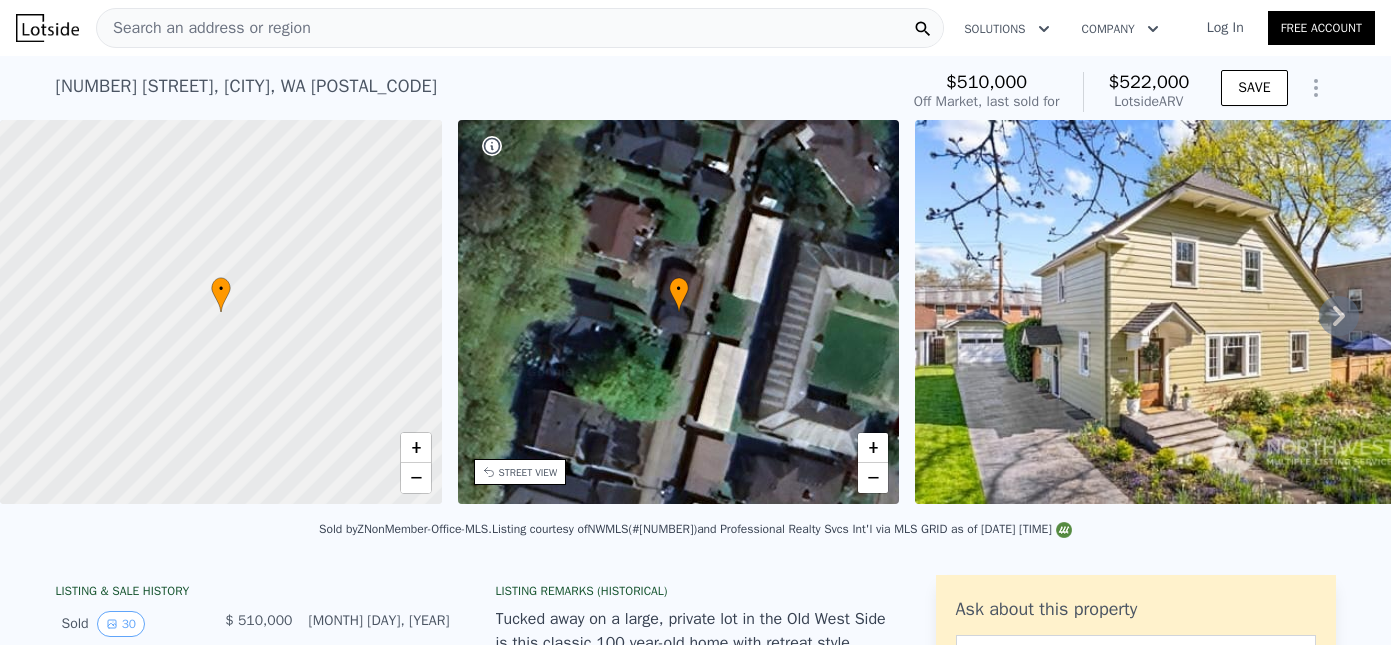 click on "Search an address or region" at bounding box center (204, 28) 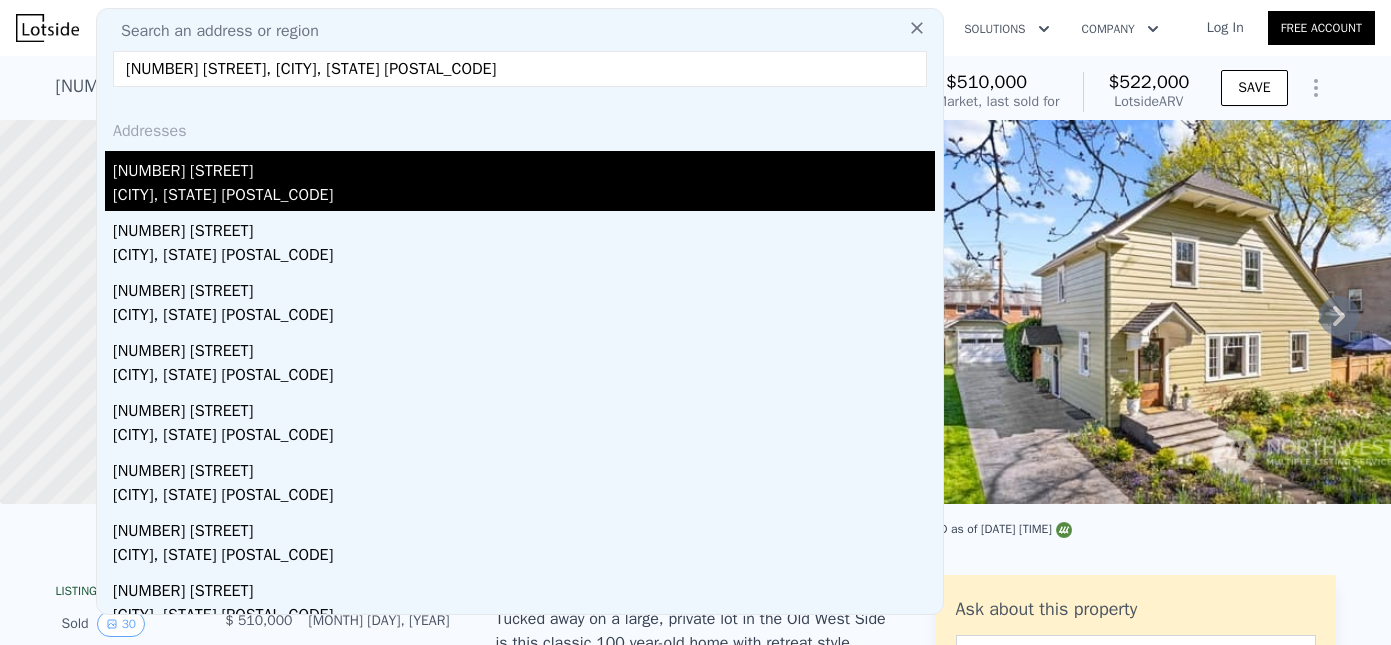 type on "1702 24th Avenue, Longview, WA 98632" 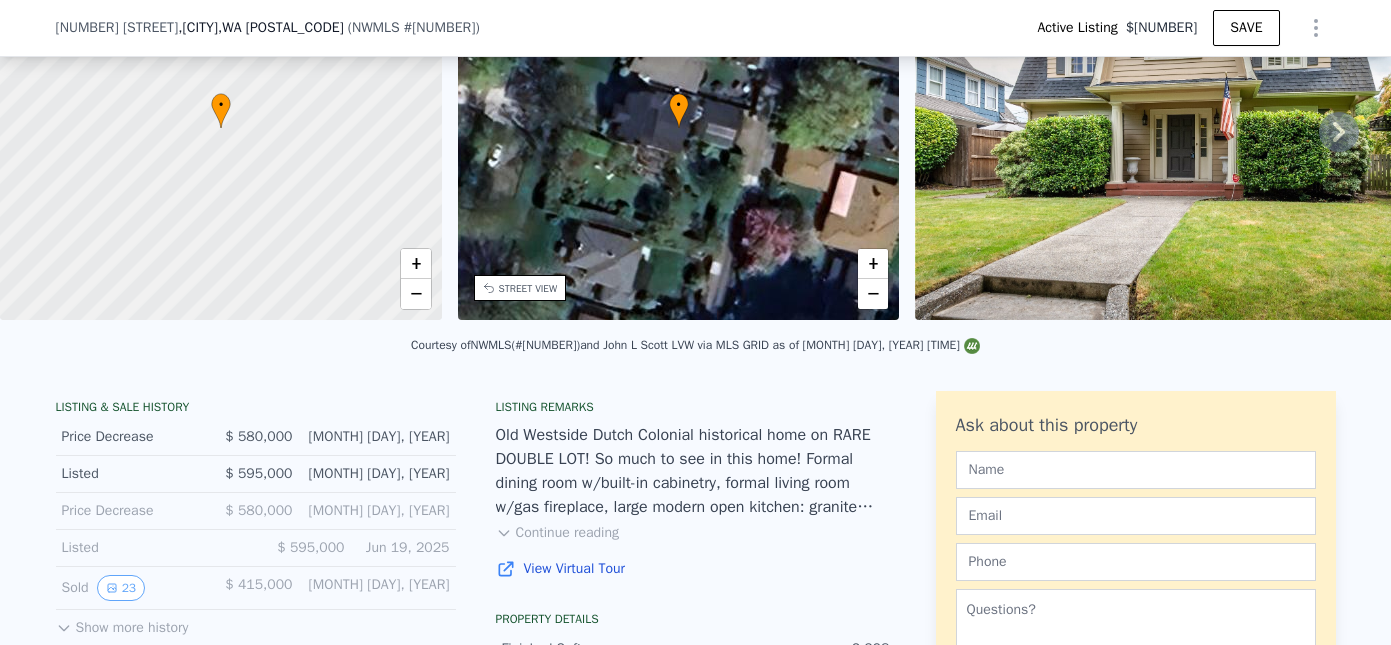 scroll, scrollTop: 275, scrollLeft: 0, axis: vertical 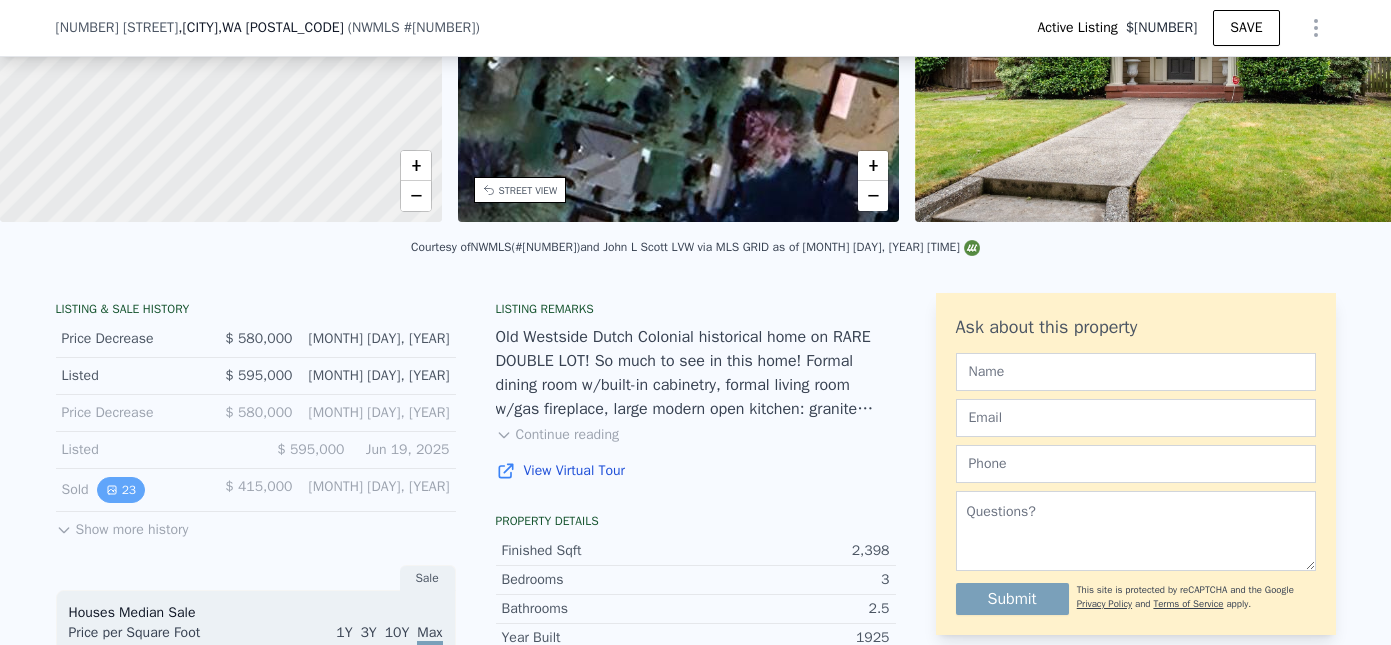click 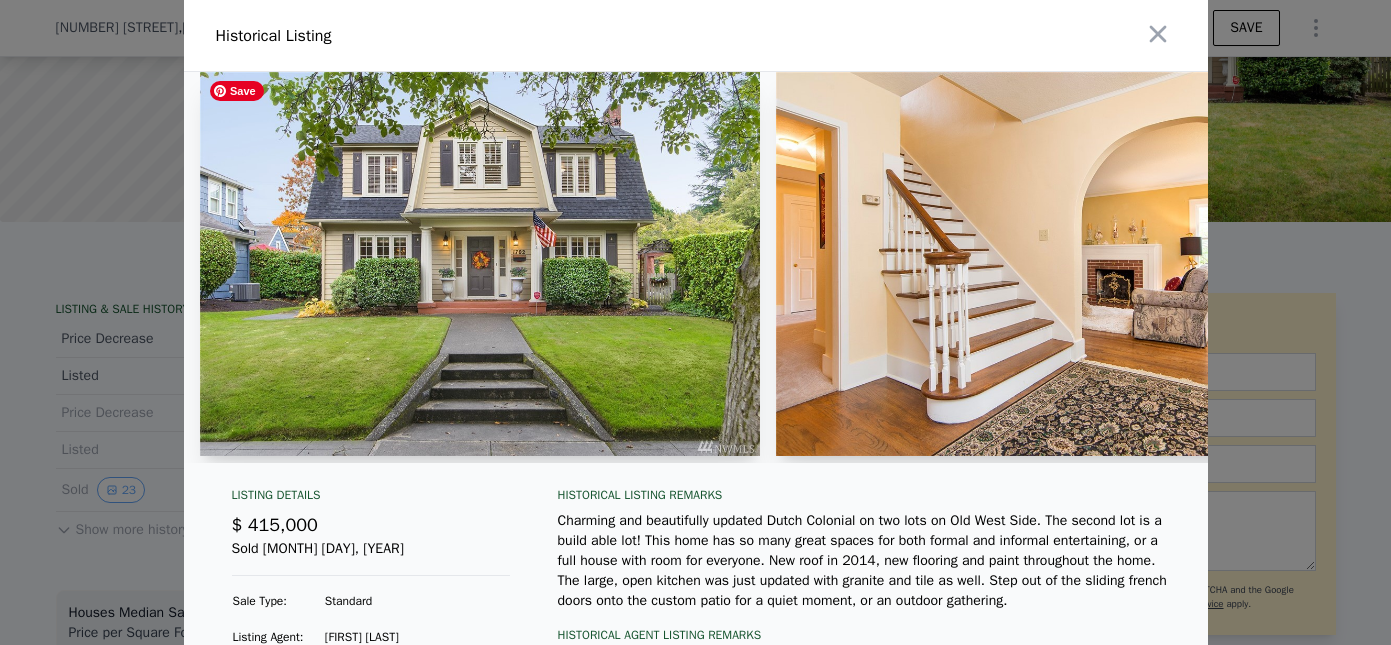 click at bounding box center [480, 264] 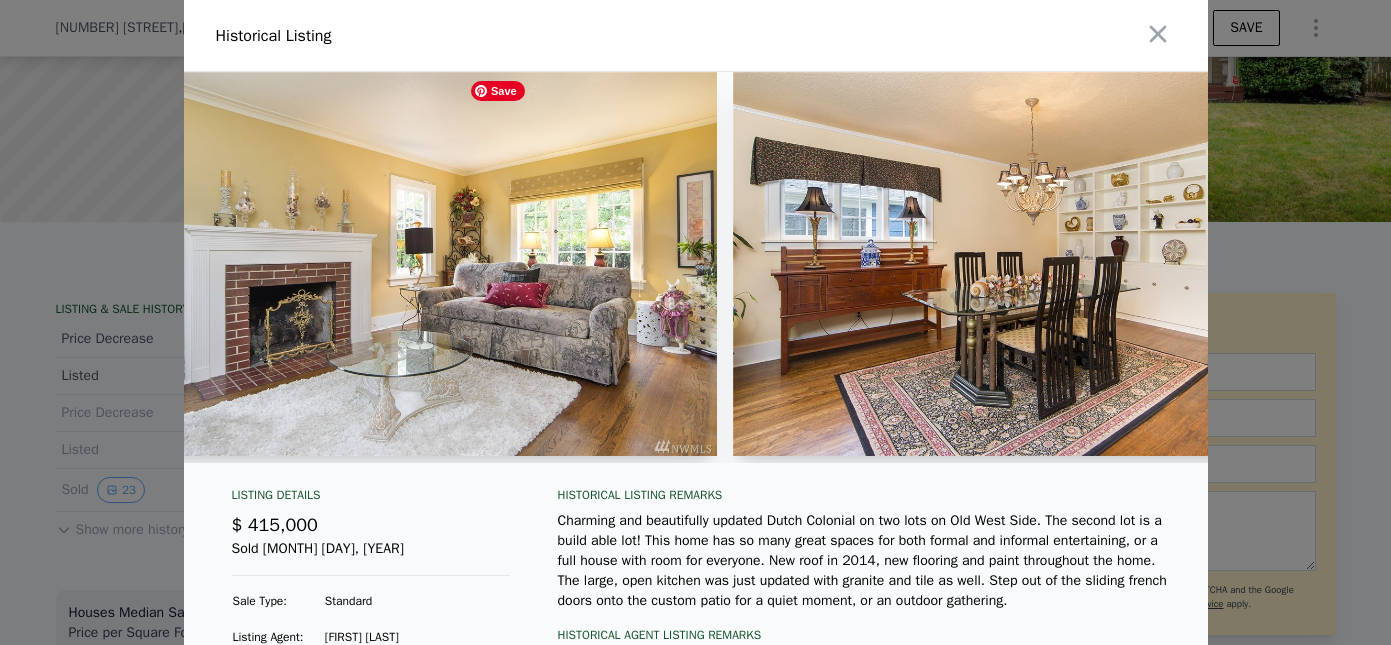 scroll, scrollTop: 0, scrollLeft: 1787, axis: horizontal 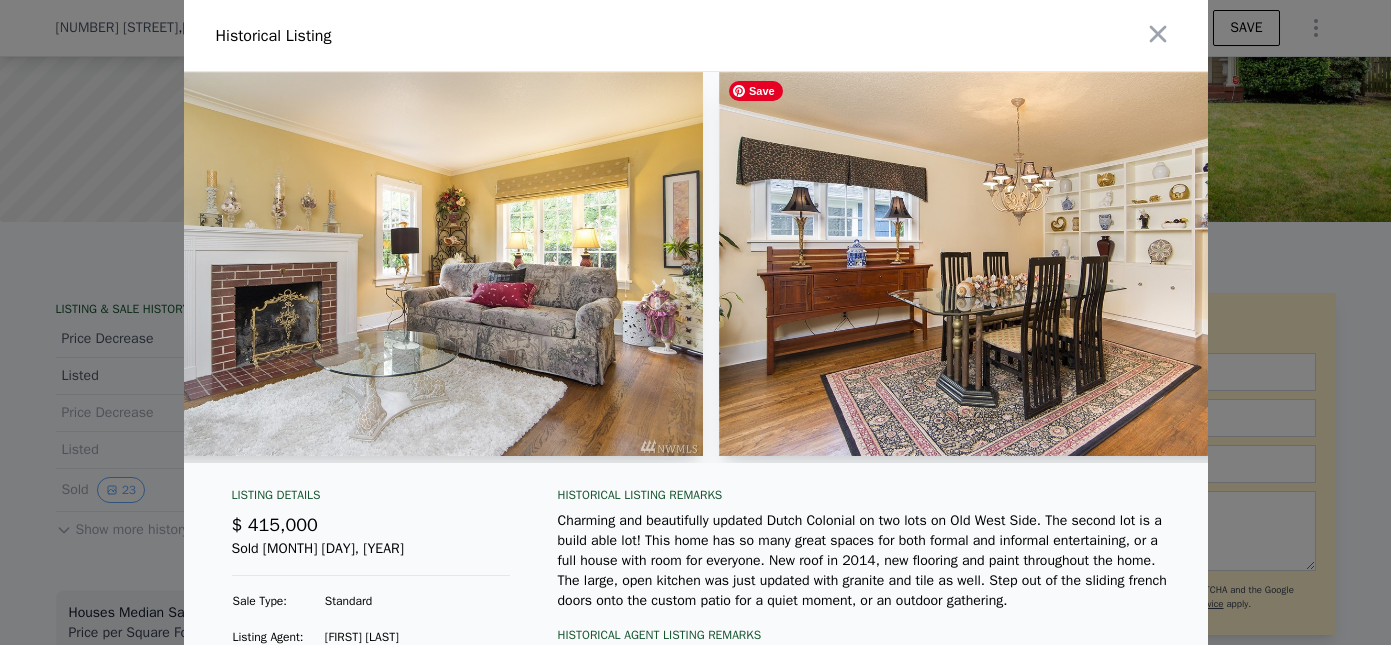 click at bounding box center [999, 264] 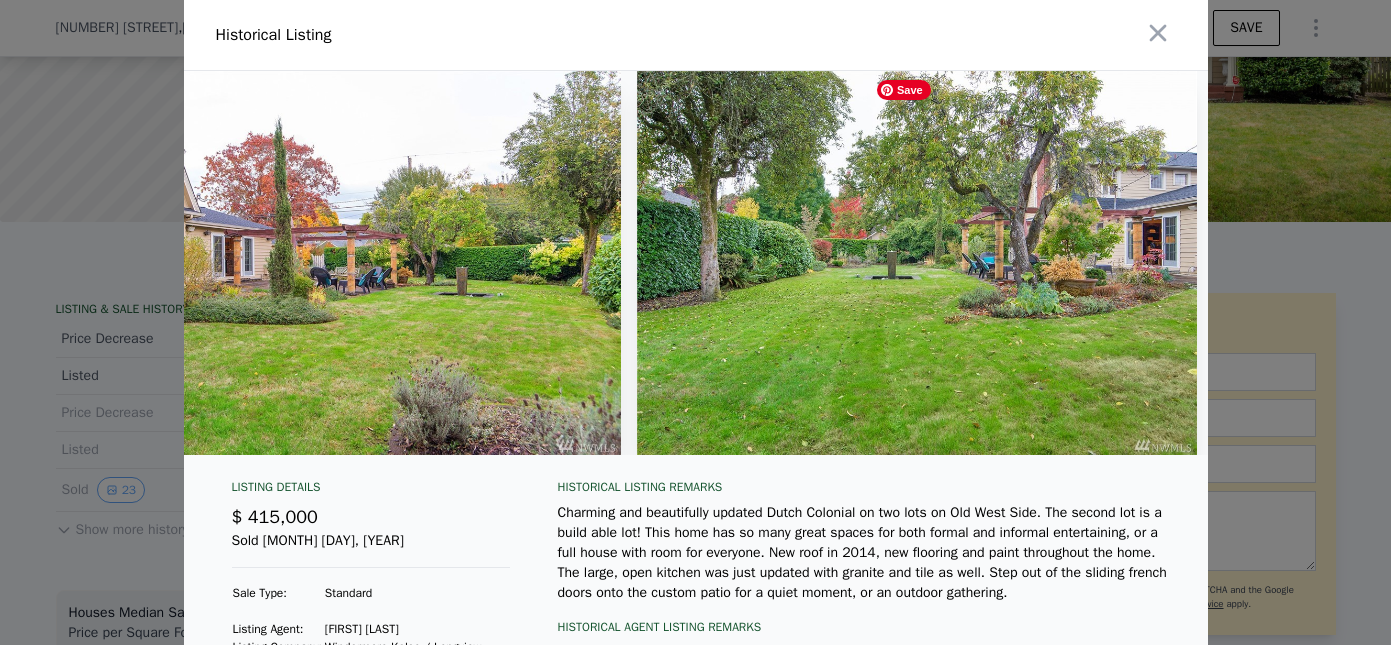scroll, scrollTop: 0, scrollLeft: 12028, axis: horizontal 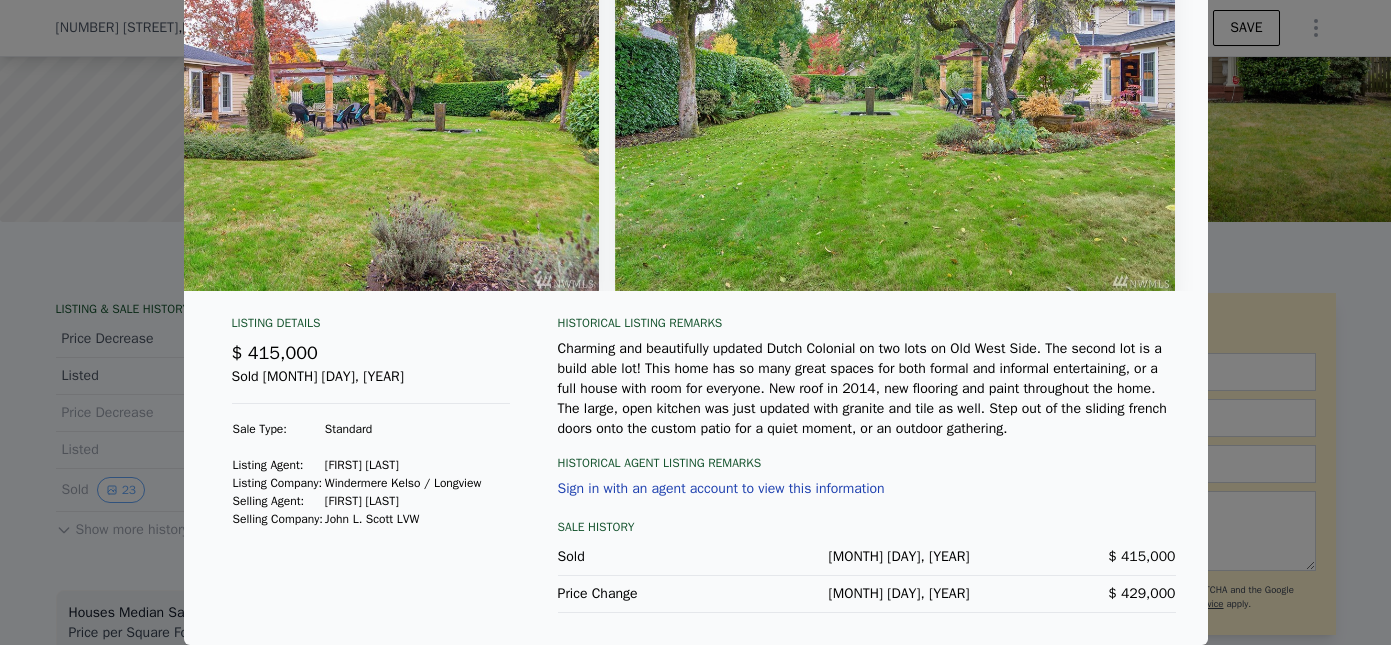 click at bounding box center [695, 322] 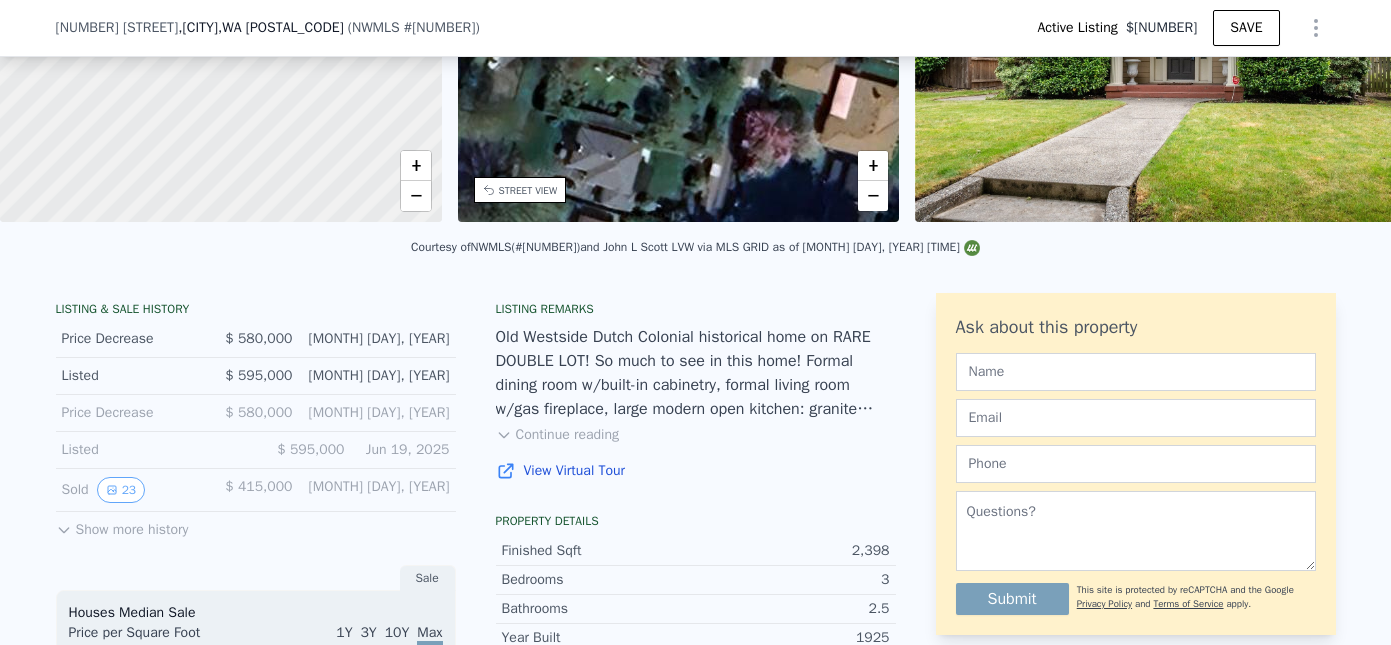 click on "Show more history" at bounding box center [122, 526] 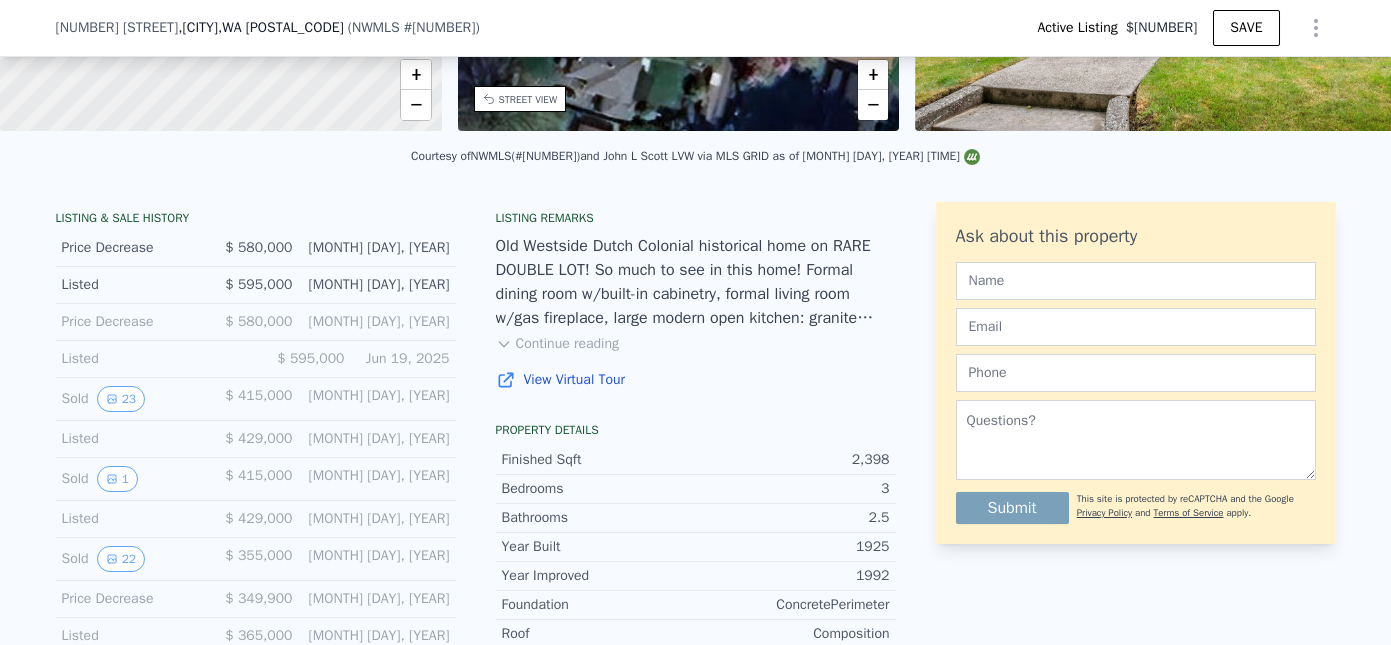 scroll, scrollTop: 367, scrollLeft: 0, axis: vertical 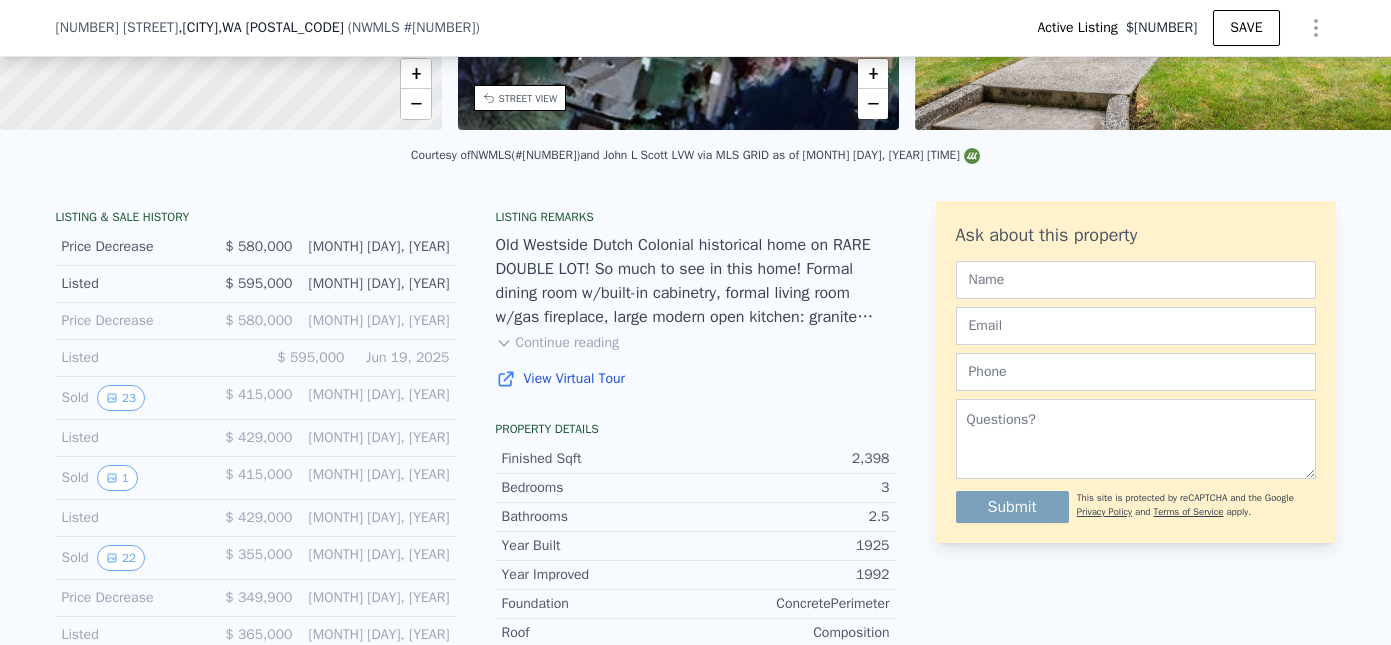 click on "Sold 22 $ 355,000 Jul 6, 2014" at bounding box center [256, 558] 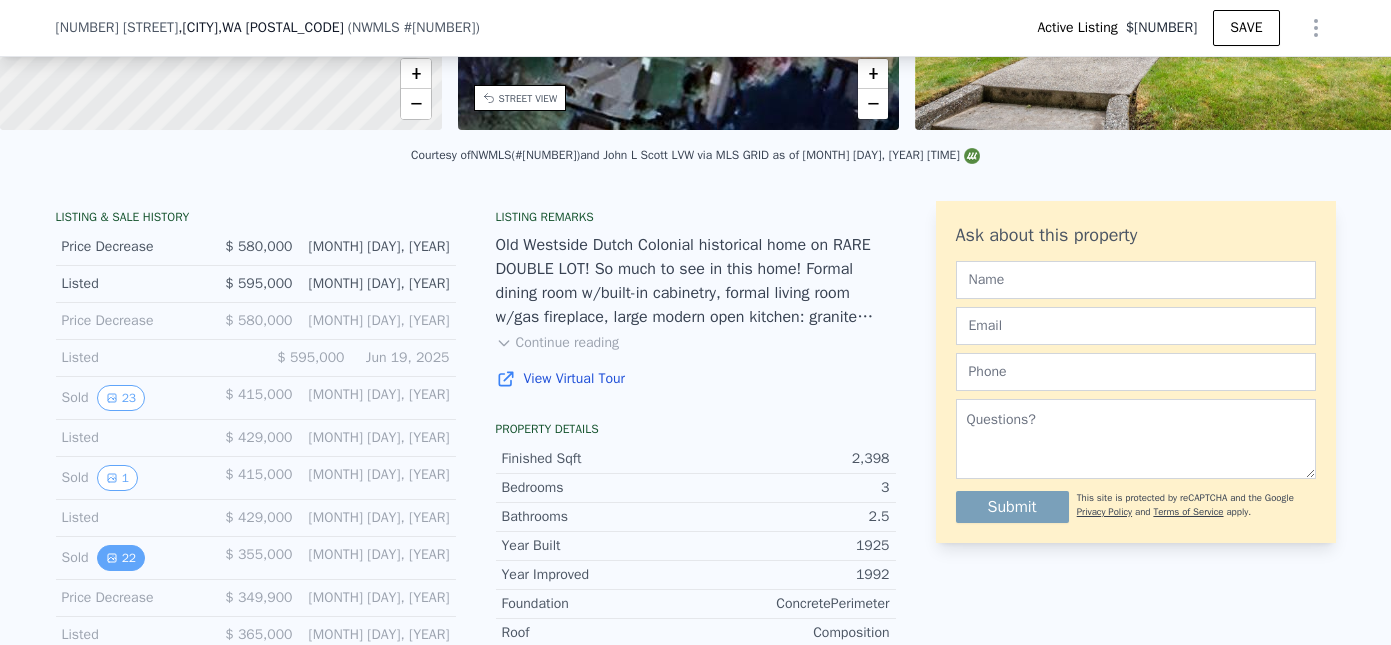 click on "22" at bounding box center [121, 558] 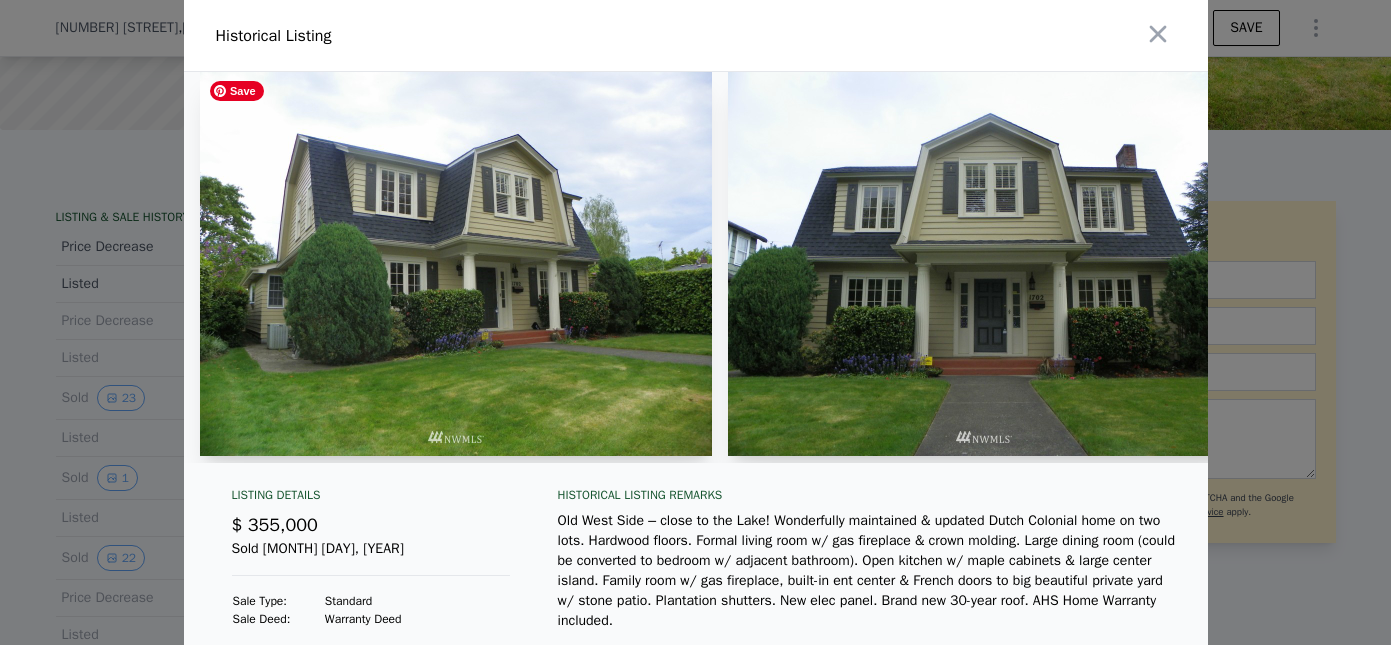 click at bounding box center [456, 264] 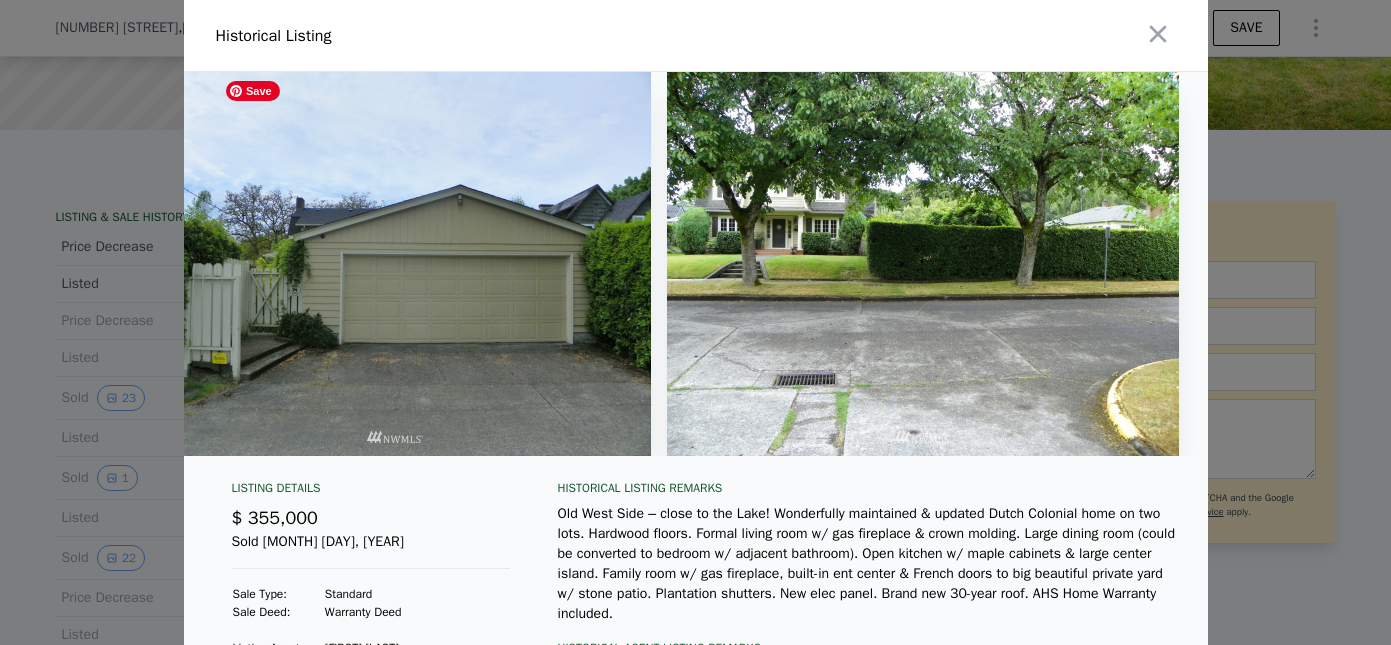 scroll, scrollTop: 0, scrollLeft: 10624, axis: horizontal 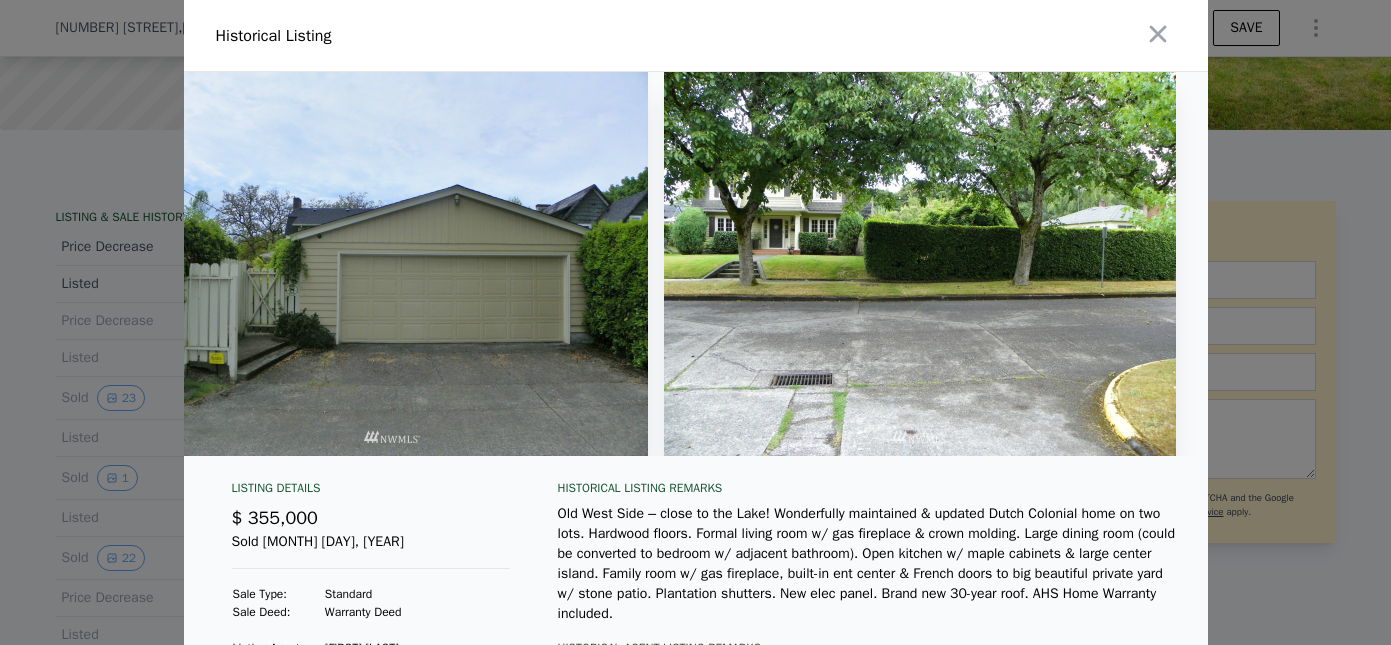 click at bounding box center [695, 322] 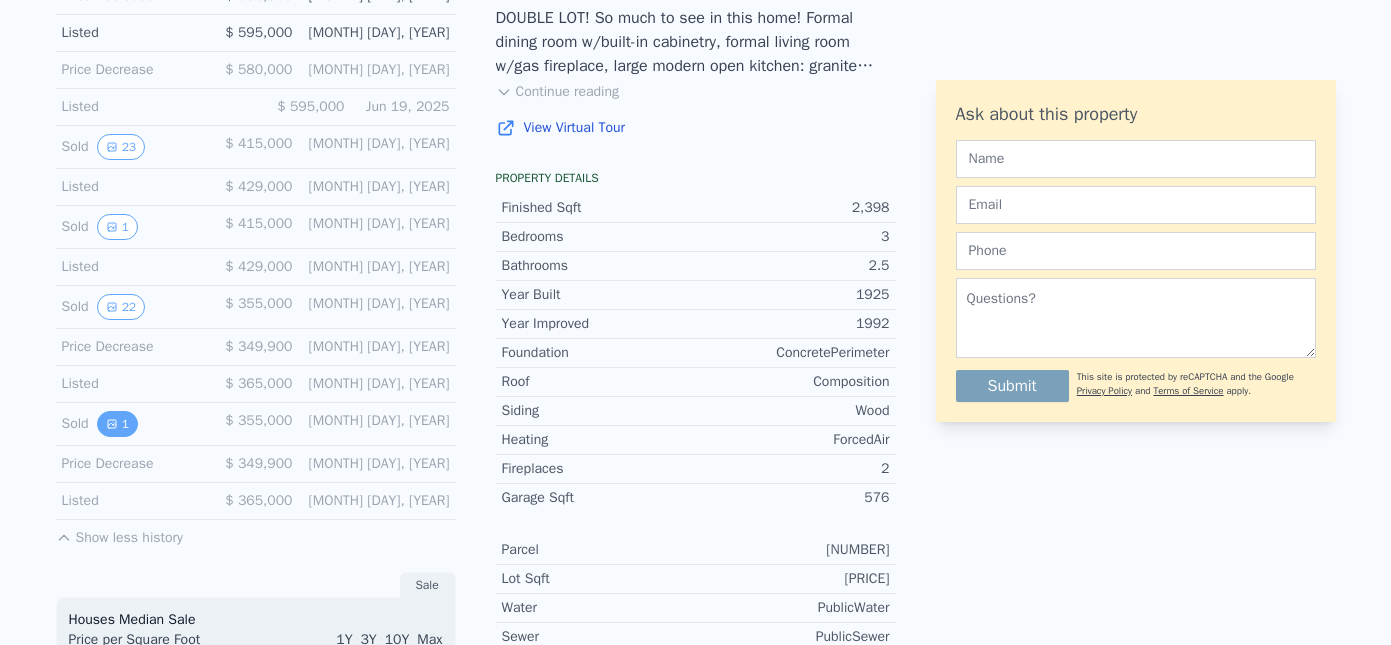 scroll, scrollTop: 0, scrollLeft: 0, axis: both 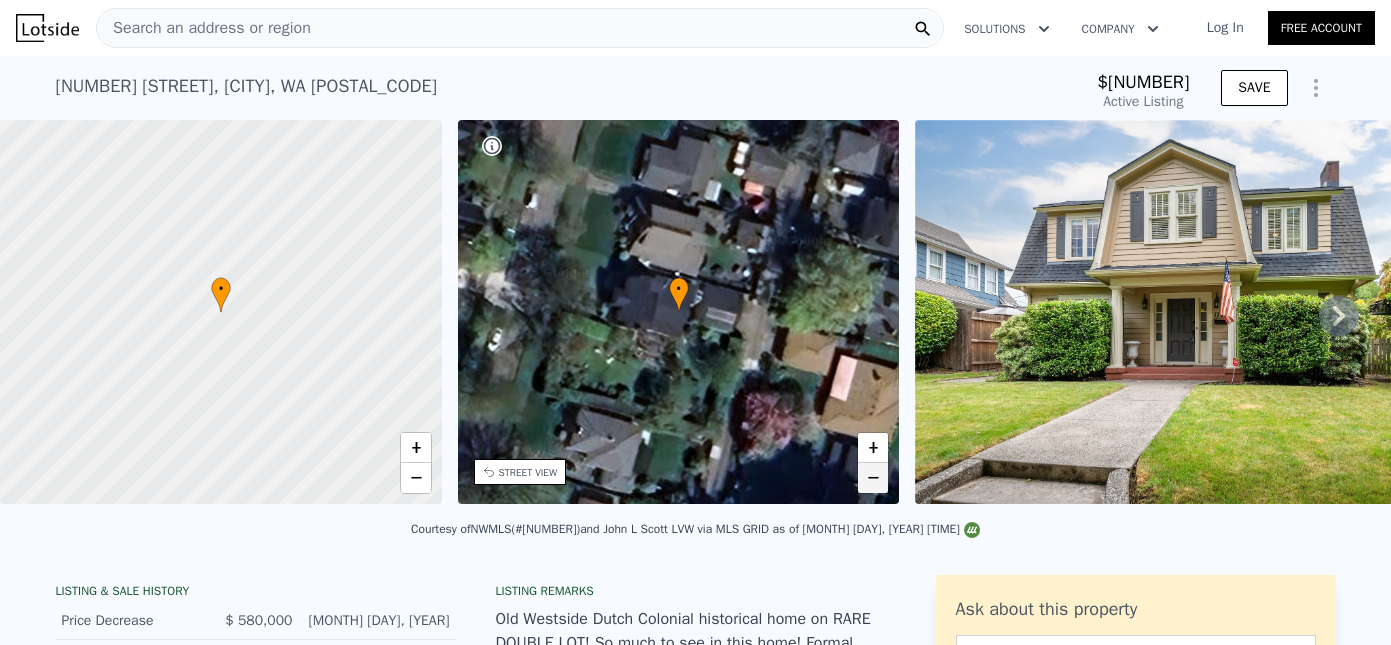 click on "−" at bounding box center (873, 478) 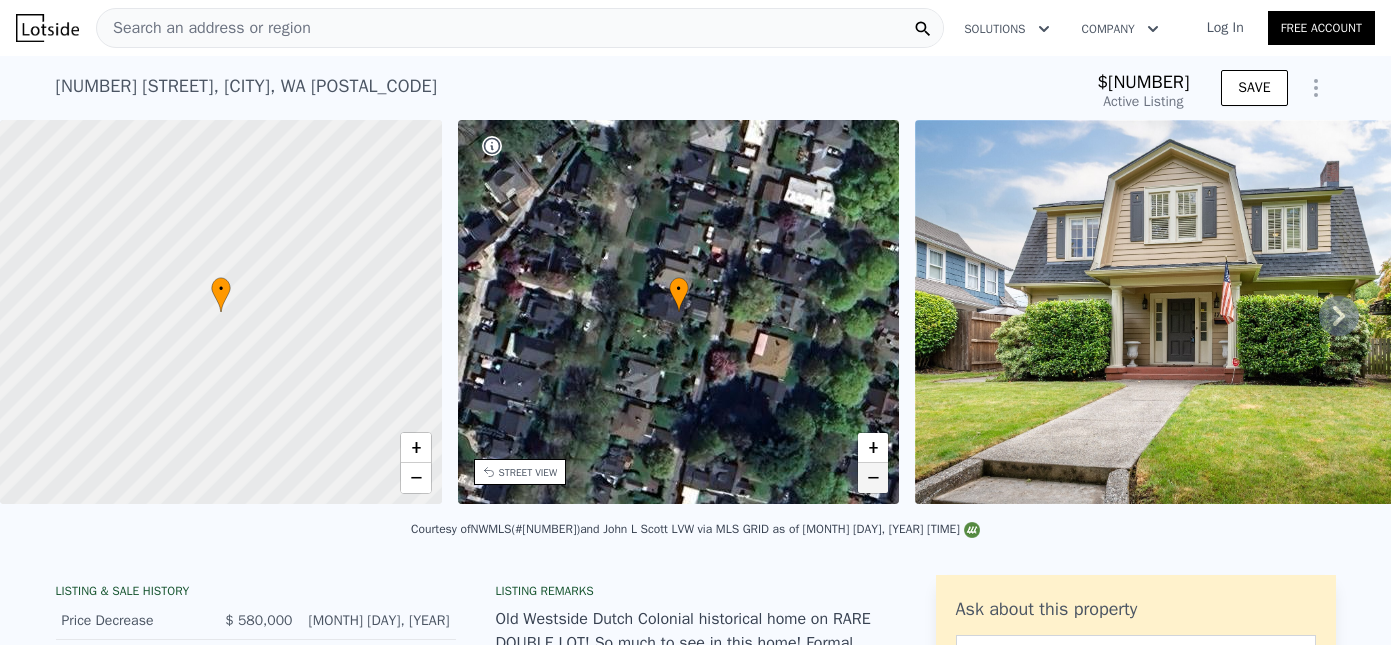 click on "−" at bounding box center [873, 478] 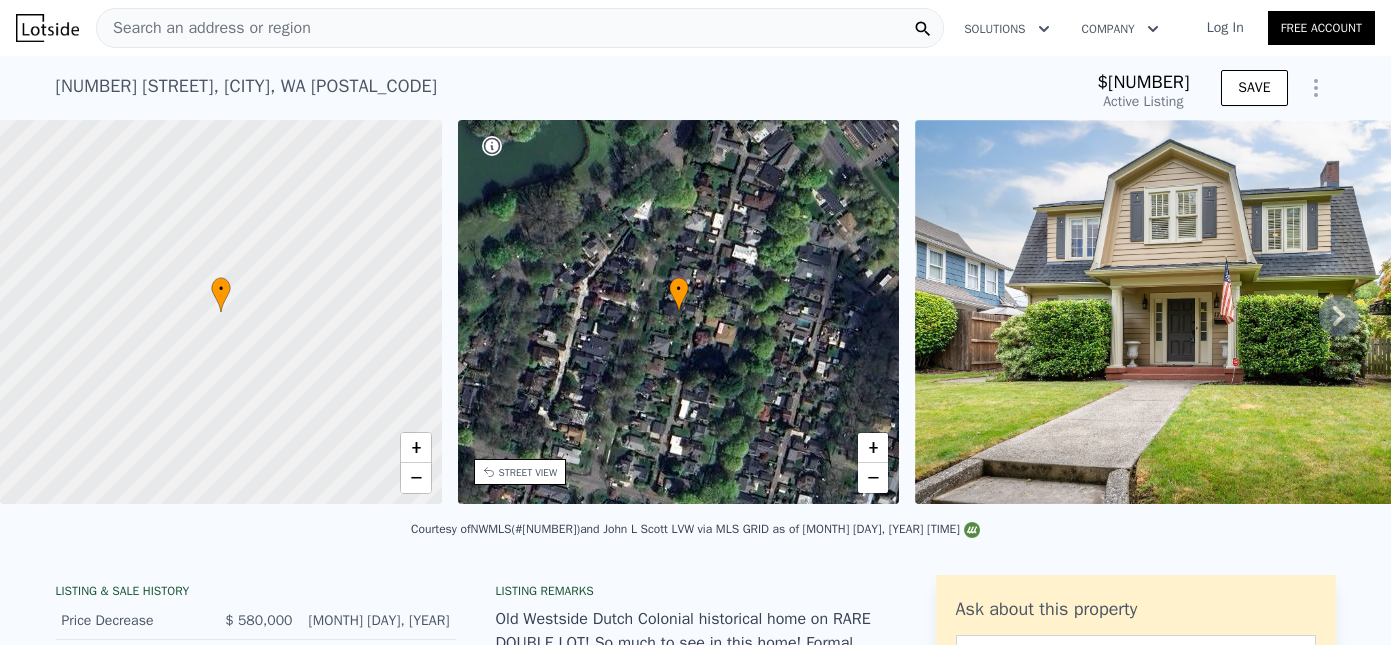click on "Search an address or region" at bounding box center [520, 28] 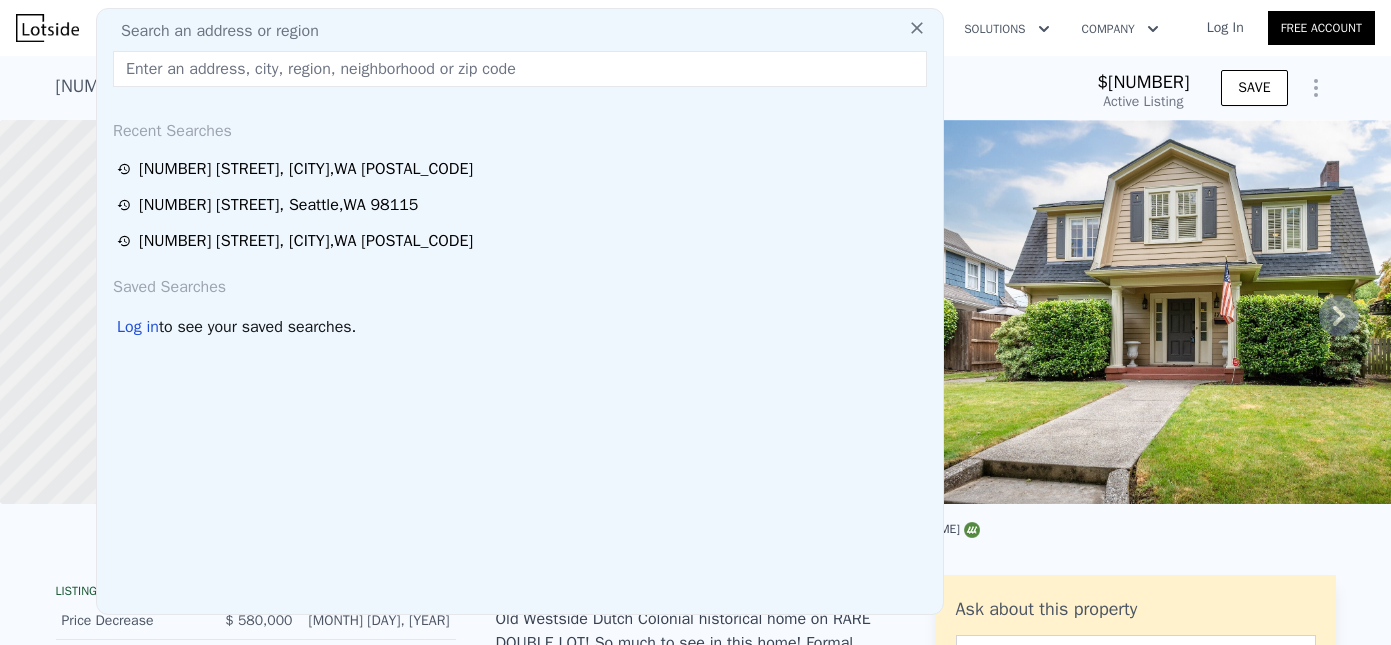 click on "Search an address or region" at bounding box center [520, 31] 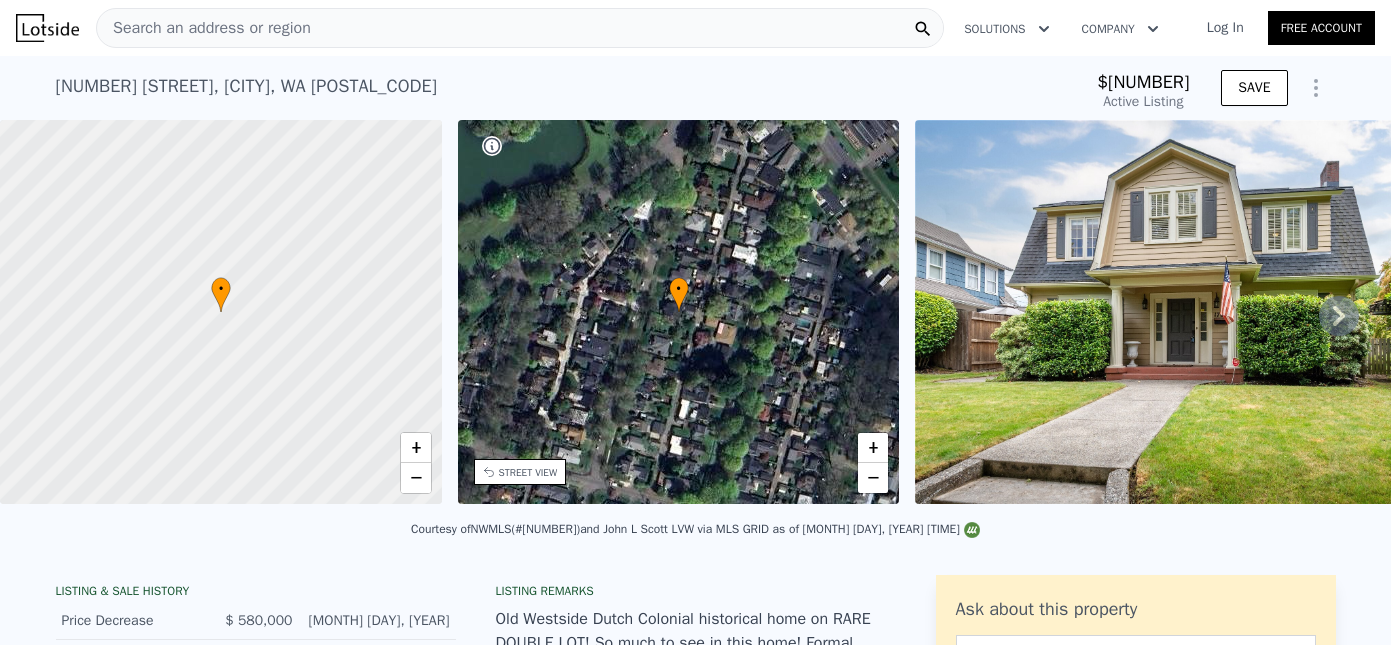 click on "Search an address or region" at bounding box center [520, 28] 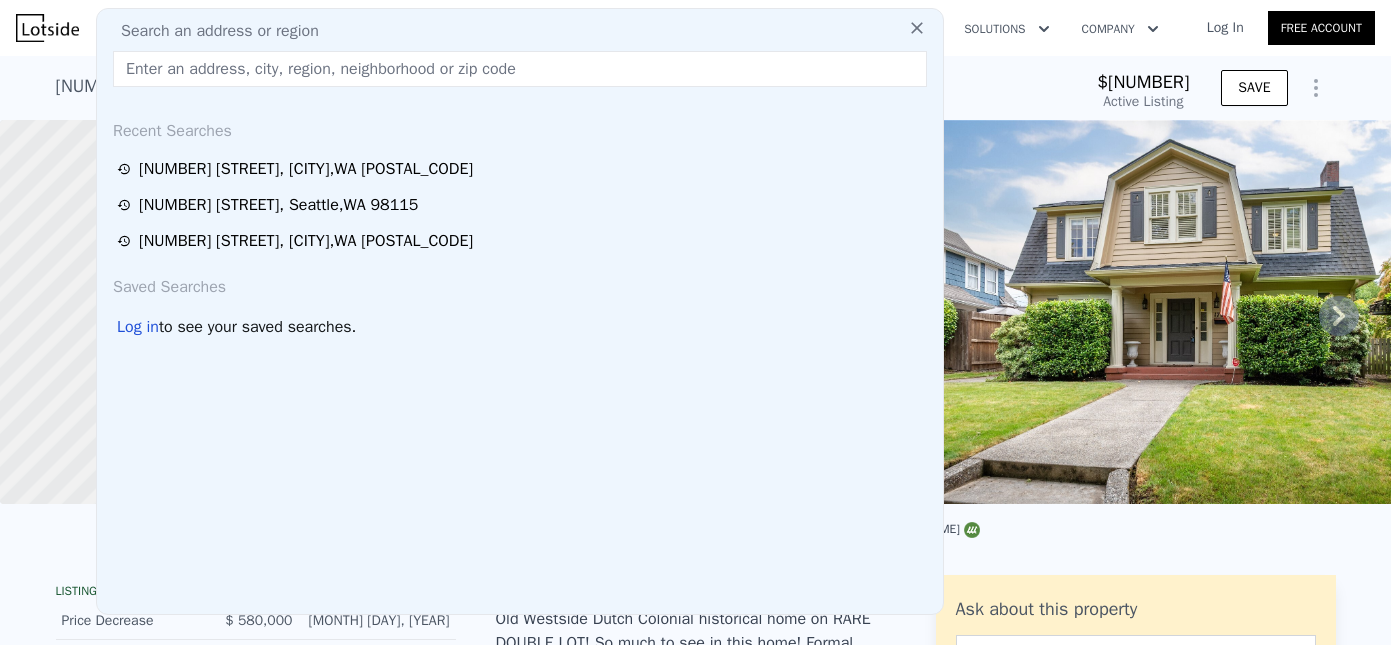 click on "Search an address or region" at bounding box center [520, 31] 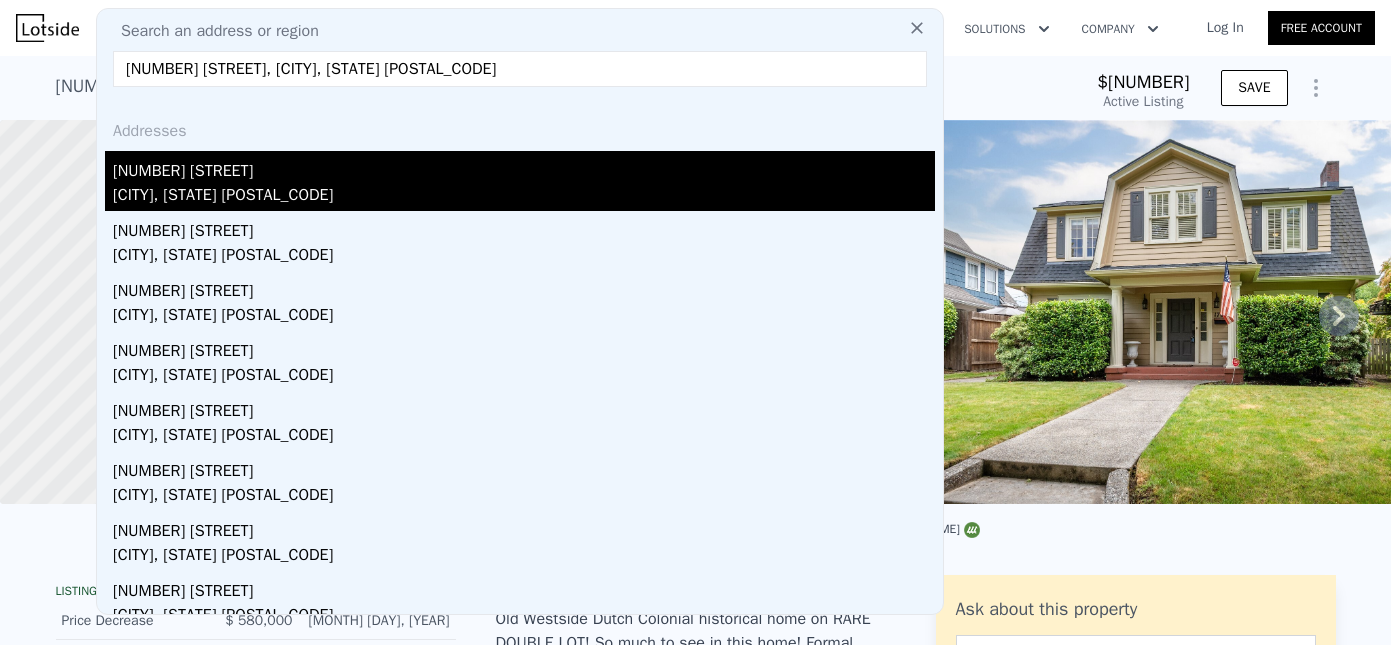 type on "1130 Kessler Boulevard, Longview, WA 98632" 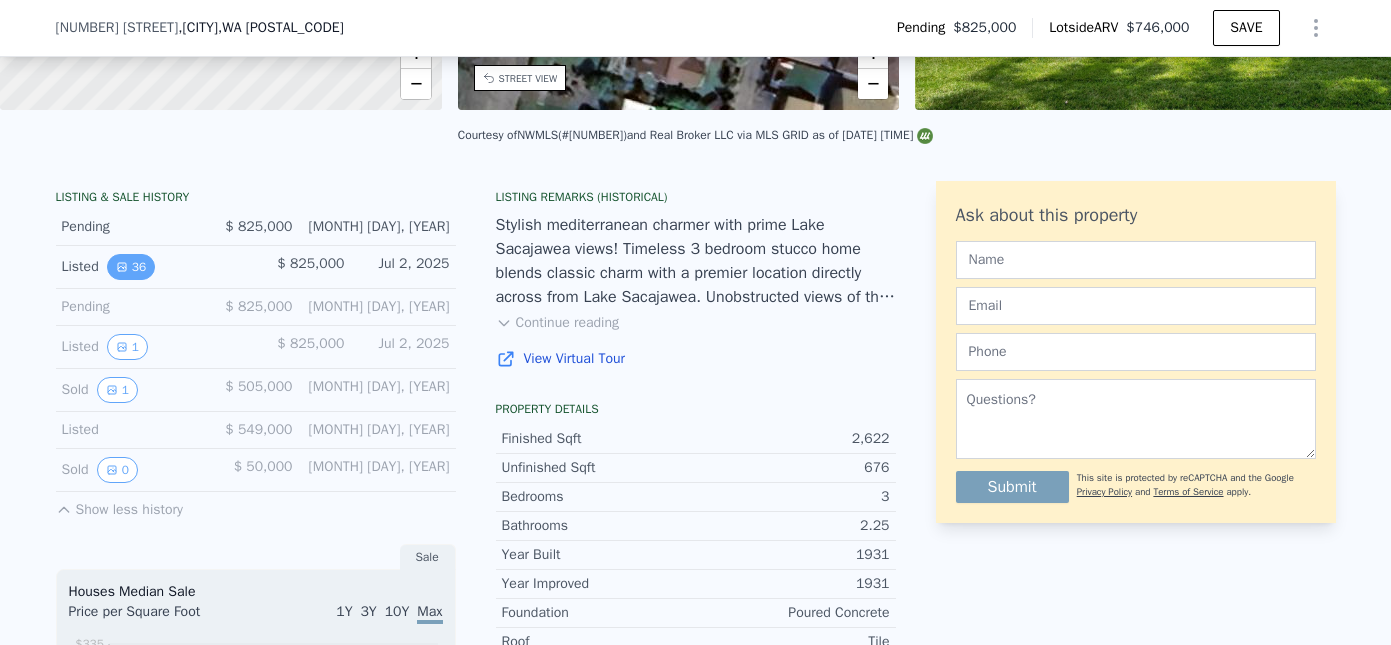 scroll, scrollTop: 401, scrollLeft: 0, axis: vertical 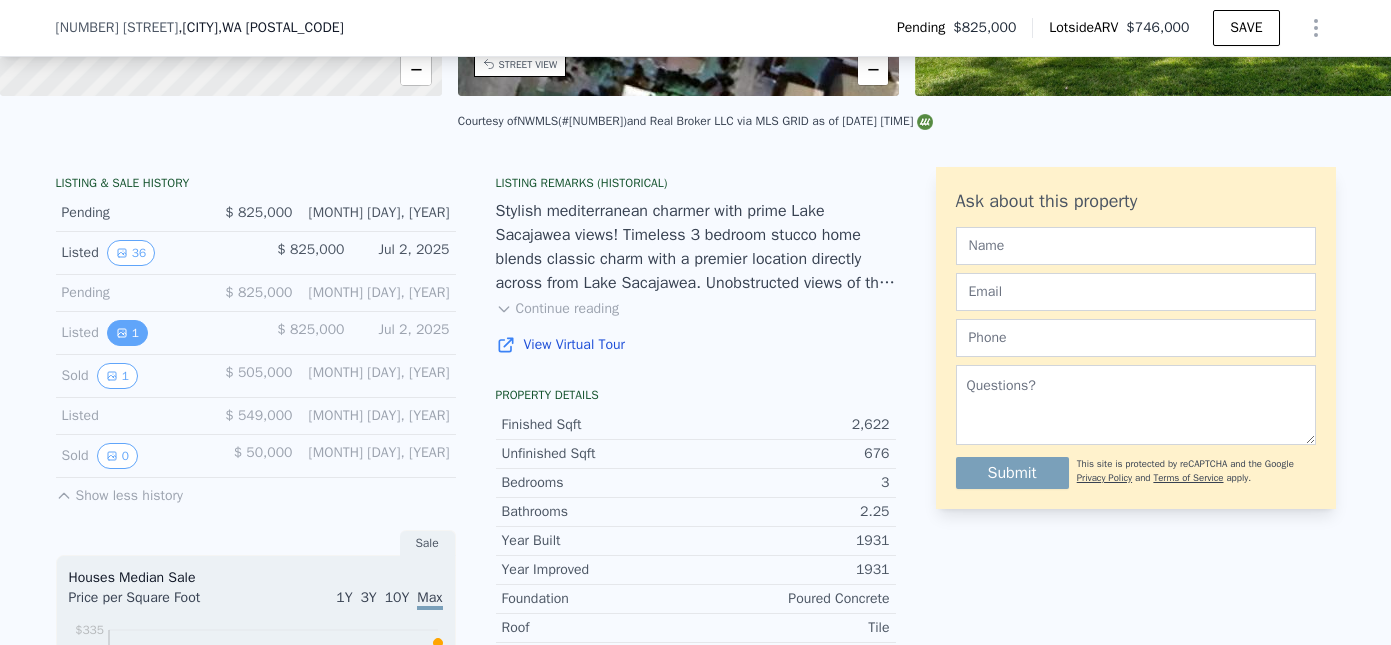 click on "1" at bounding box center (127, 333) 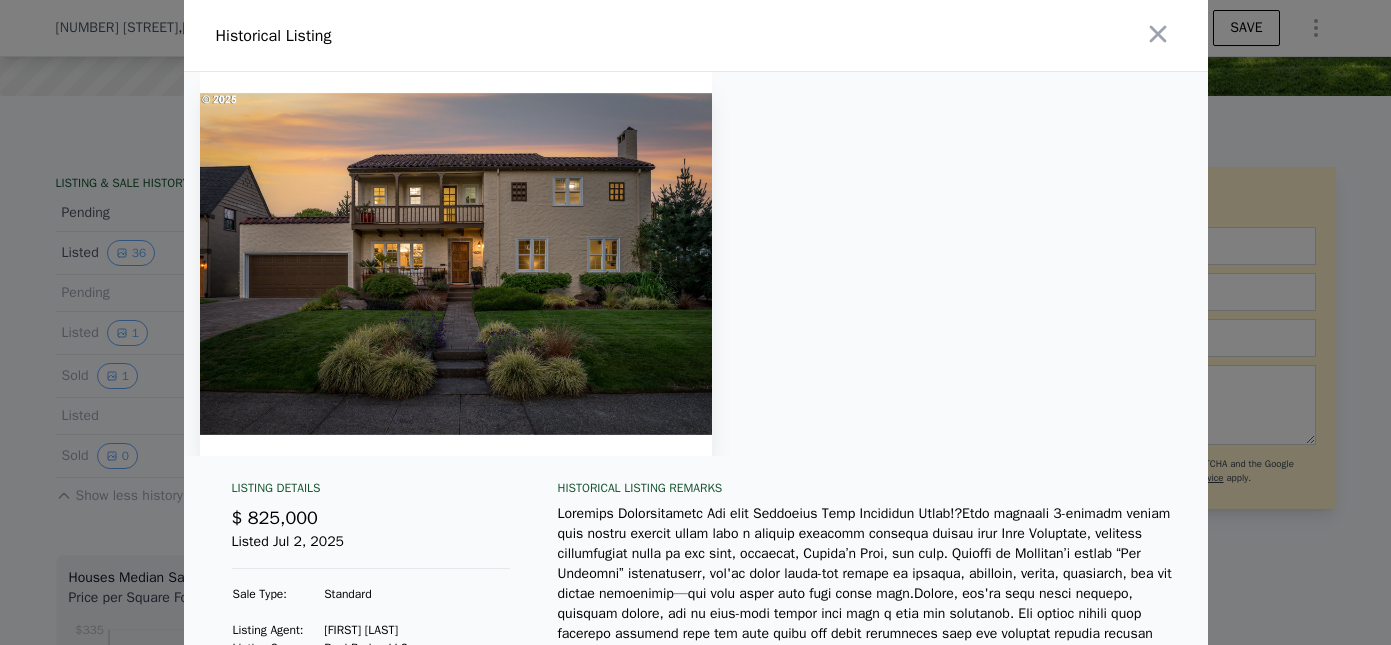 click at bounding box center [695, 322] 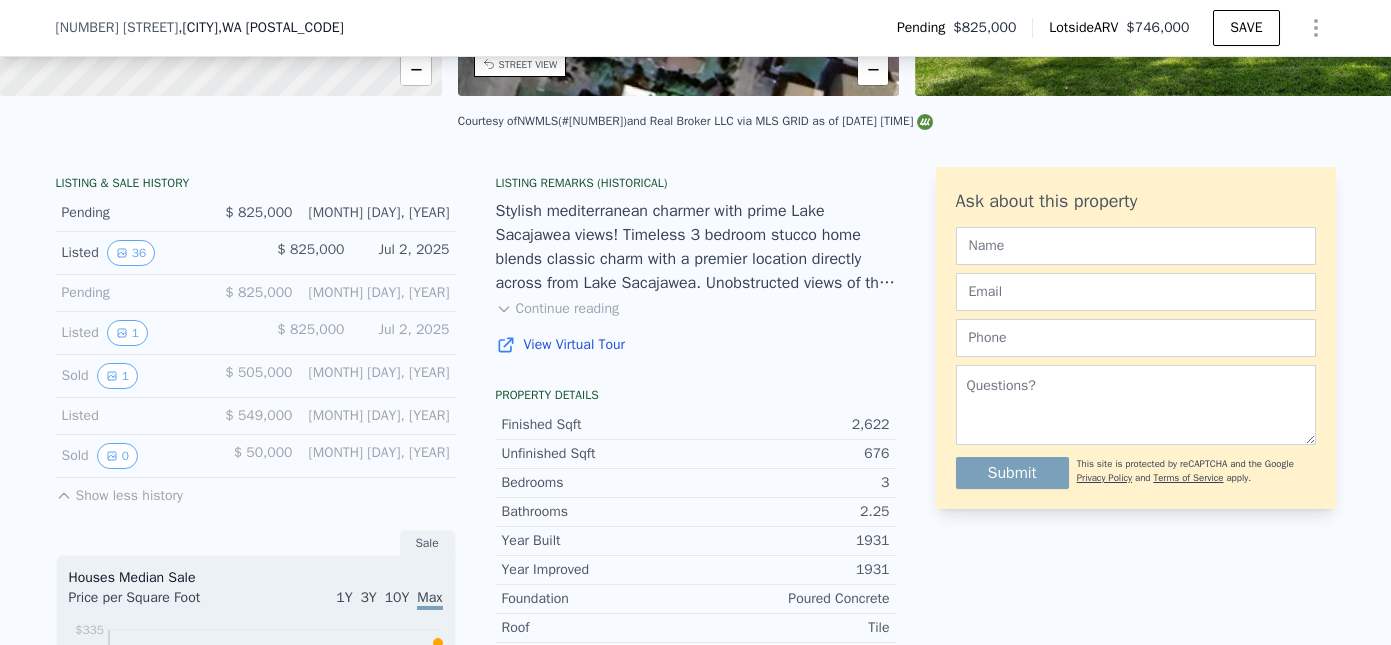 click on "Sold 1 $ 505,000 Jun 29, 2020" at bounding box center [256, 376] 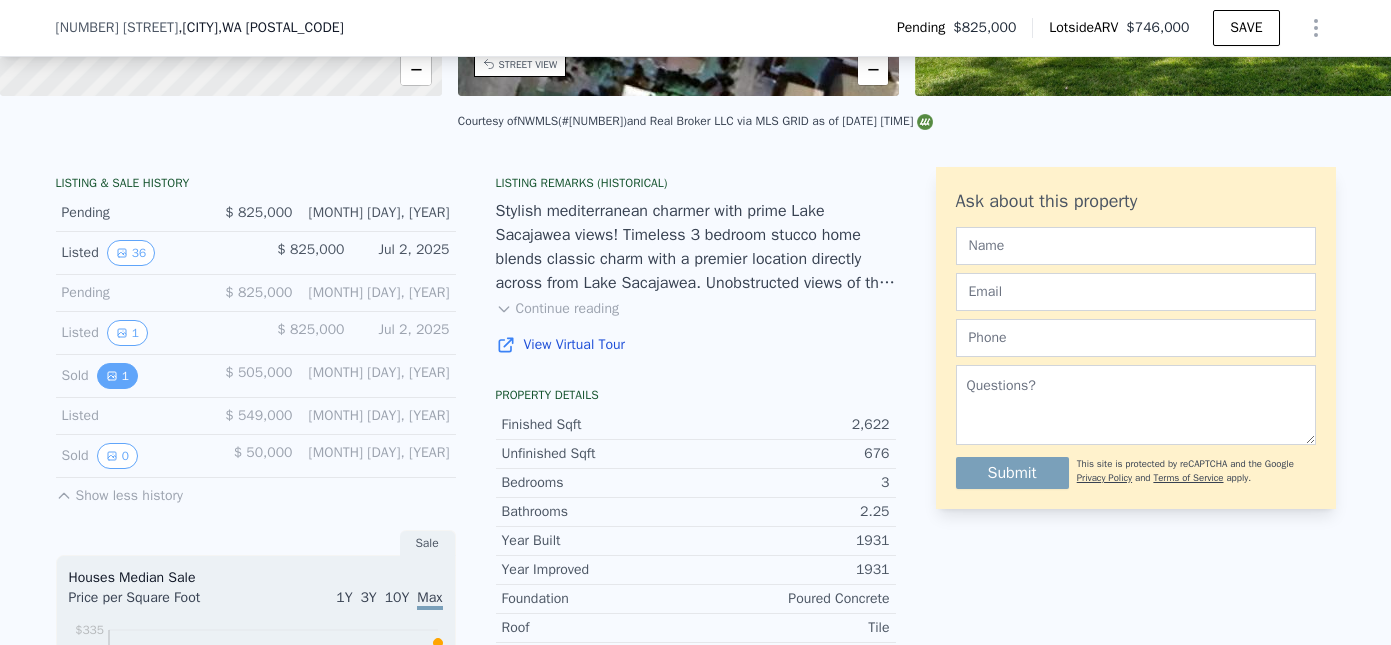 click 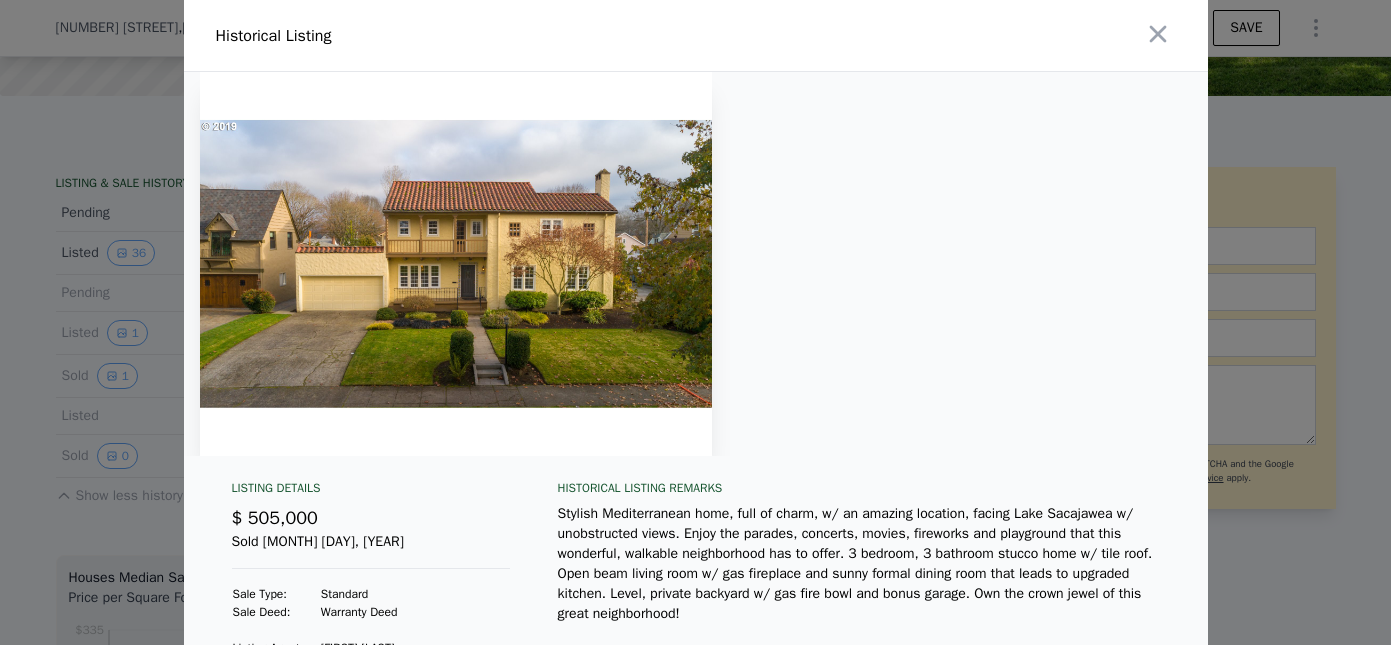 click at bounding box center (695, 322) 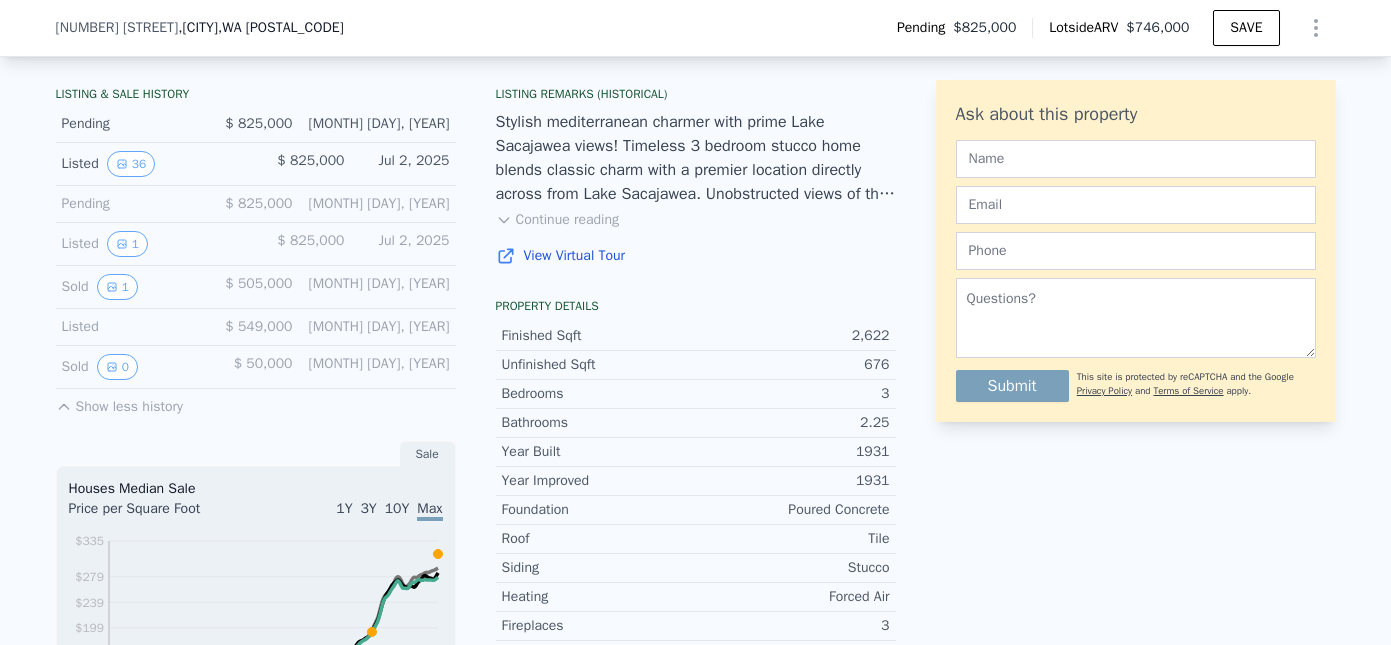 scroll, scrollTop: 493, scrollLeft: 0, axis: vertical 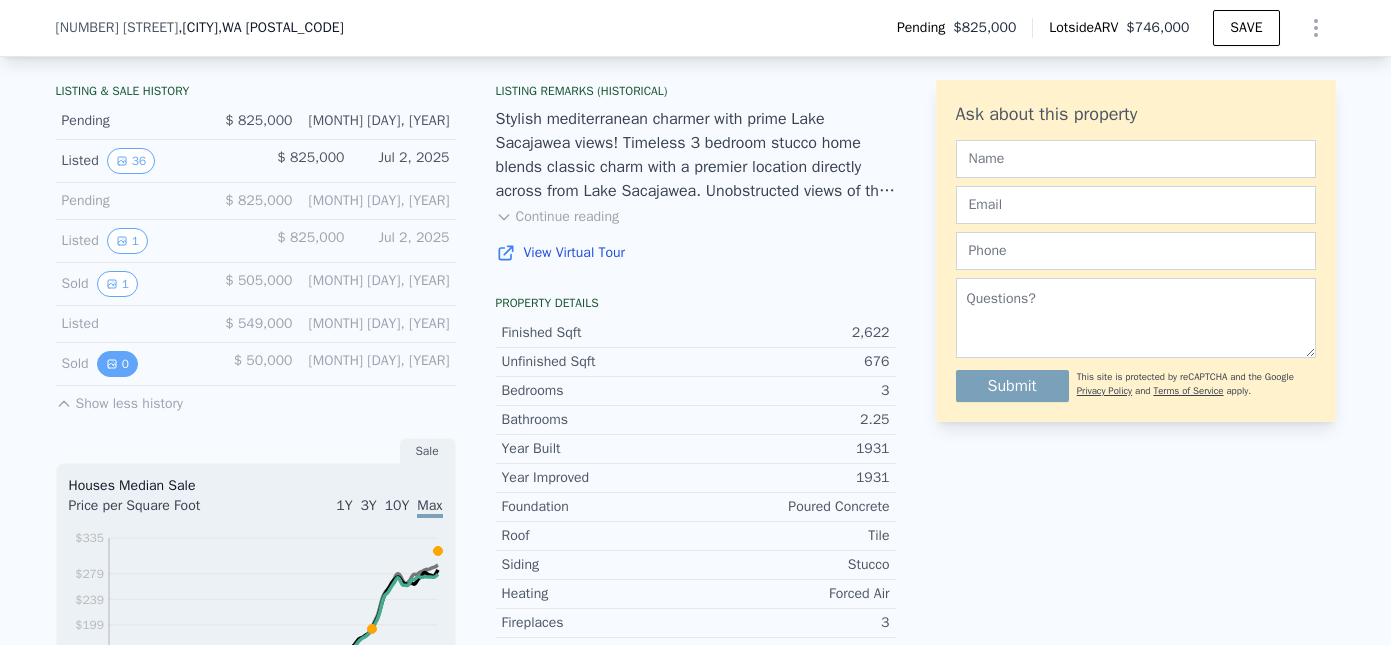 click on "0" at bounding box center [117, 364] 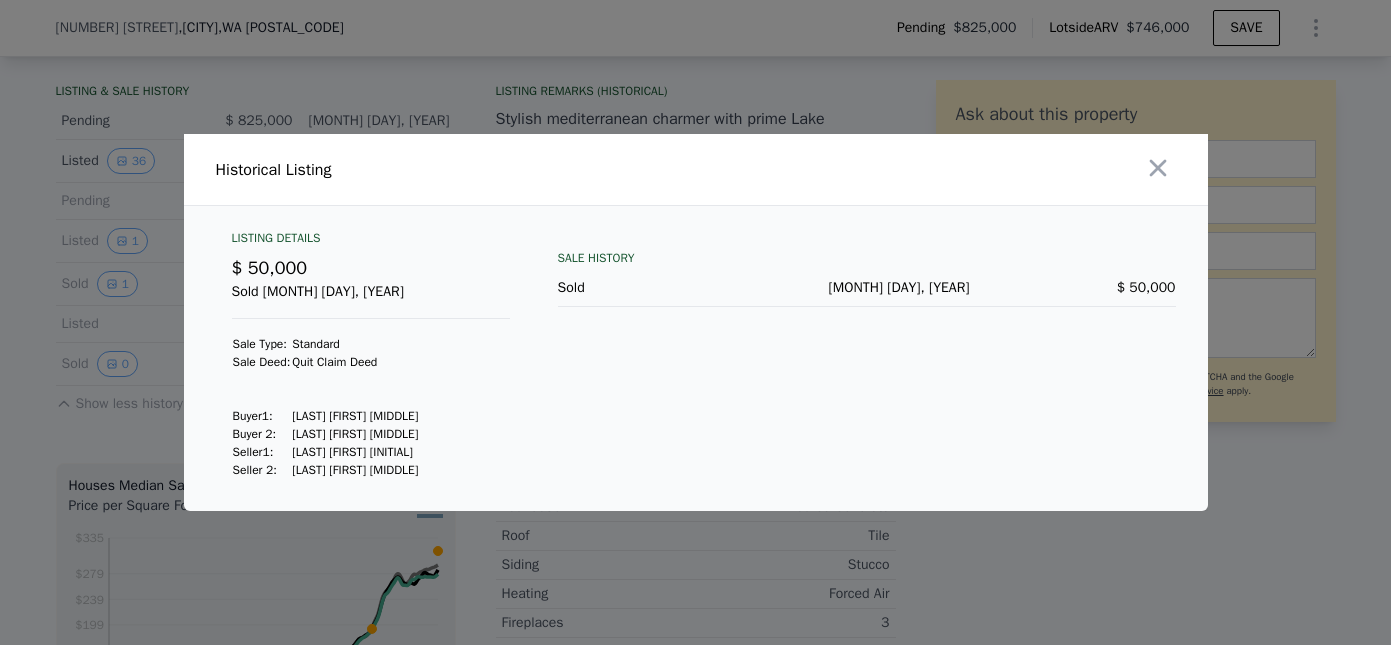 click at bounding box center [695, 322] 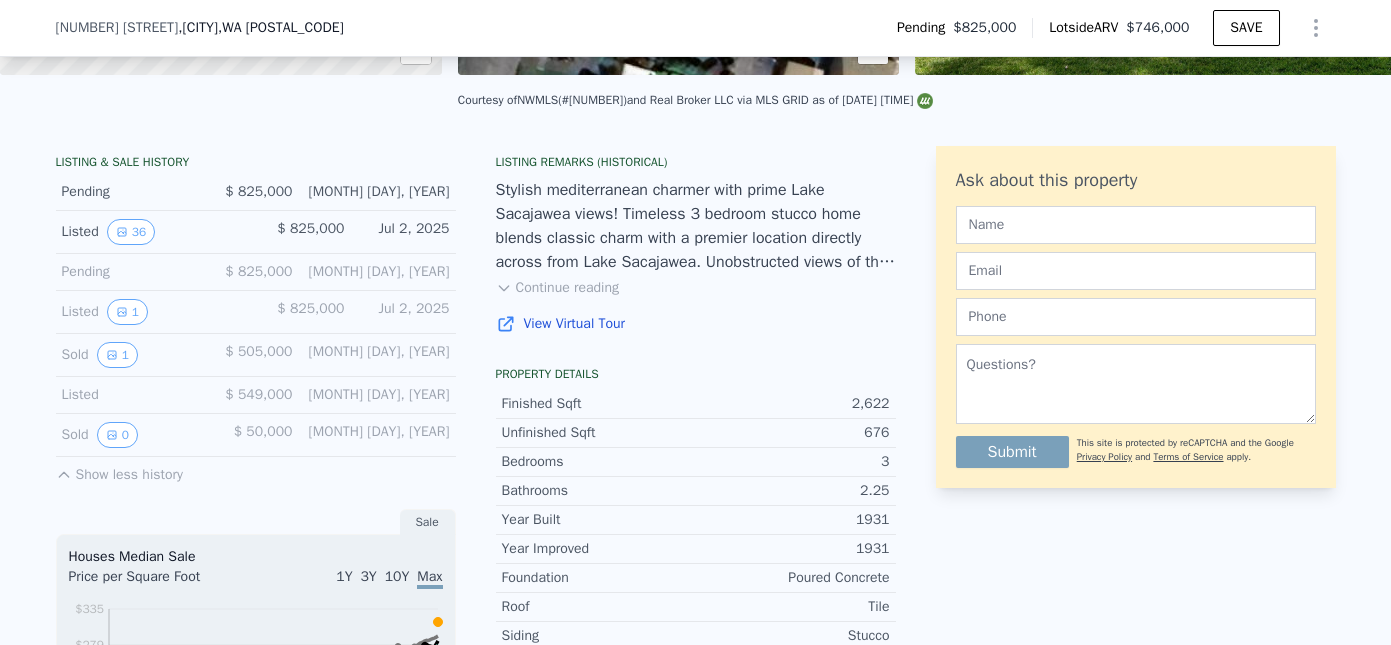 scroll, scrollTop: 421, scrollLeft: 0, axis: vertical 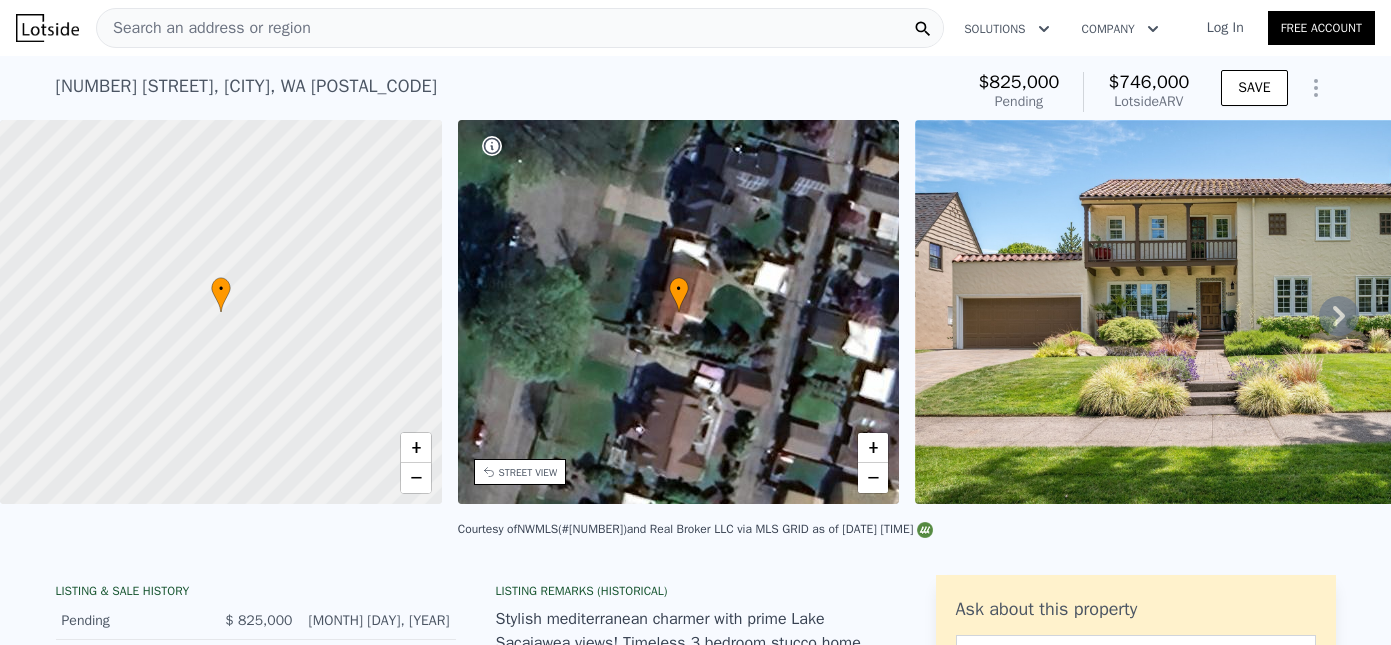 click on "Search an address or region" at bounding box center [520, 28] 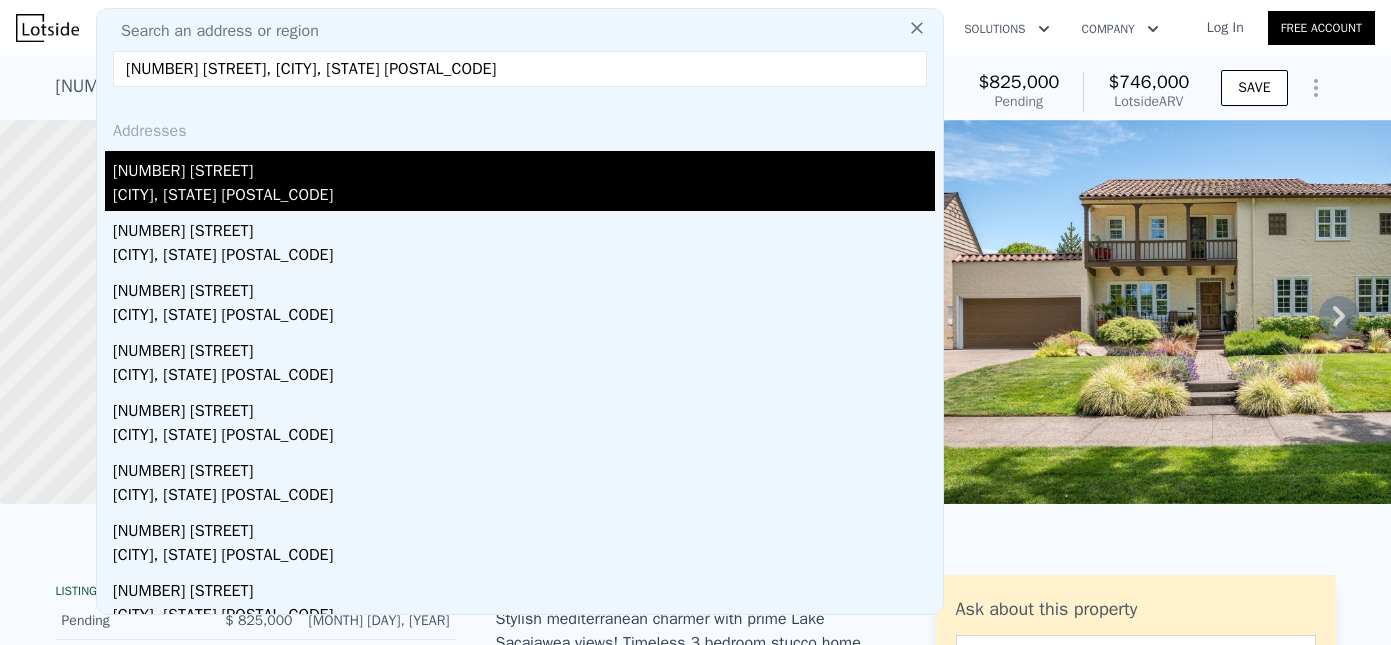 type on "1619 21st Ave, Longview, WA 98632" 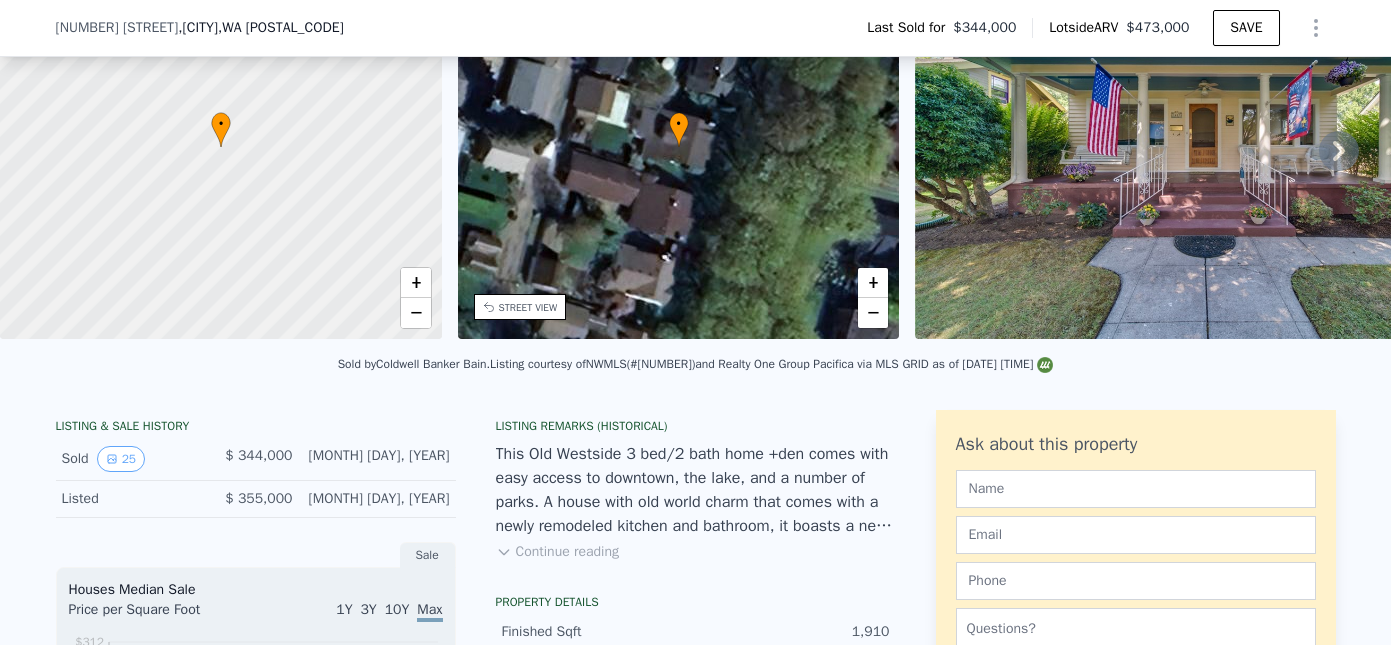 scroll, scrollTop: 163, scrollLeft: 0, axis: vertical 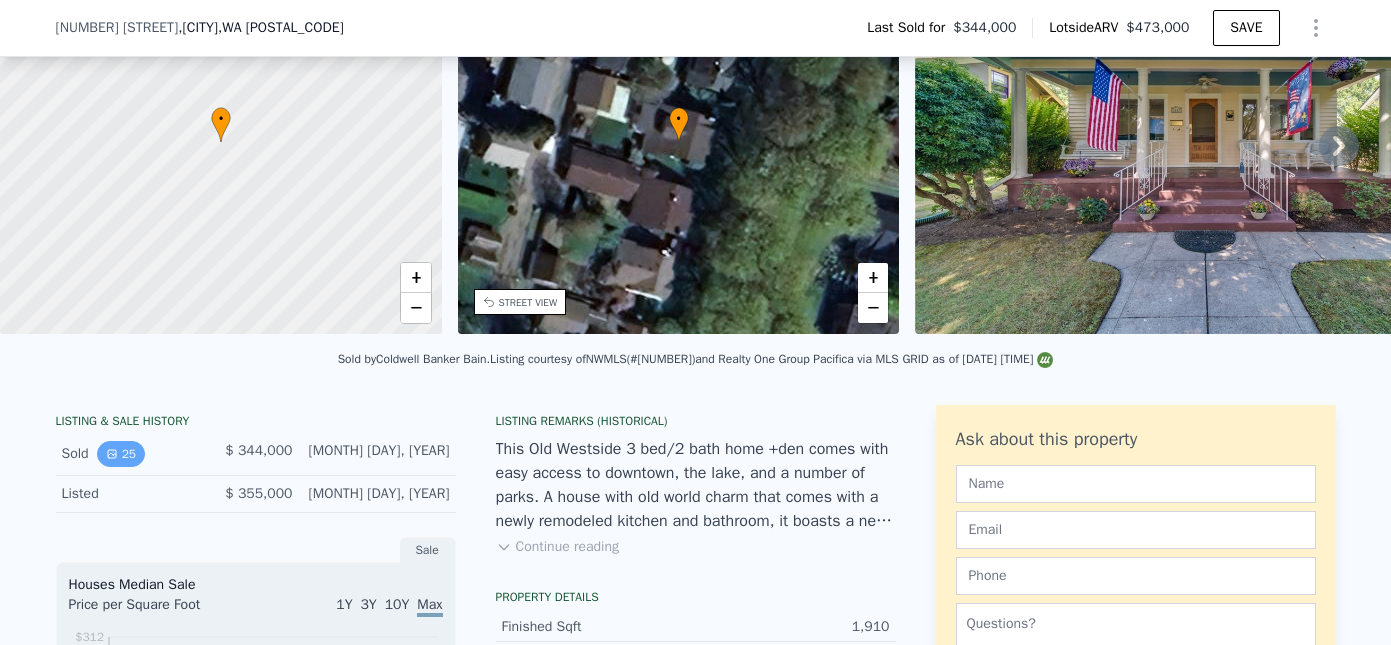 click 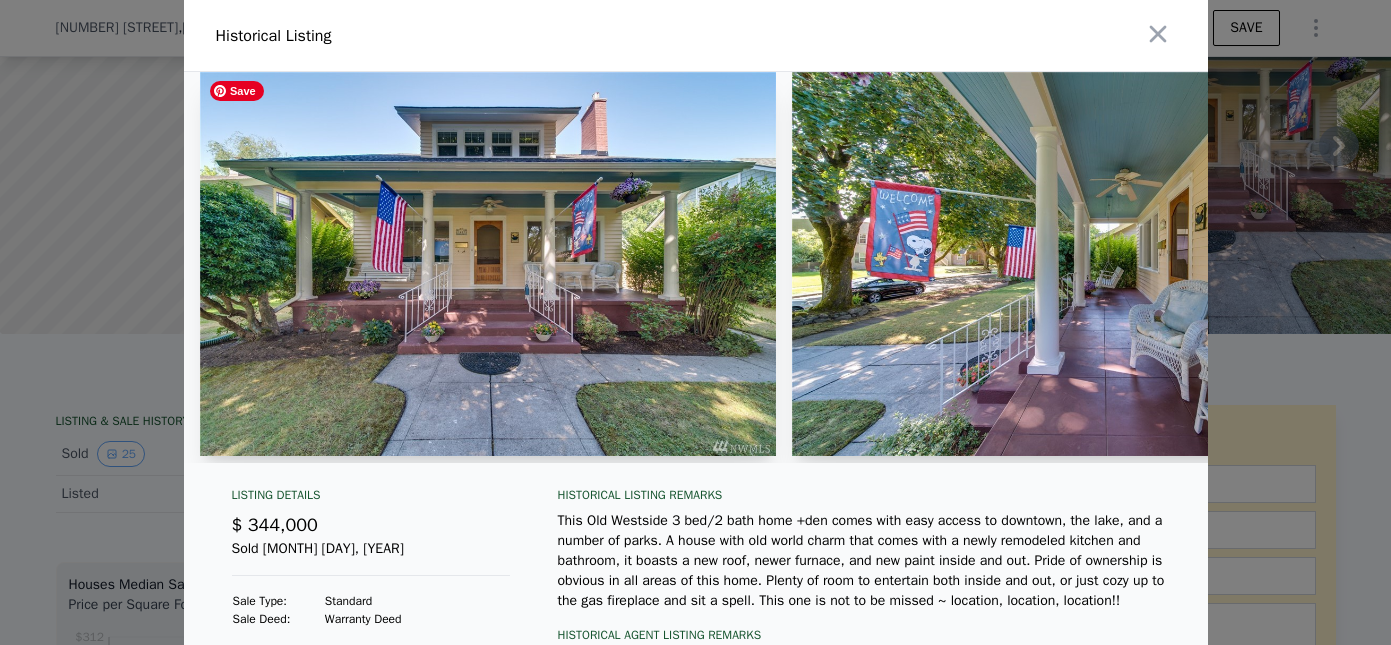 click at bounding box center [488, 264] 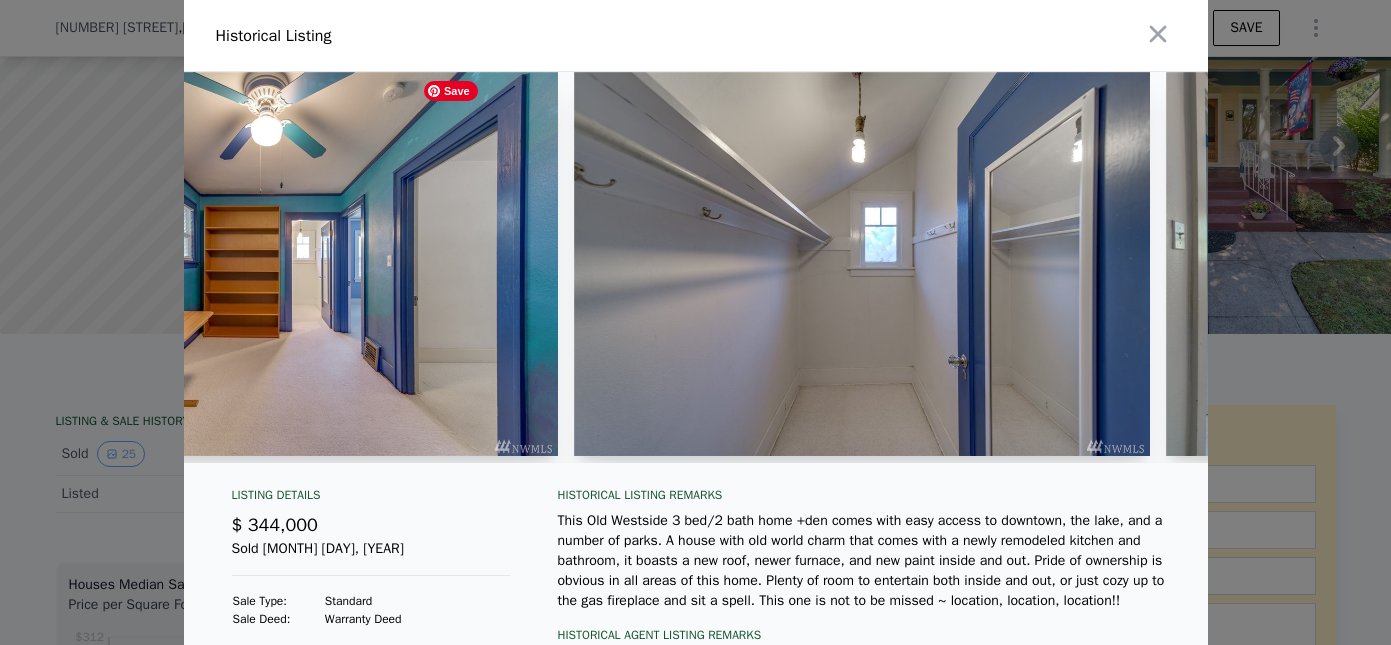 scroll, scrollTop: 0, scrollLeft: 10341, axis: horizontal 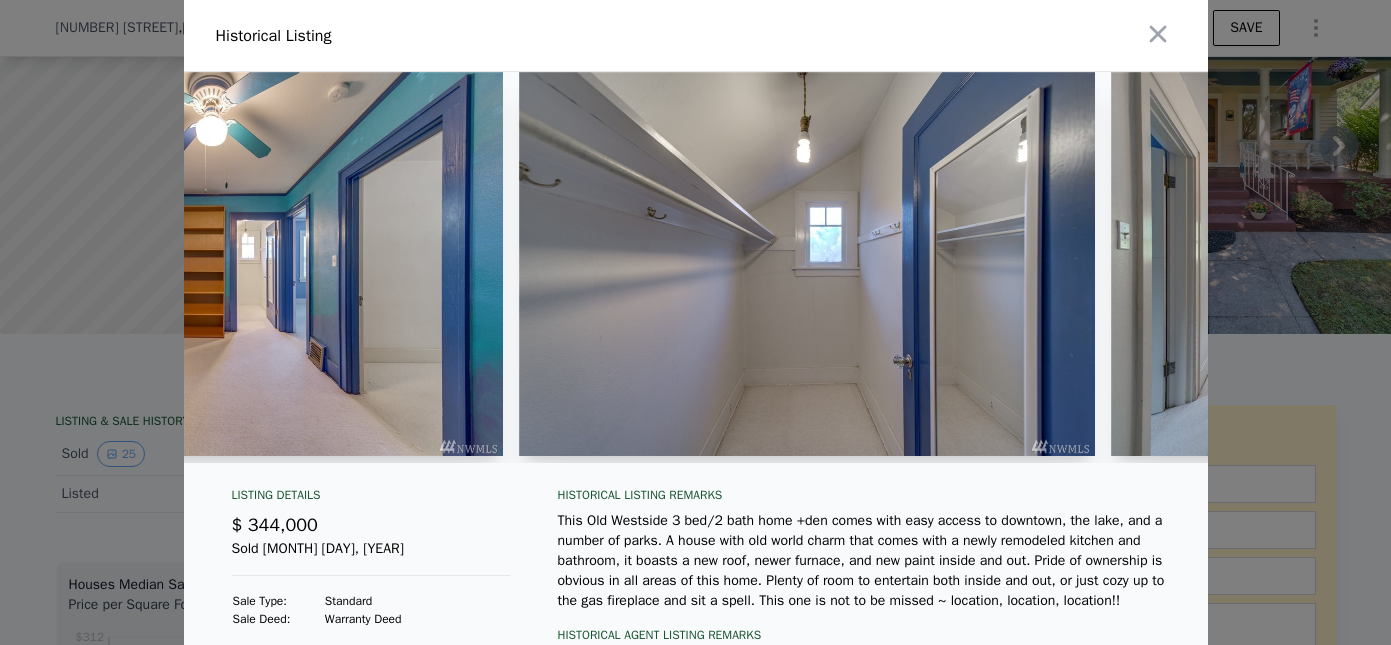 click at bounding box center (695, 322) 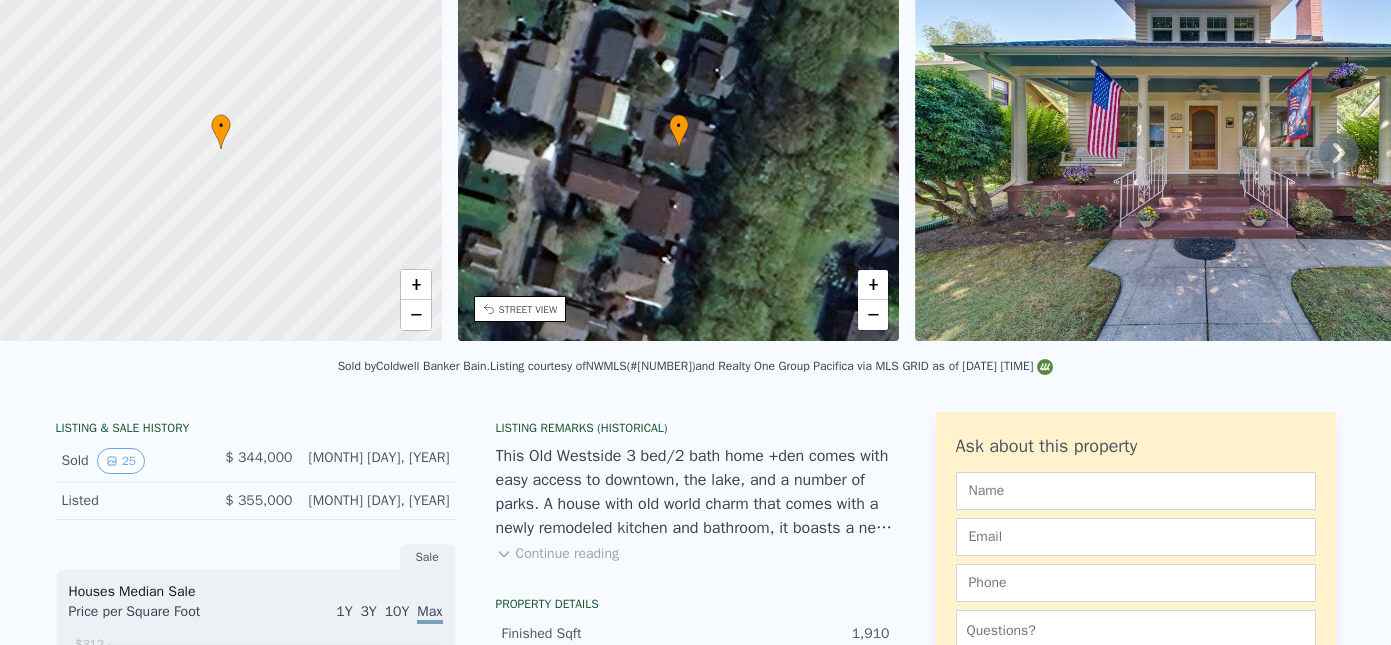 scroll, scrollTop: 0, scrollLeft: 0, axis: both 